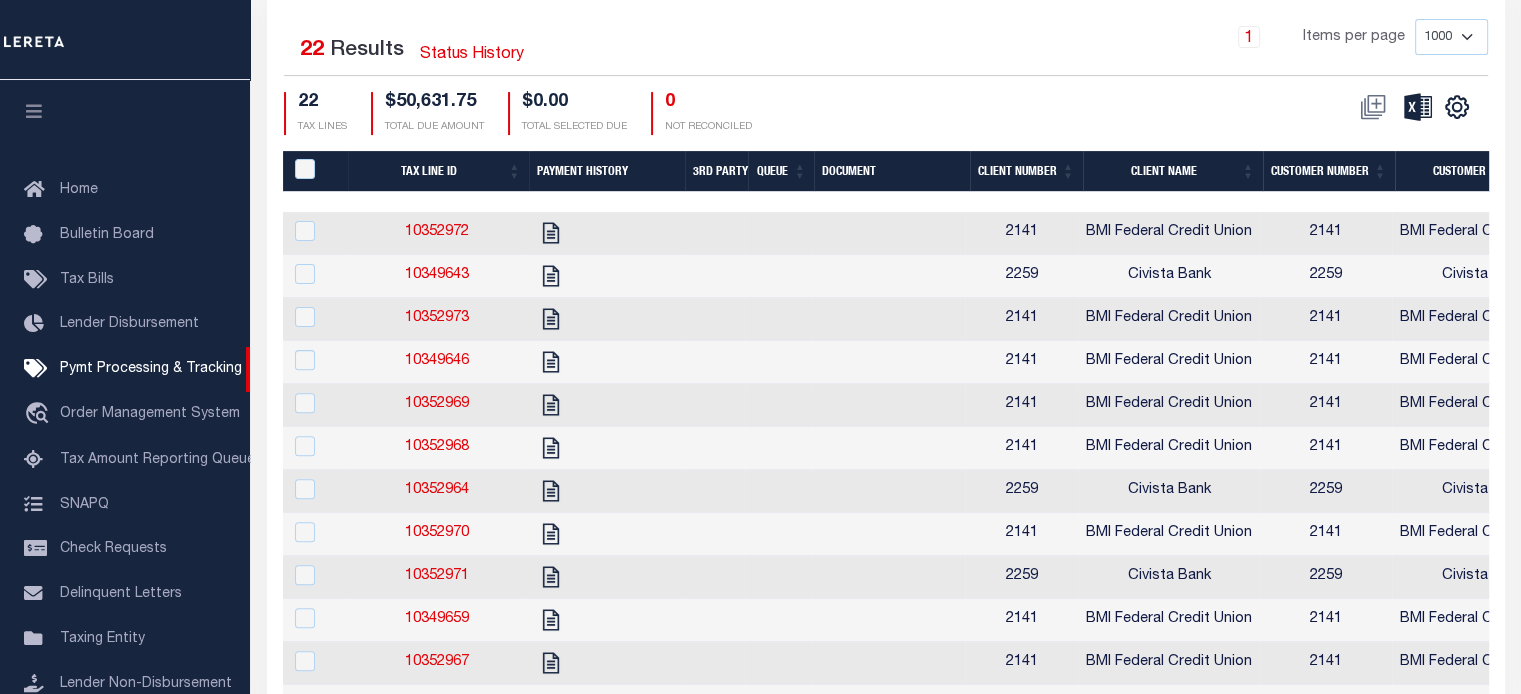 scroll, scrollTop: 600, scrollLeft: 0, axis: vertical 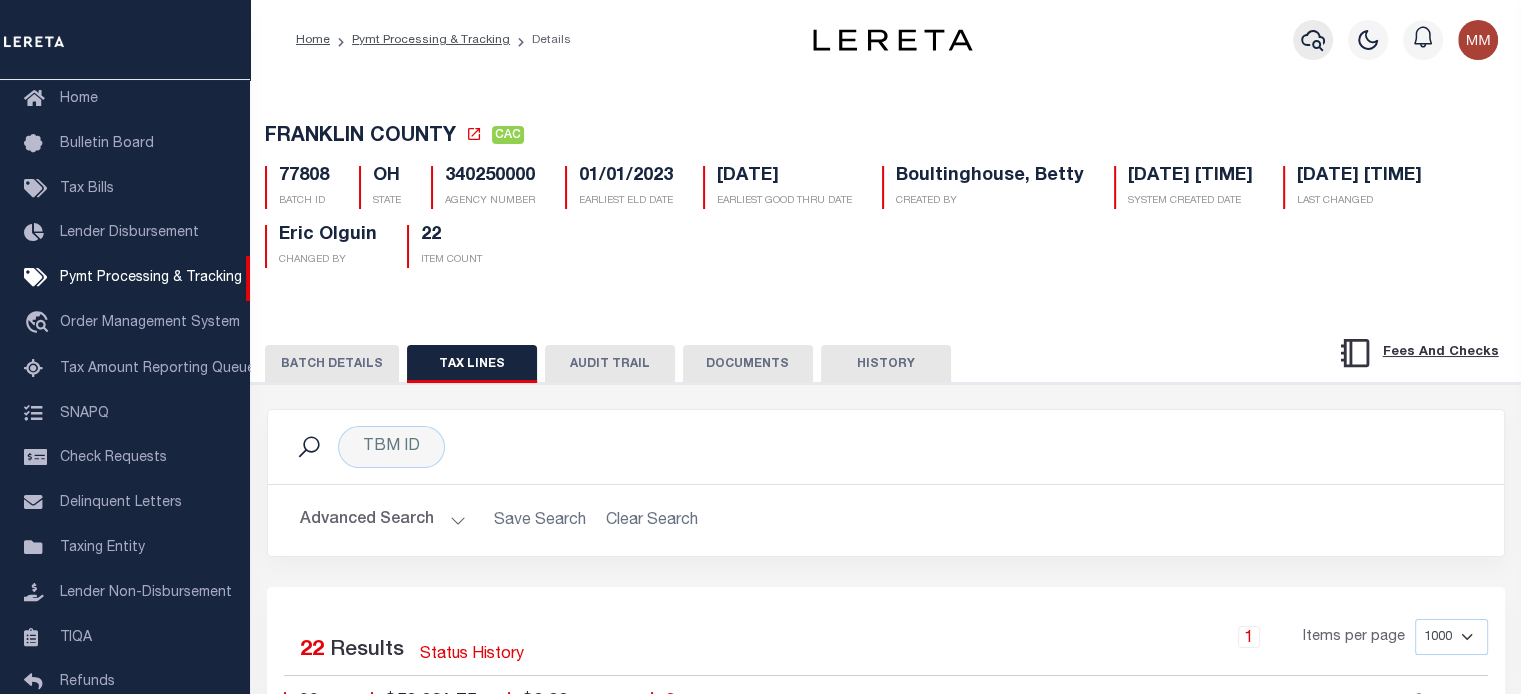 click 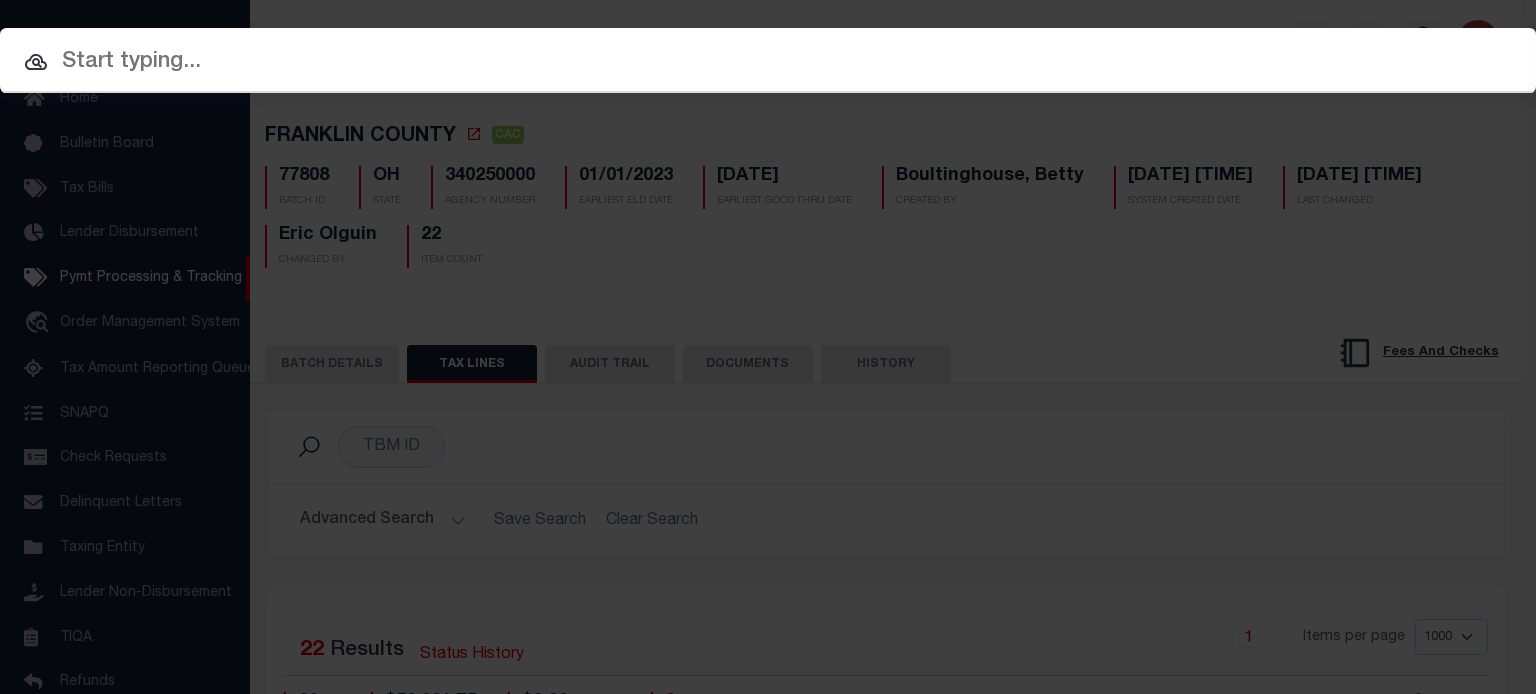click at bounding box center (768, 62) 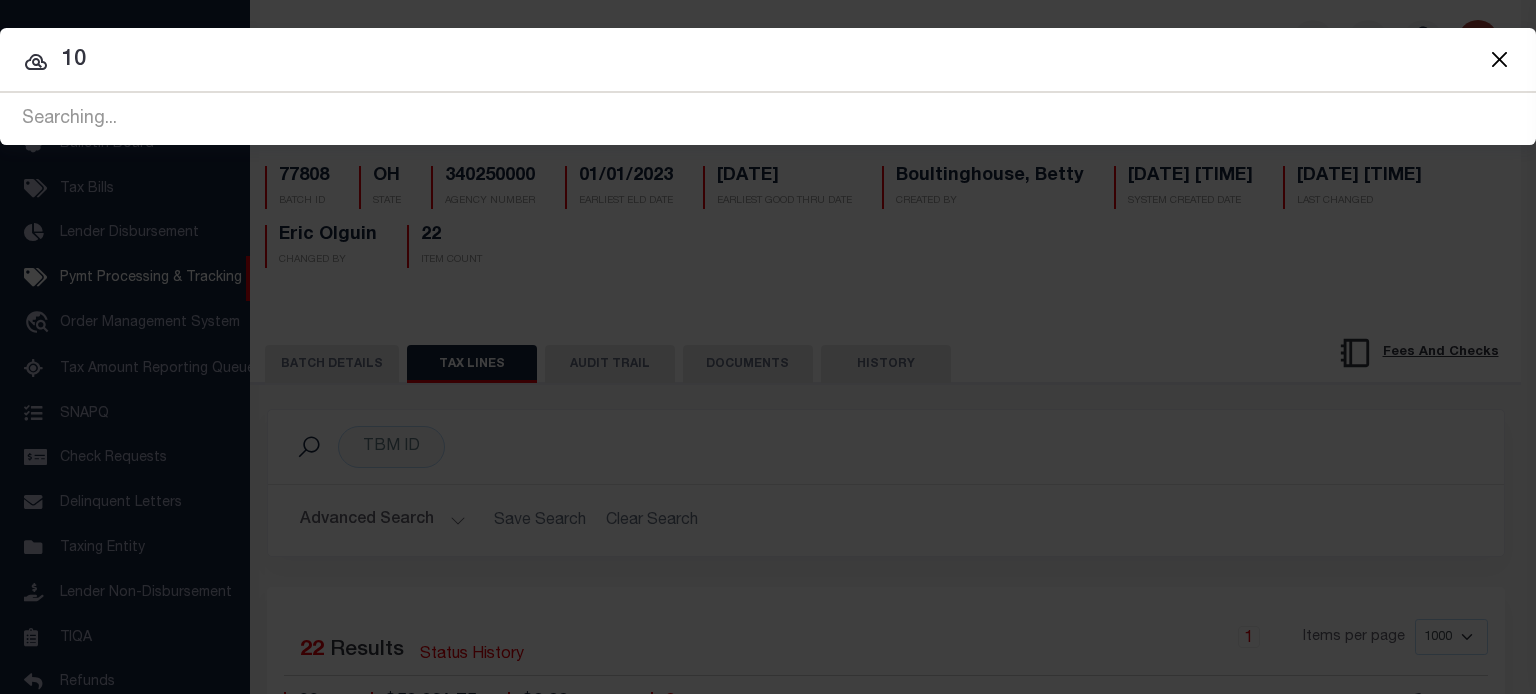 type on "1" 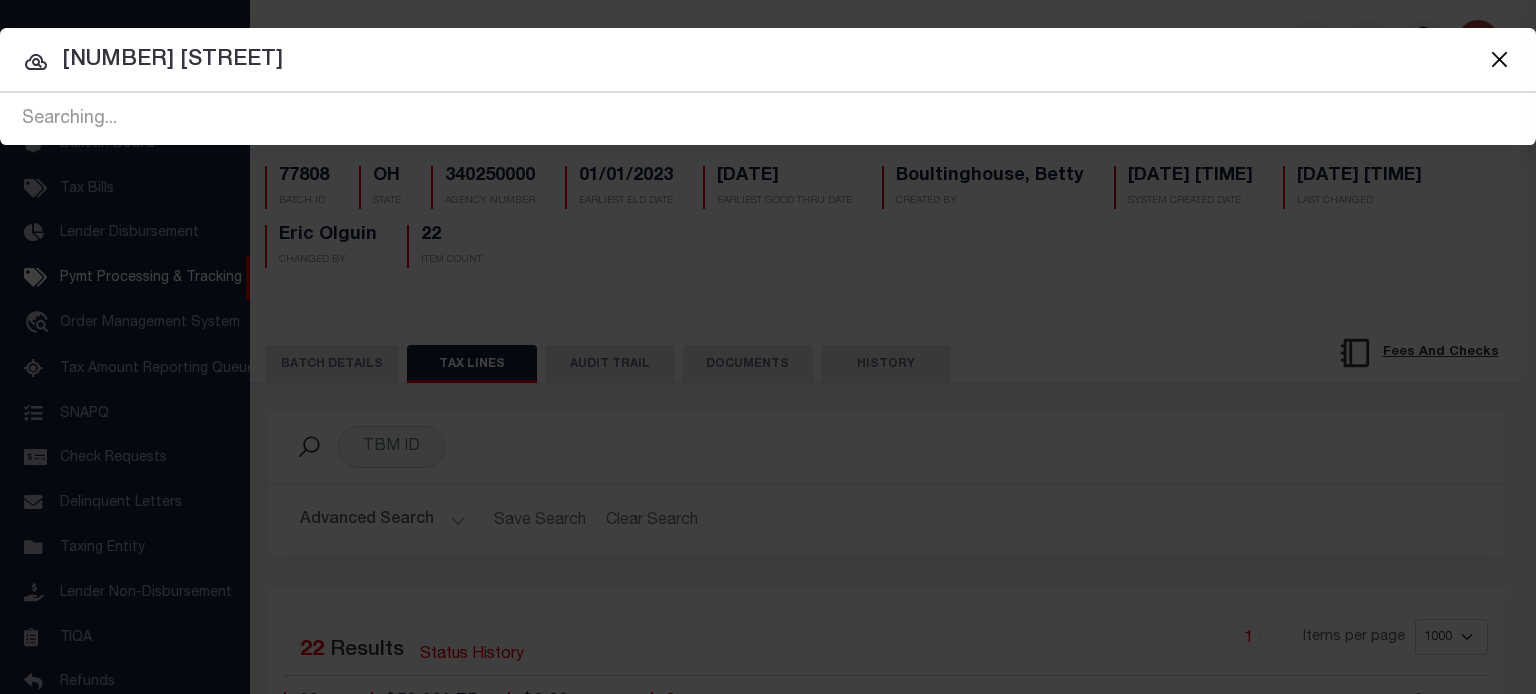 type on "8445 cr 319" 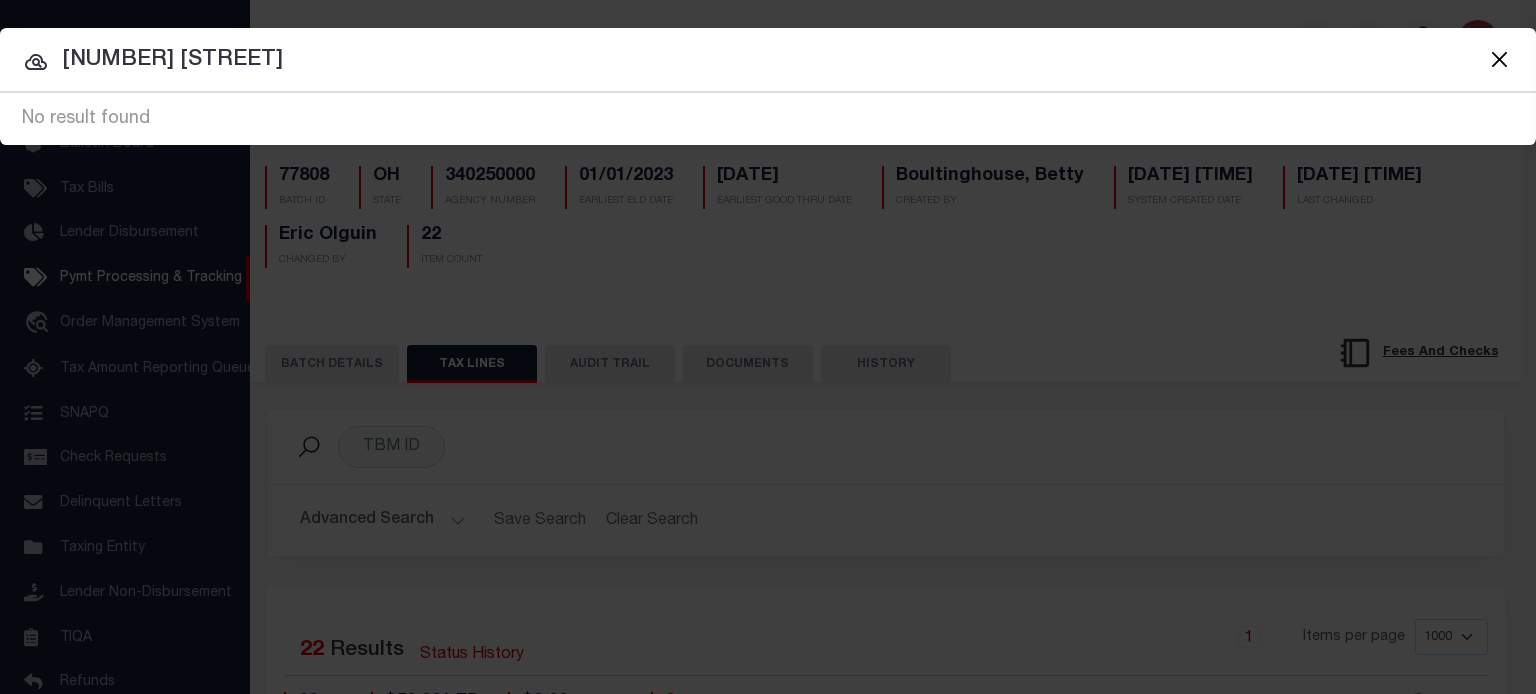 drag, startPoint x: 236, startPoint y: 64, endPoint x: -216, endPoint y: 71, distance: 452.0542 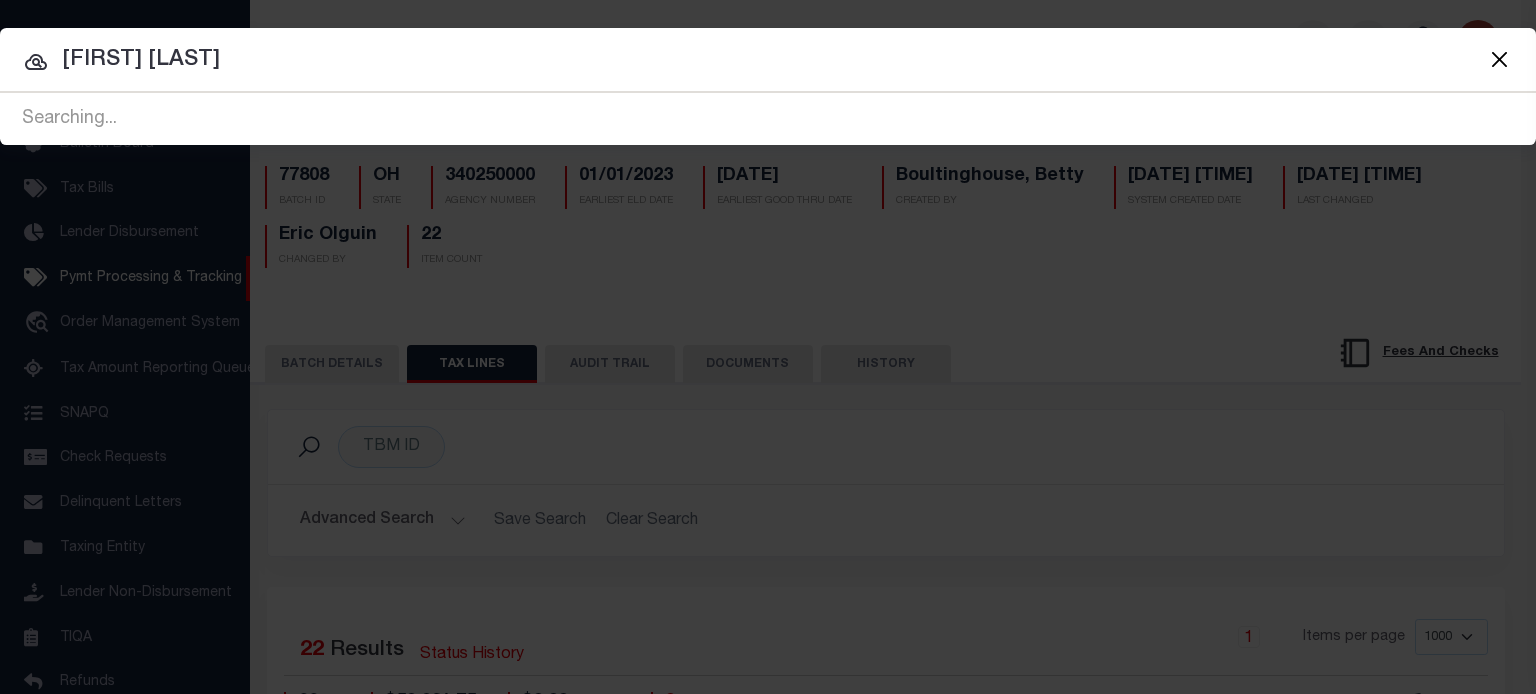 type on "ronnie donaldson" 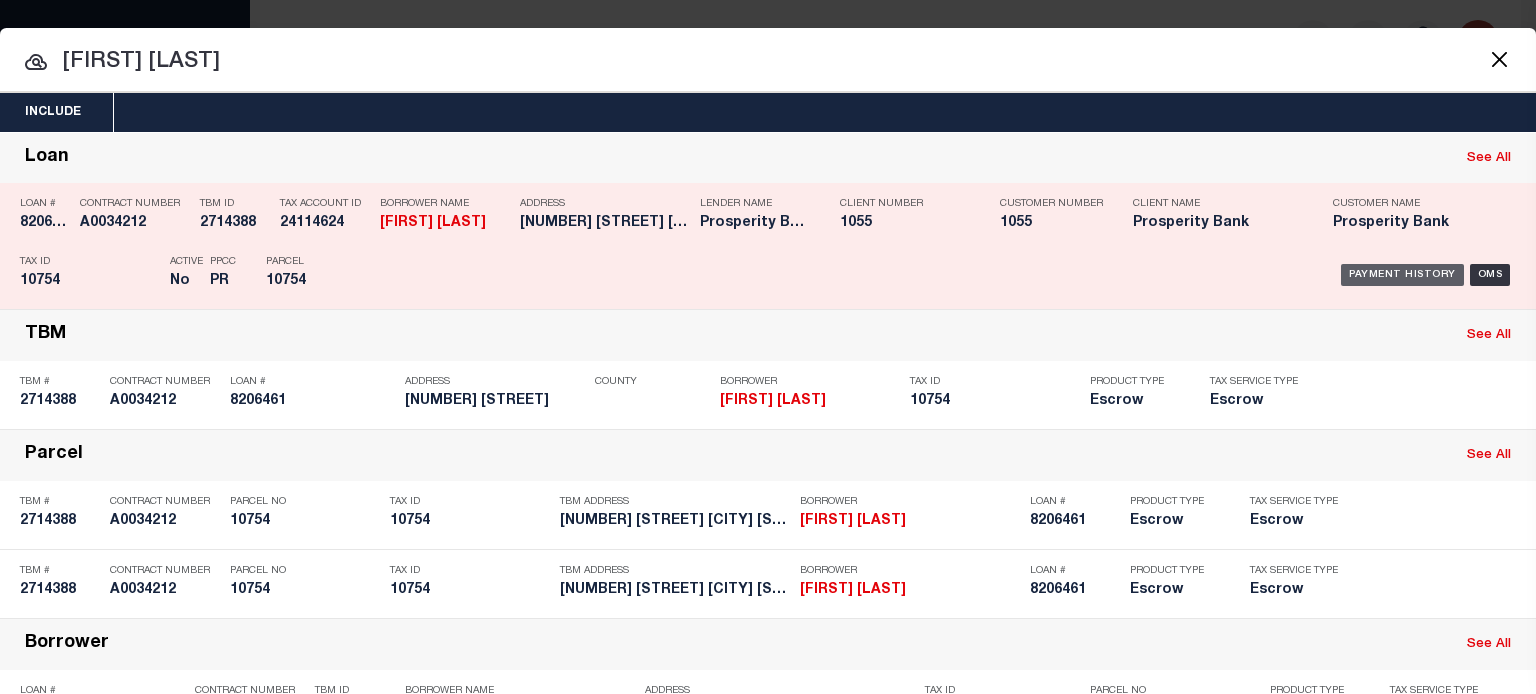 click on "Payment History" at bounding box center (1402, 275) 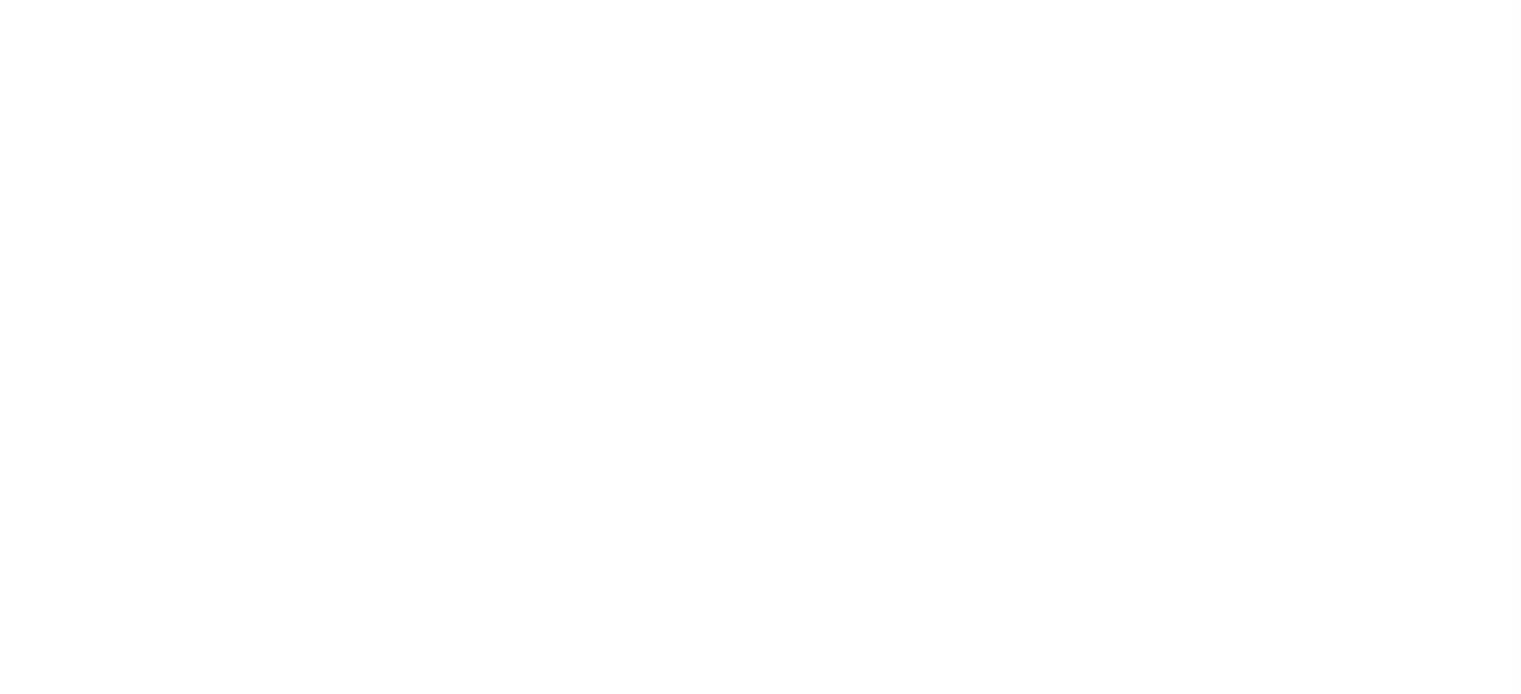 scroll, scrollTop: 0, scrollLeft: 0, axis: both 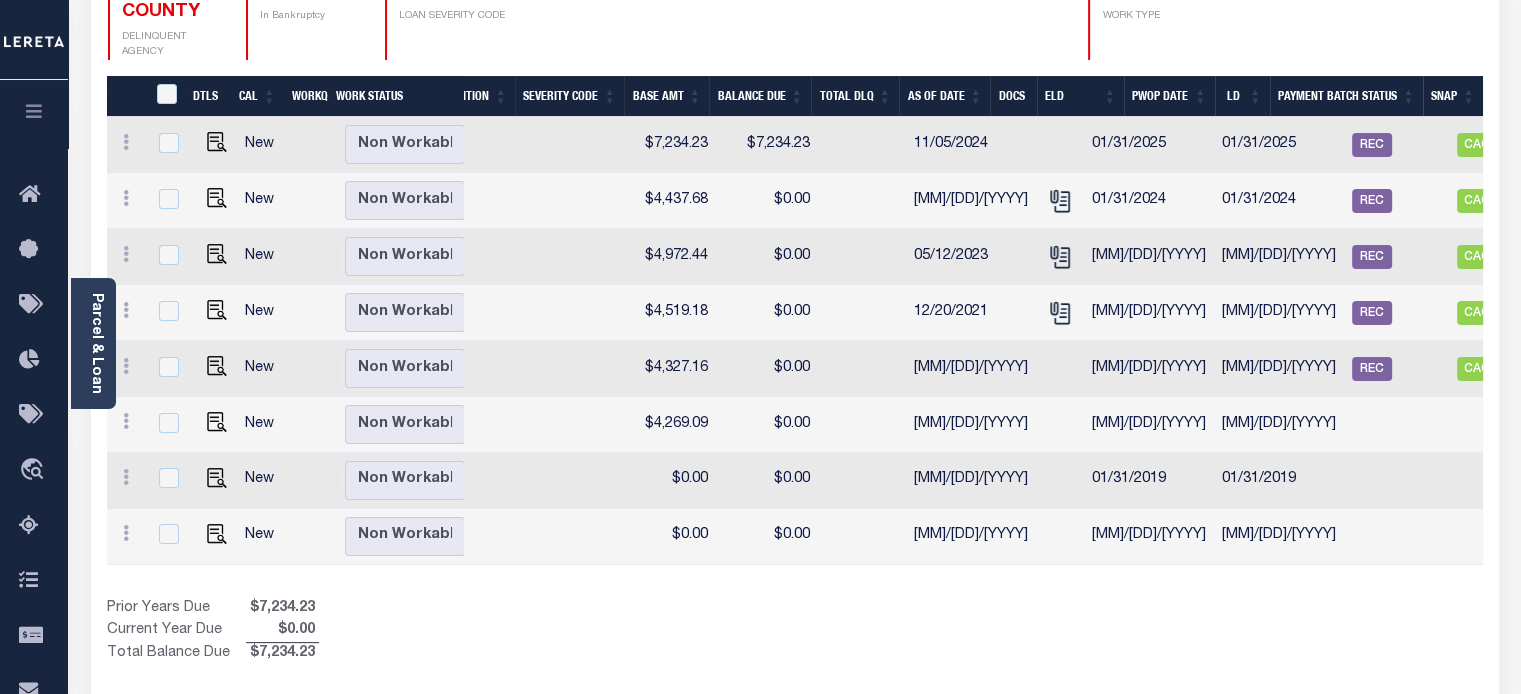 click on "Parcel & Loan" at bounding box center [93, 343] 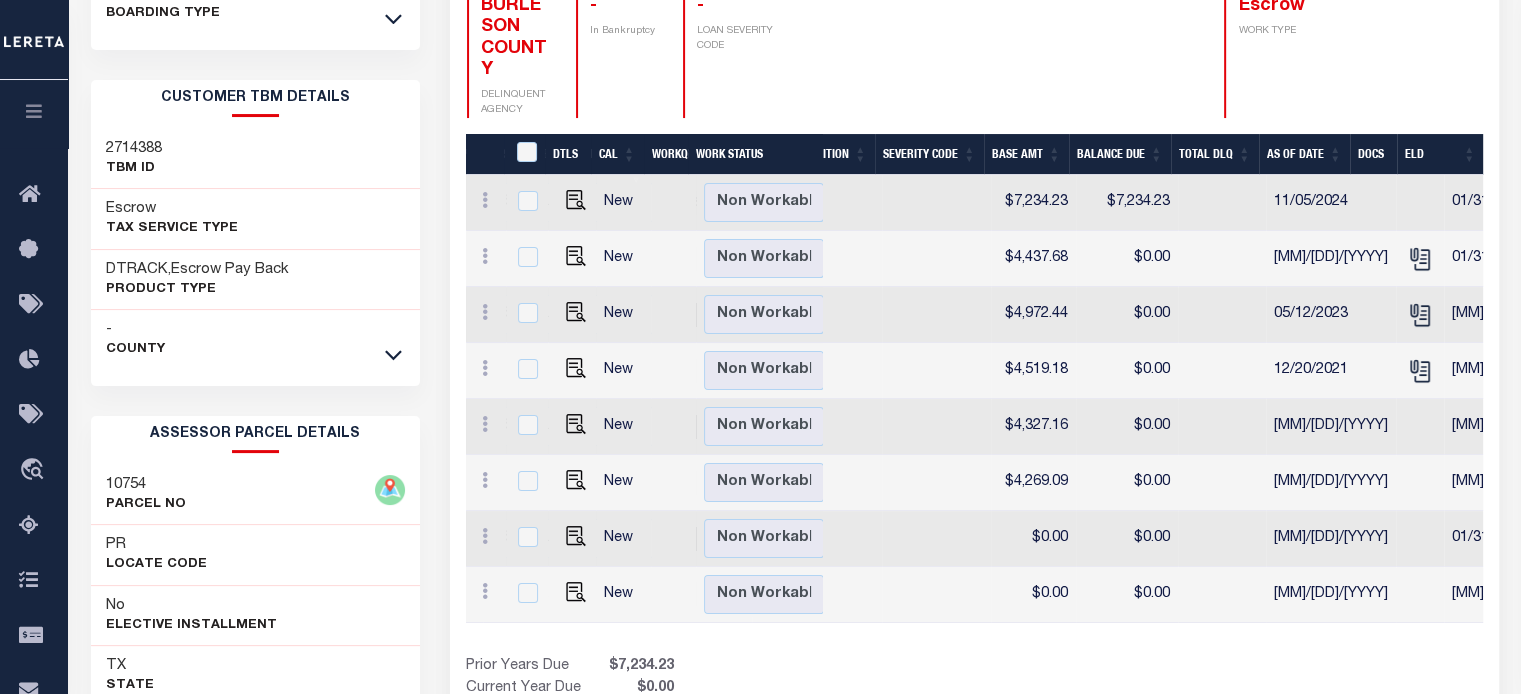 click at bounding box center (393, 355) 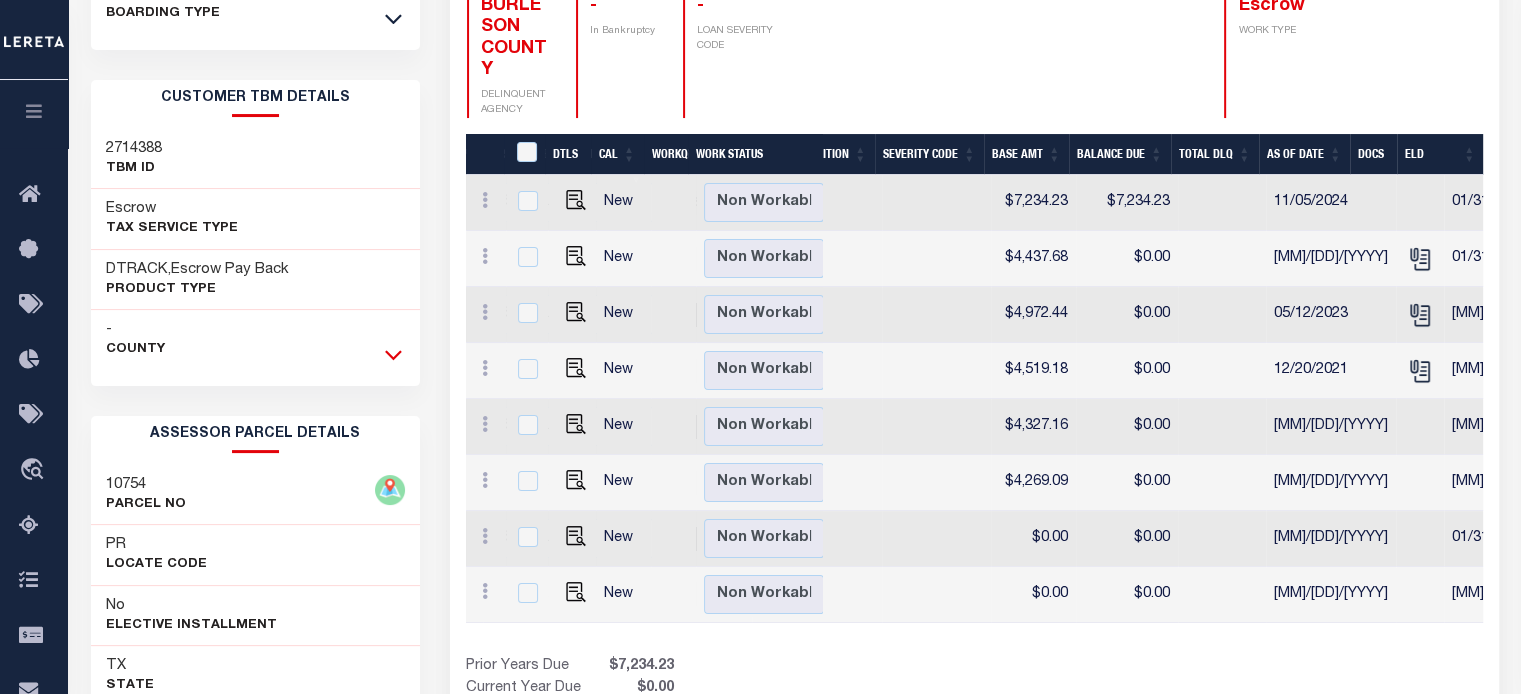 click 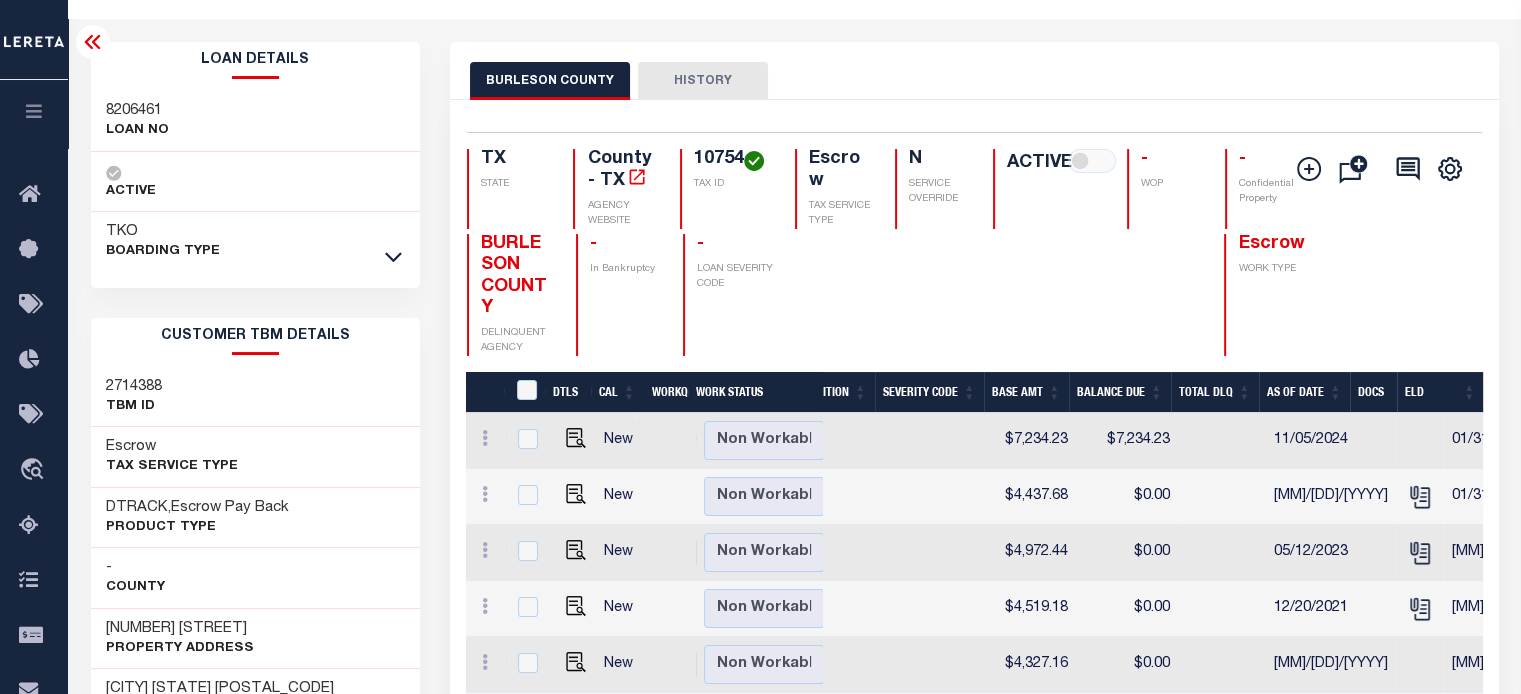 scroll, scrollTop: 0, scrollLeft: 0, axis: both 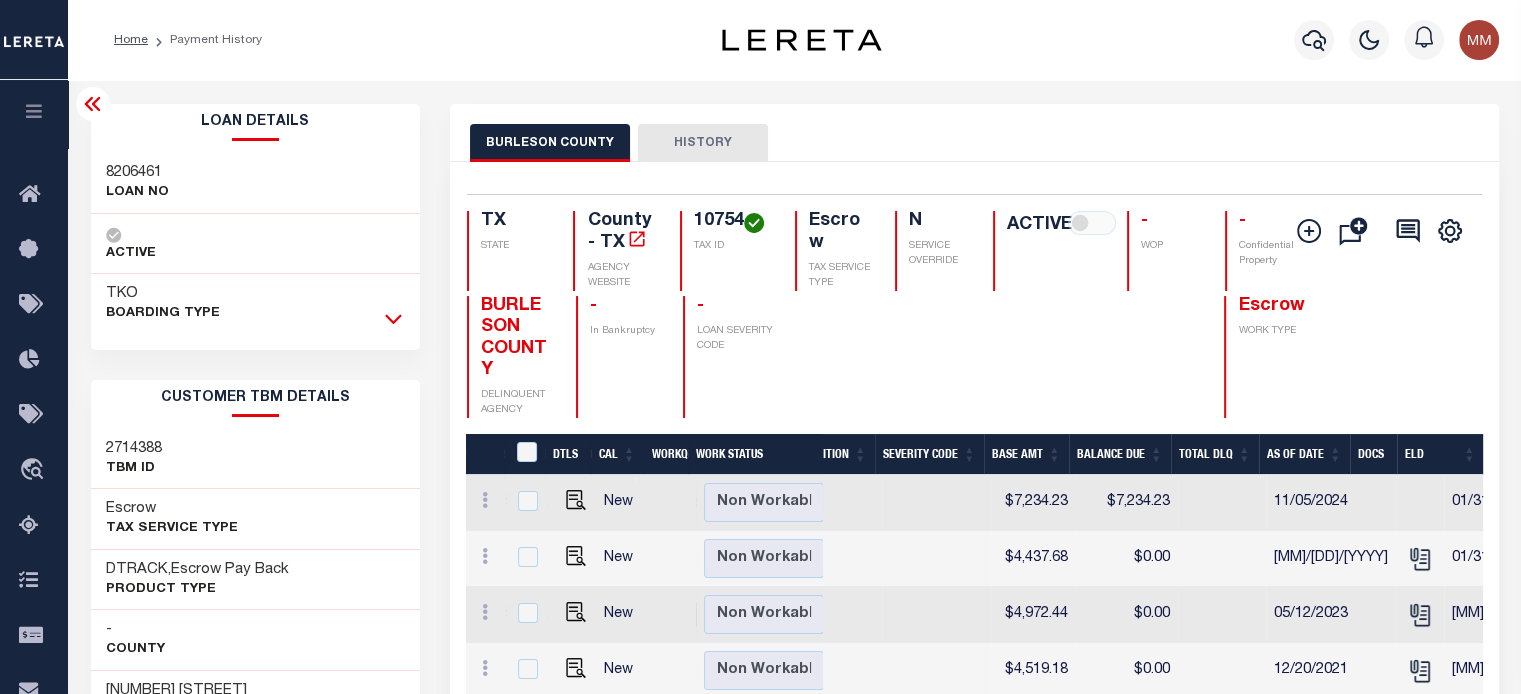 click 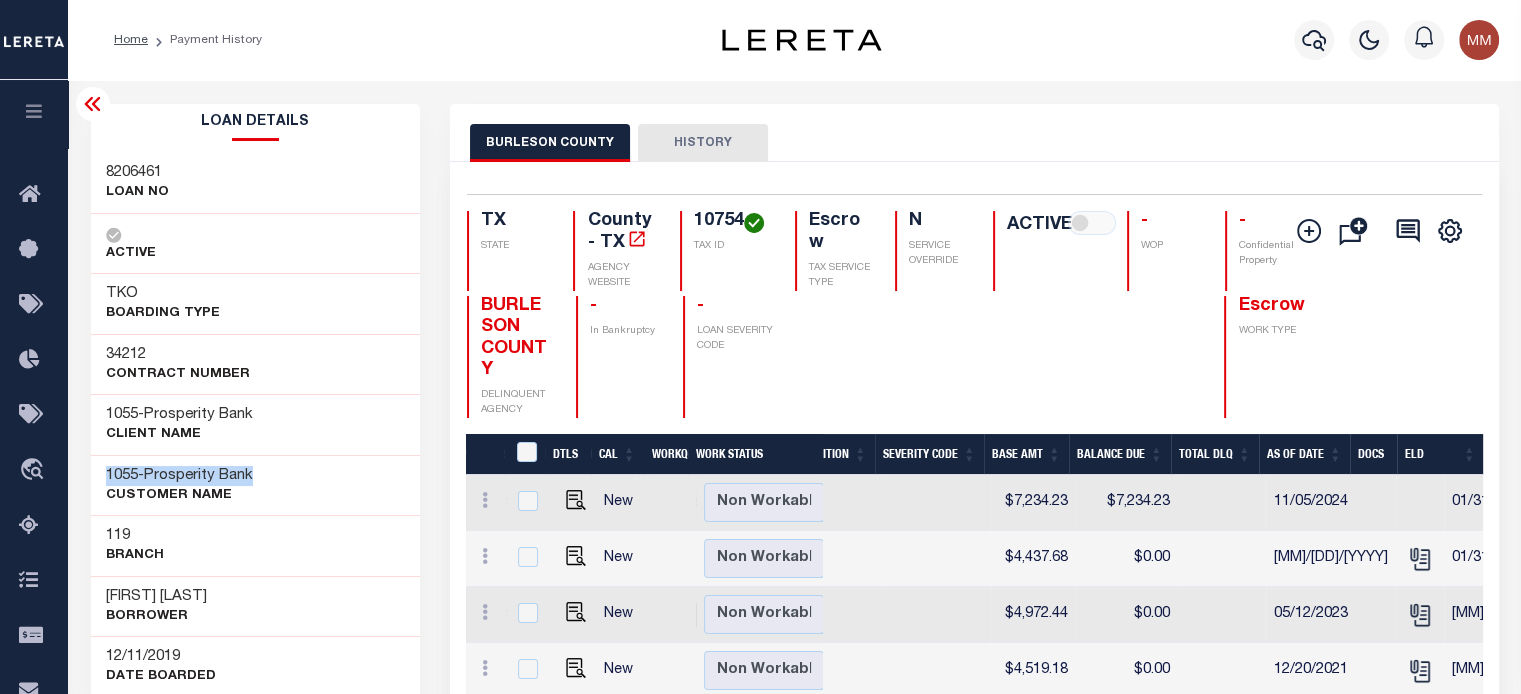 drag, startPoint x: 104, startPoint y: 473, endPoint x: 25, endPoint y: 437, distance: 86.815895 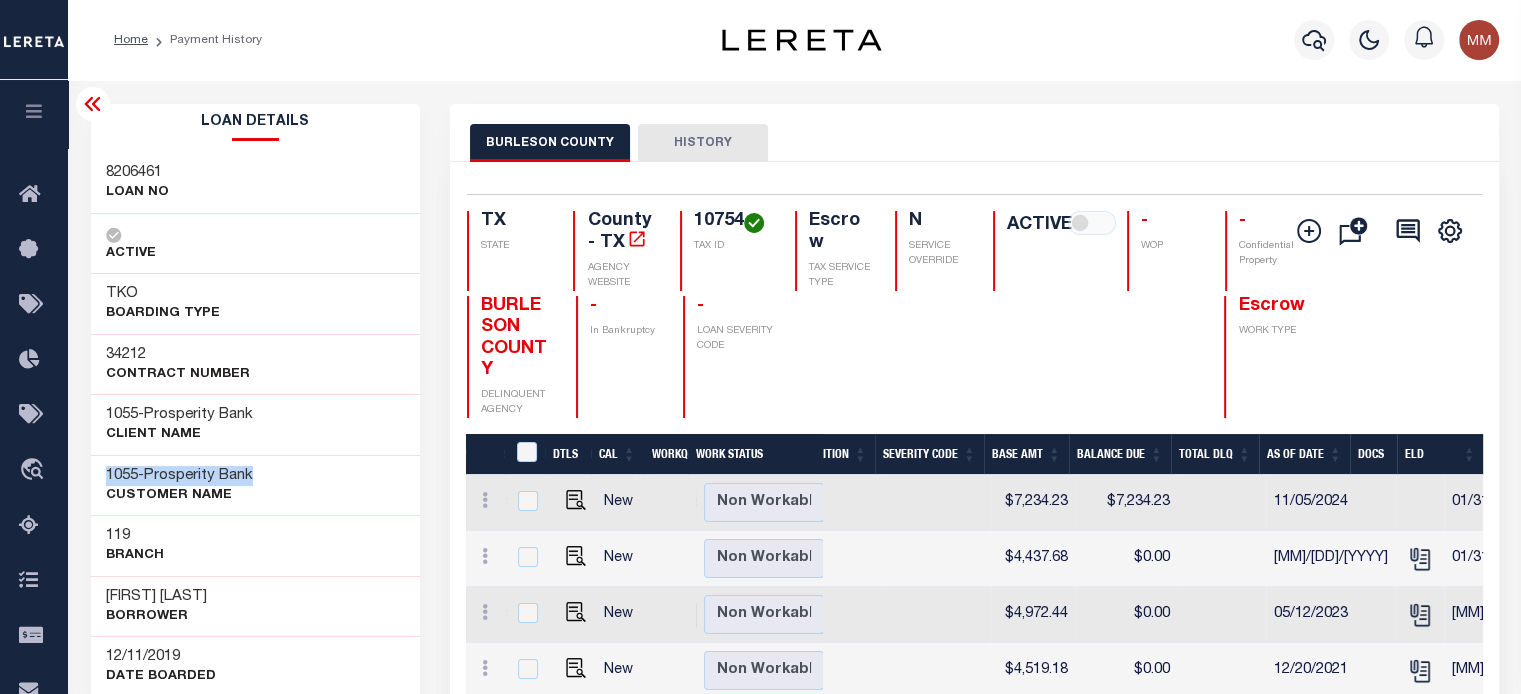 click on "1055  -  Prosperity Bank
CUSTOMER Name" at bounding box center [256, 485] 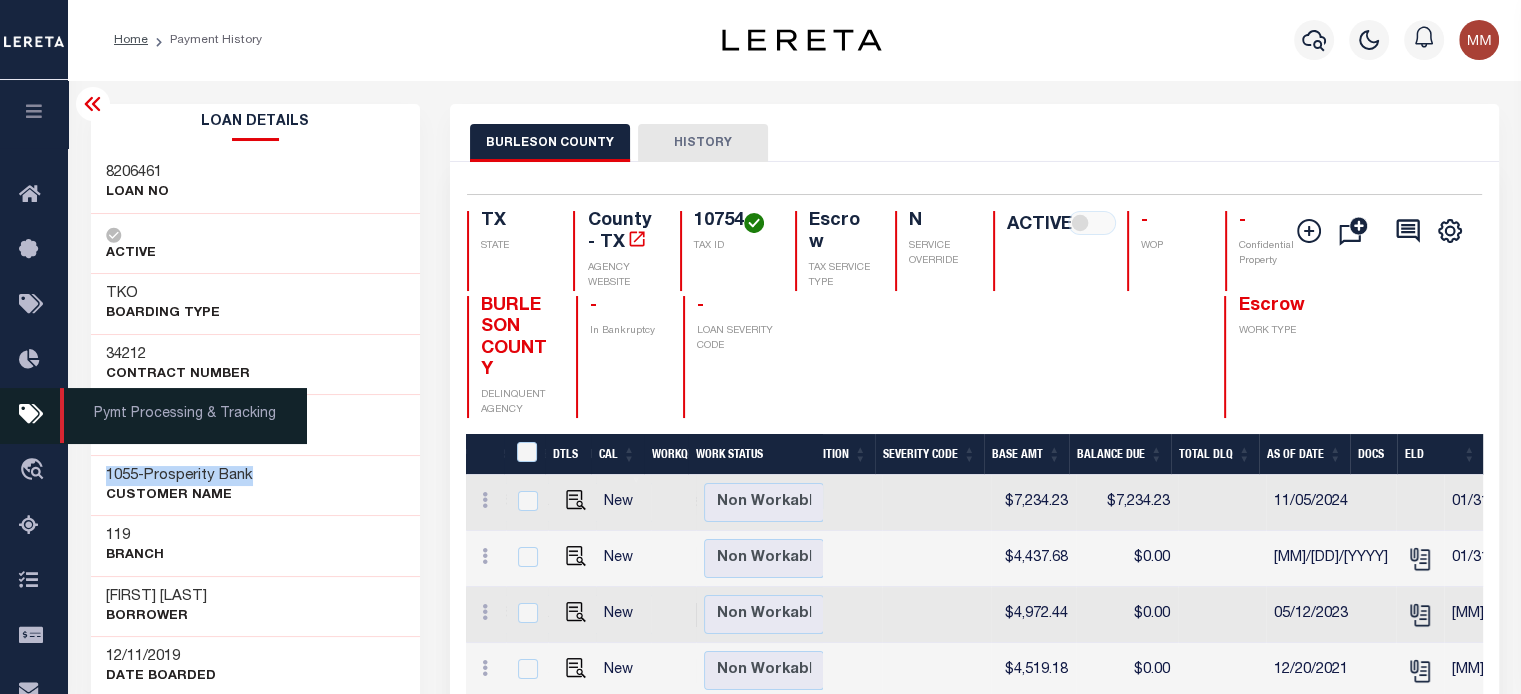 copy on "1055  -  Prosperity Bank" 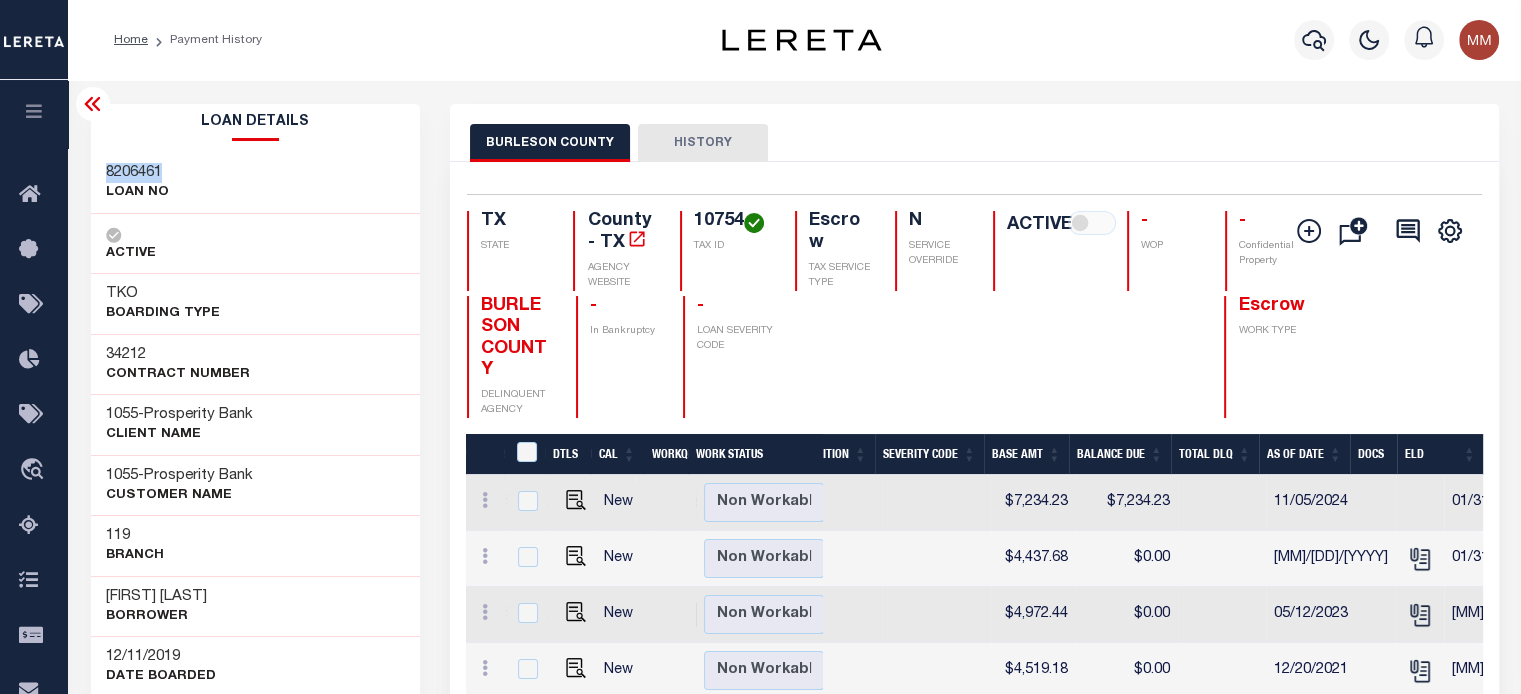 drag, startPoint x: 103, startPoint y: 161, endPoint x: 201, endPoint y: 177, distance: 99.29753 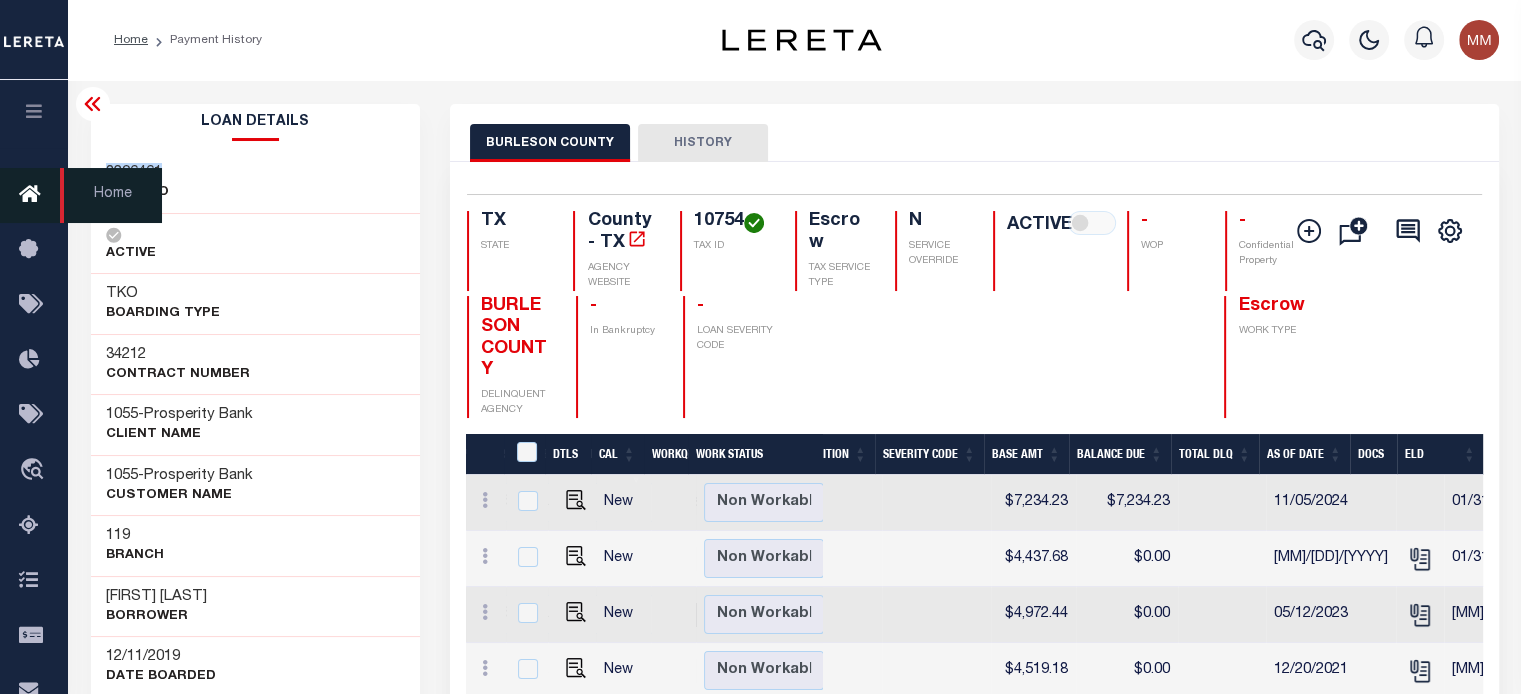 copy on "8206461" 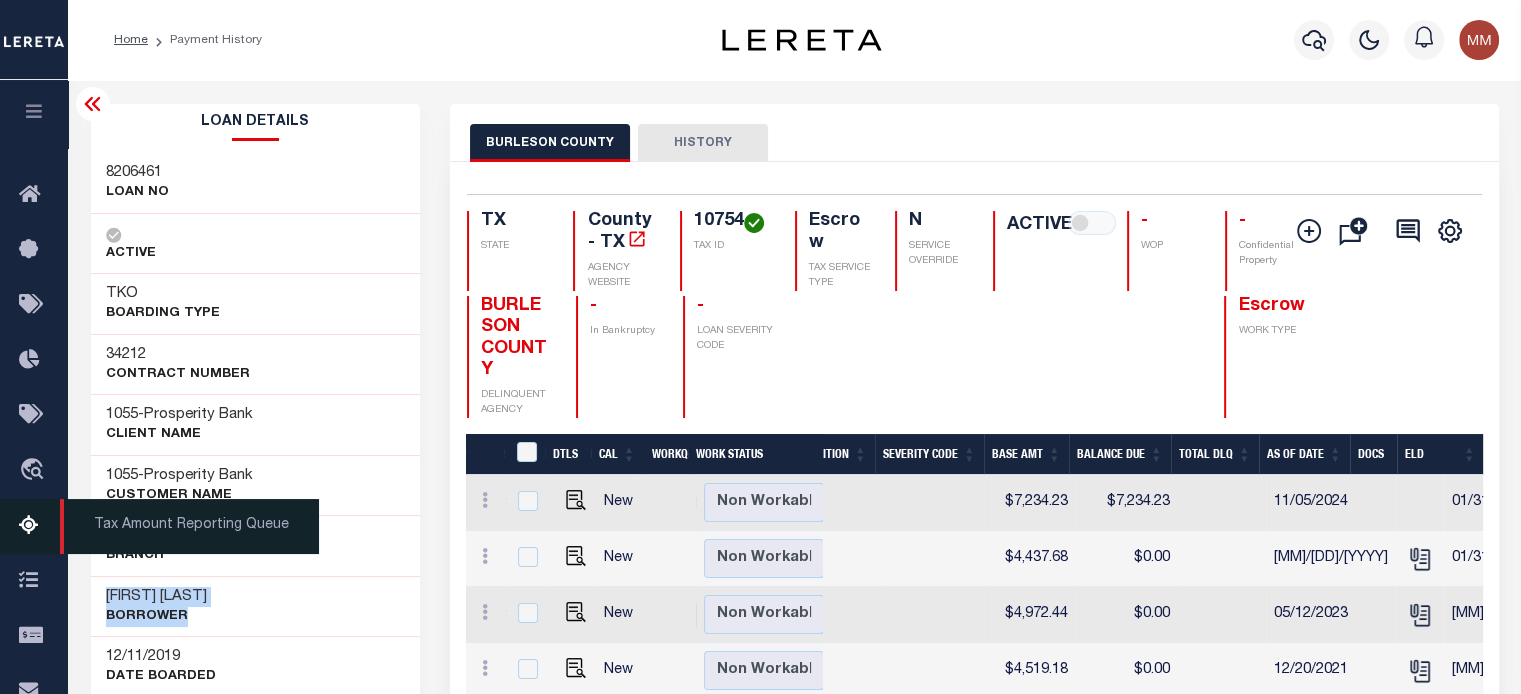 drag, startPoint x: 99, startPoint y: 588, endPoint x: 42, endPoint y: 529, distance: 82.036575 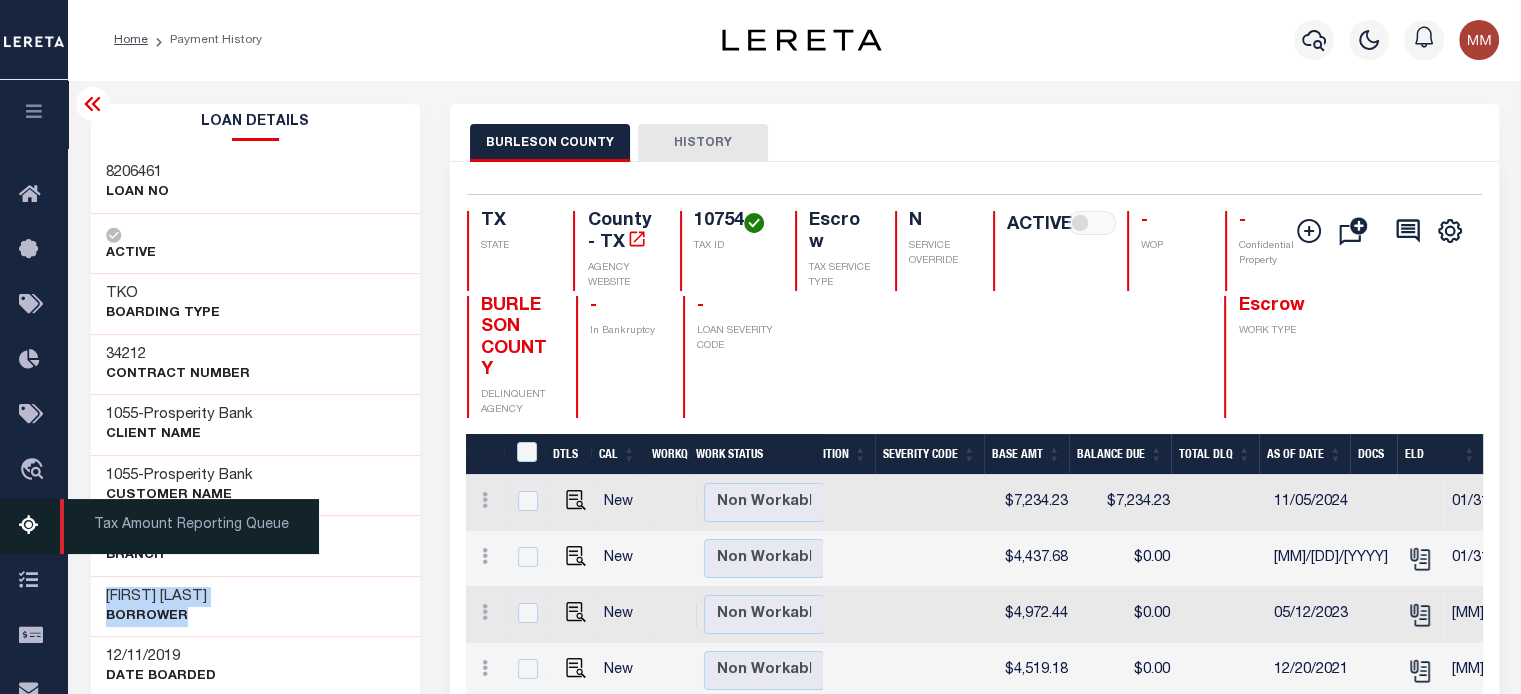 click on "RONNIE DONALDSON
Borrower" at bounding box center [256, 606] 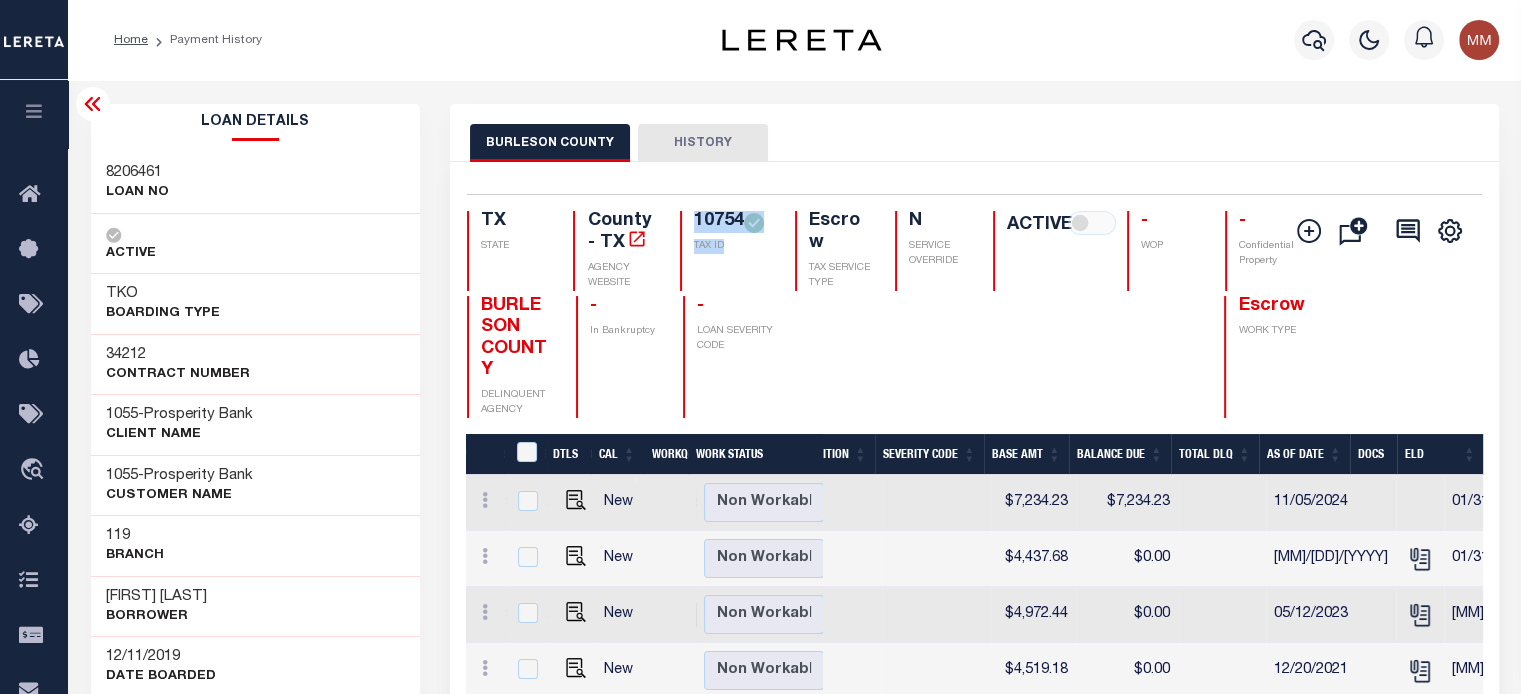 drag, startPoint x: 696, startPoint y: 235, endPoint x: 764, endPoint y: 249, distance: 69.426216 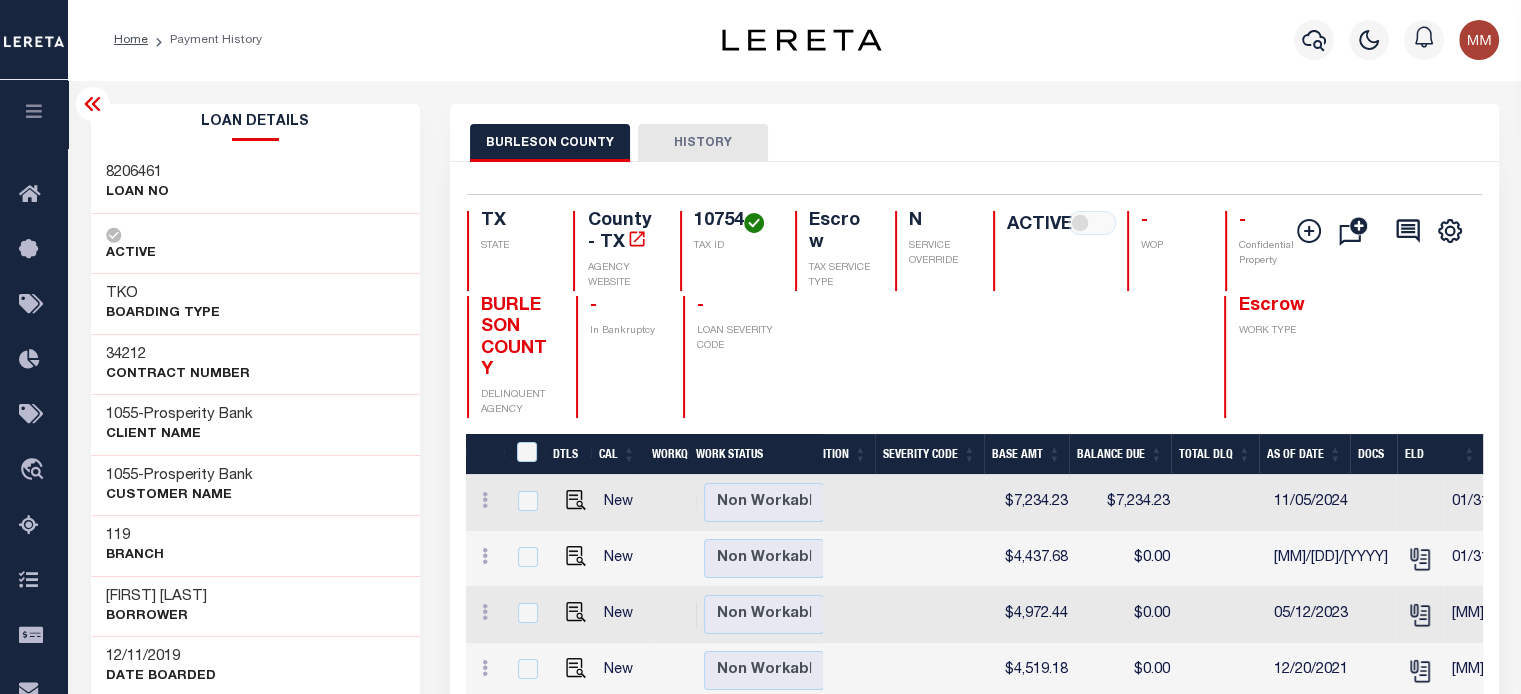 scroll, scrollTop: 0, scrollLeft: 582, axis: horizontal 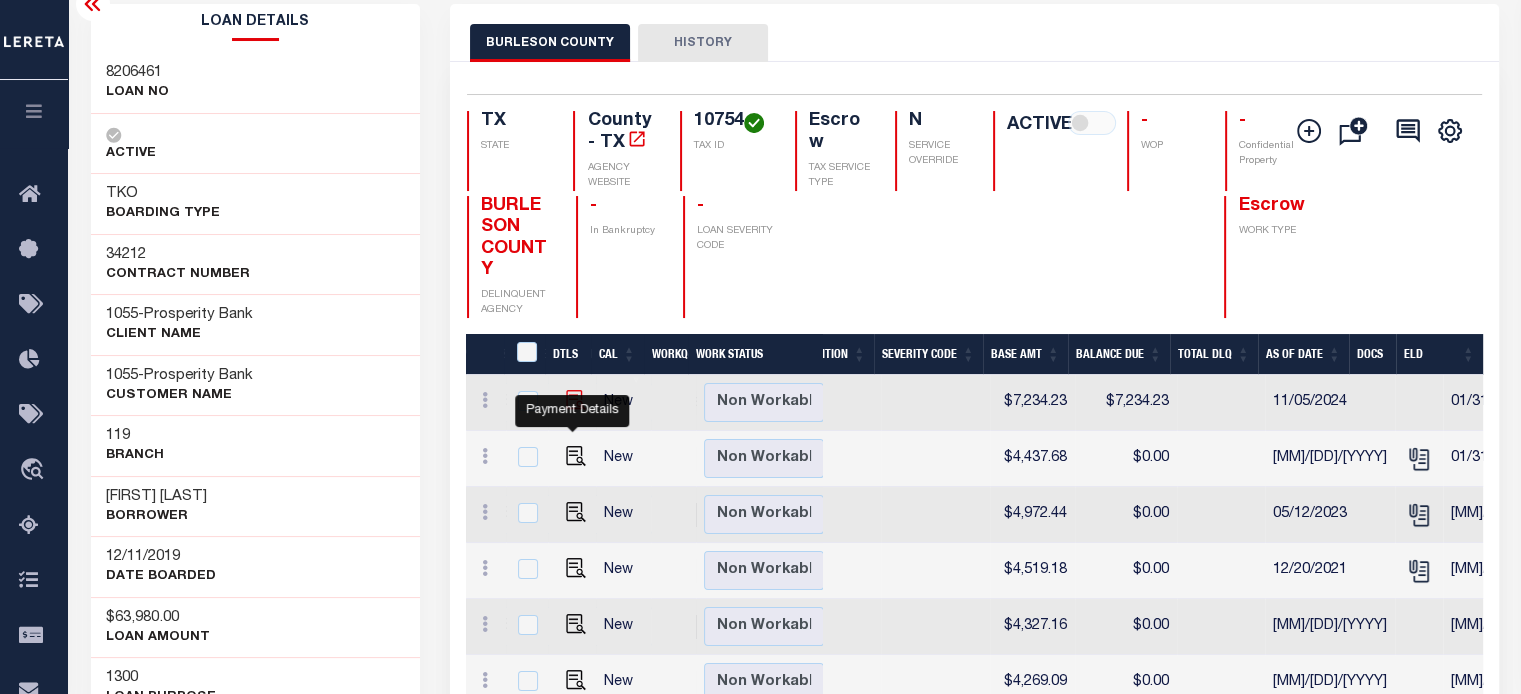 click at bounding box center (576, 400) 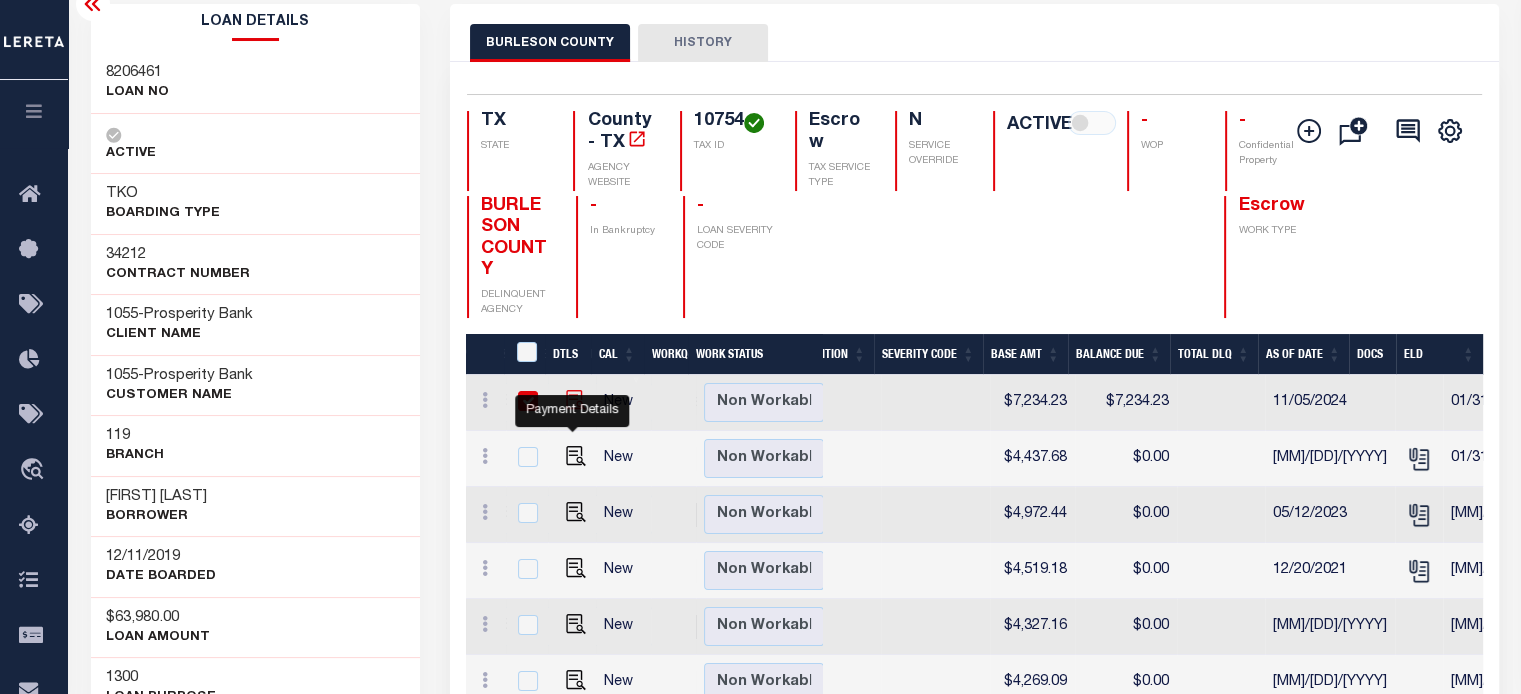 checkbox on "true" 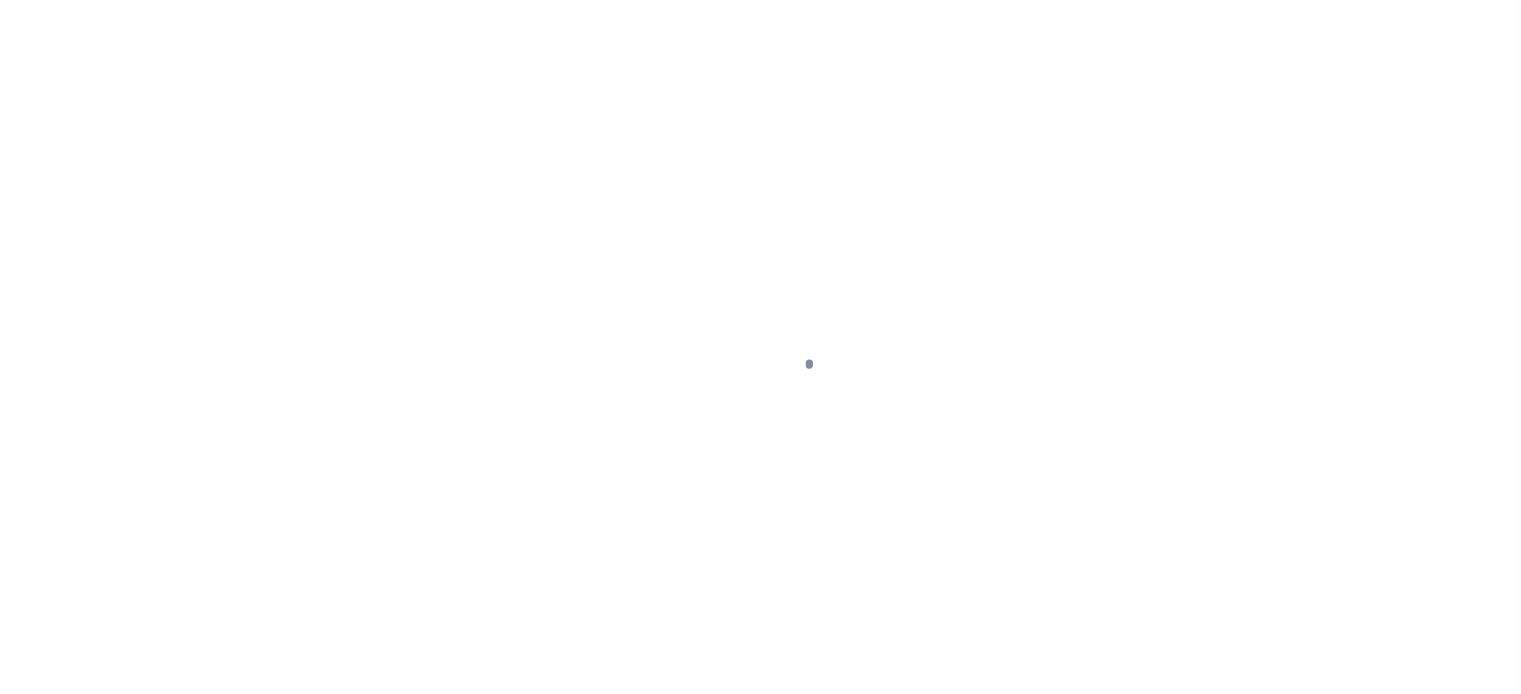 select on "SNT" 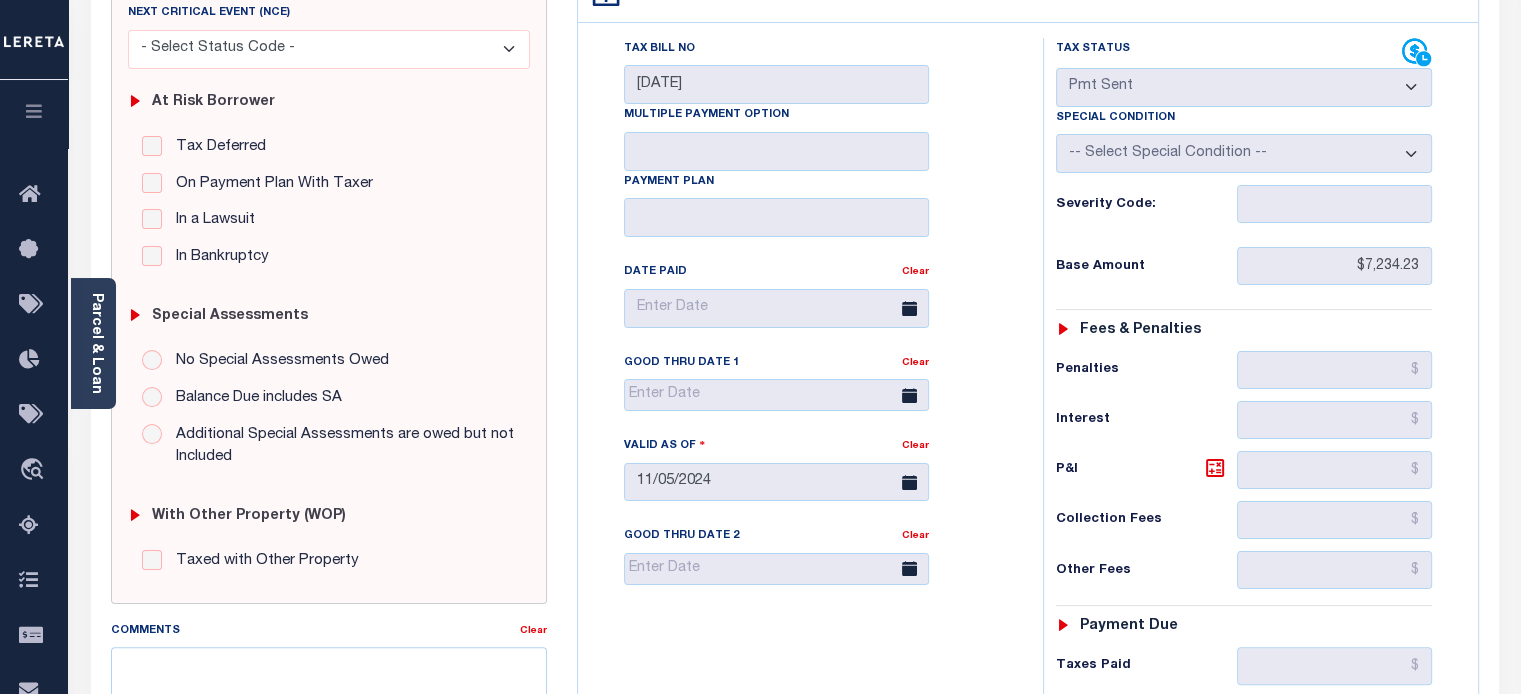 scroll, scrollTop: 0, scrollLeft: 0, axis: both 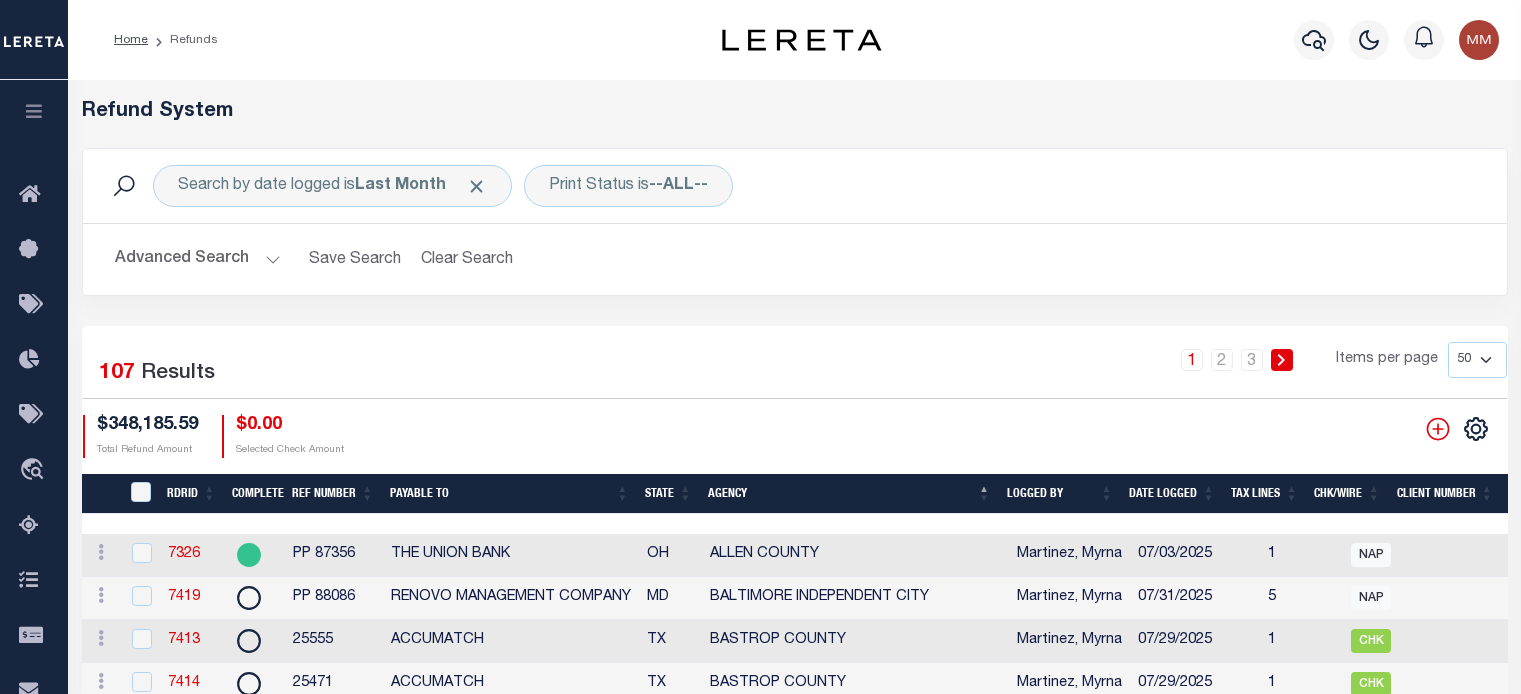 select on "50" 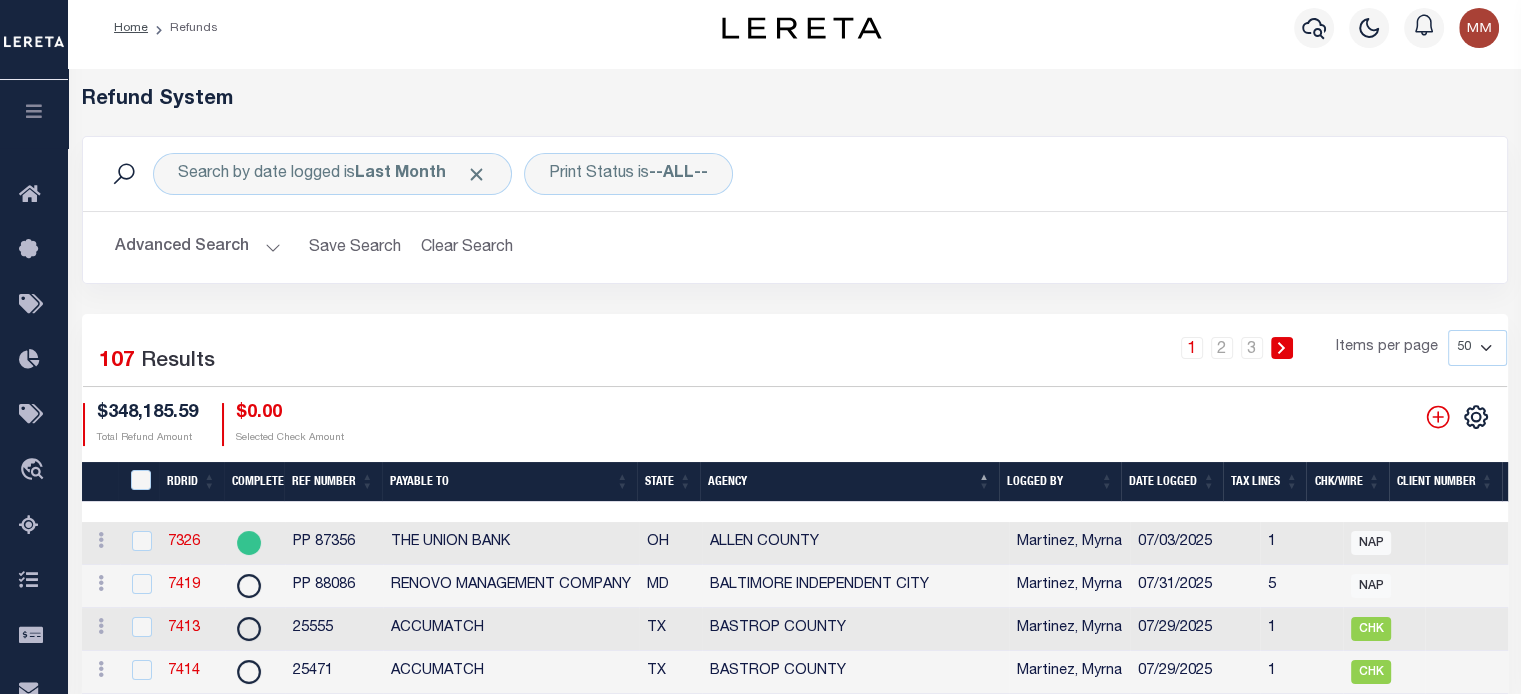 scroll, scrollTop: 0, scrollLeft: 0, axis: both 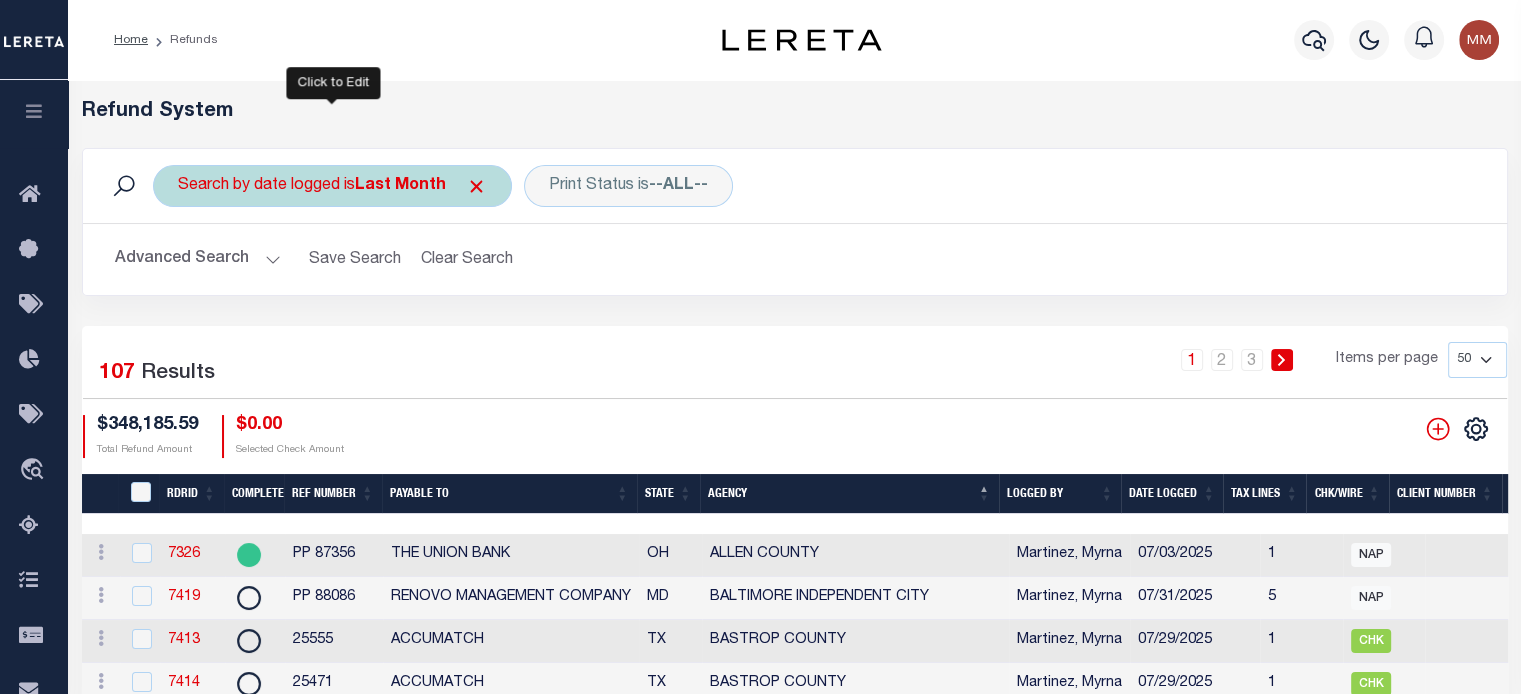 click on "Last Month" at bounding box center [400, 186] 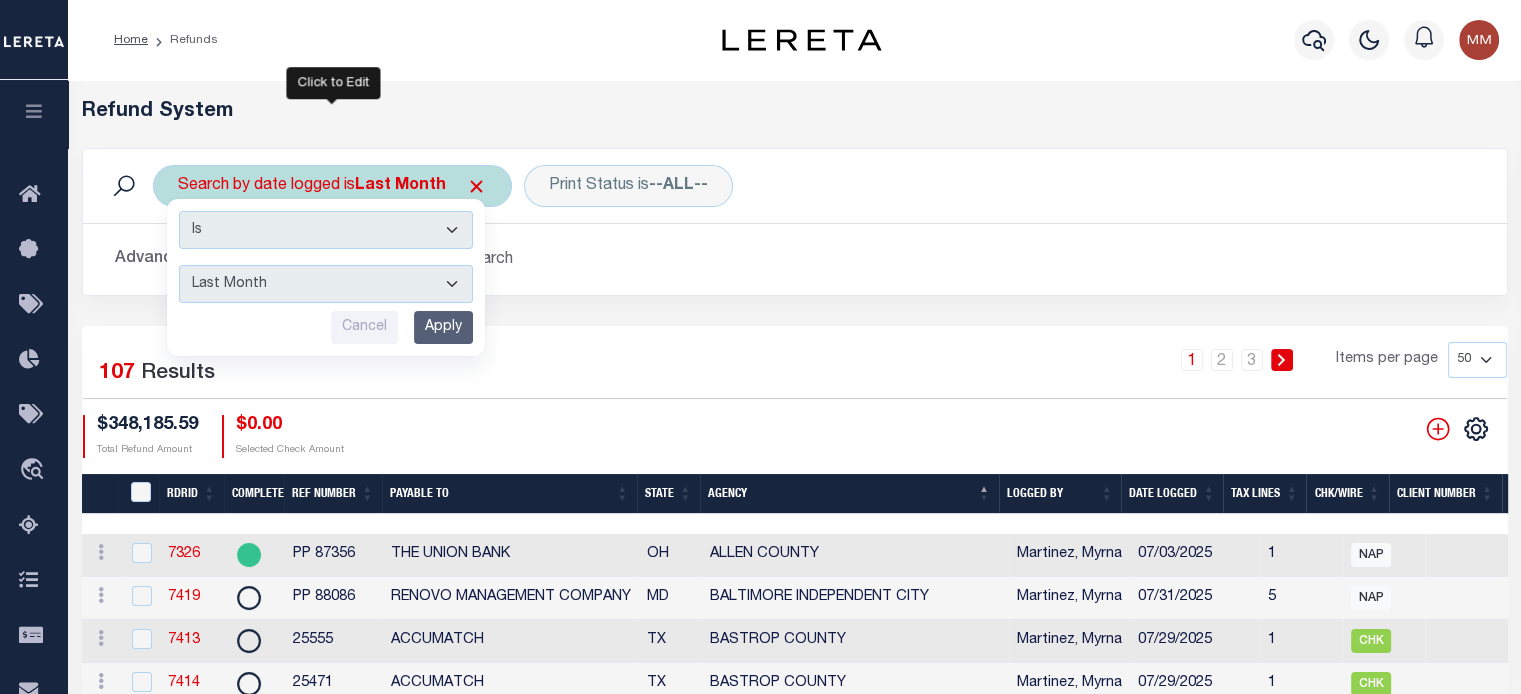 click on "This Month Last Month Last Three Months This Year Last Year" at bounding box center (326, 284) 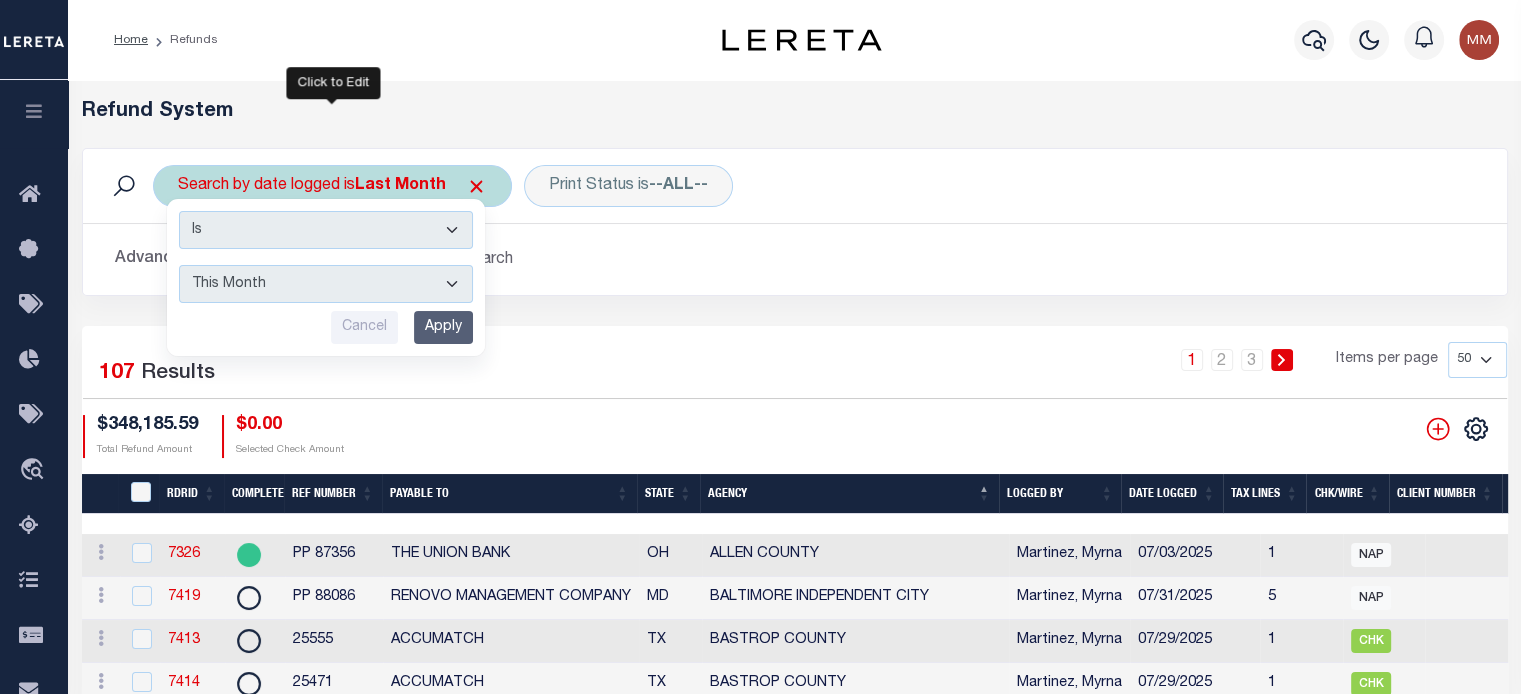 click on "This Month Last Month Last Three Months This Year Last Year" at bounding box center (326, 284) 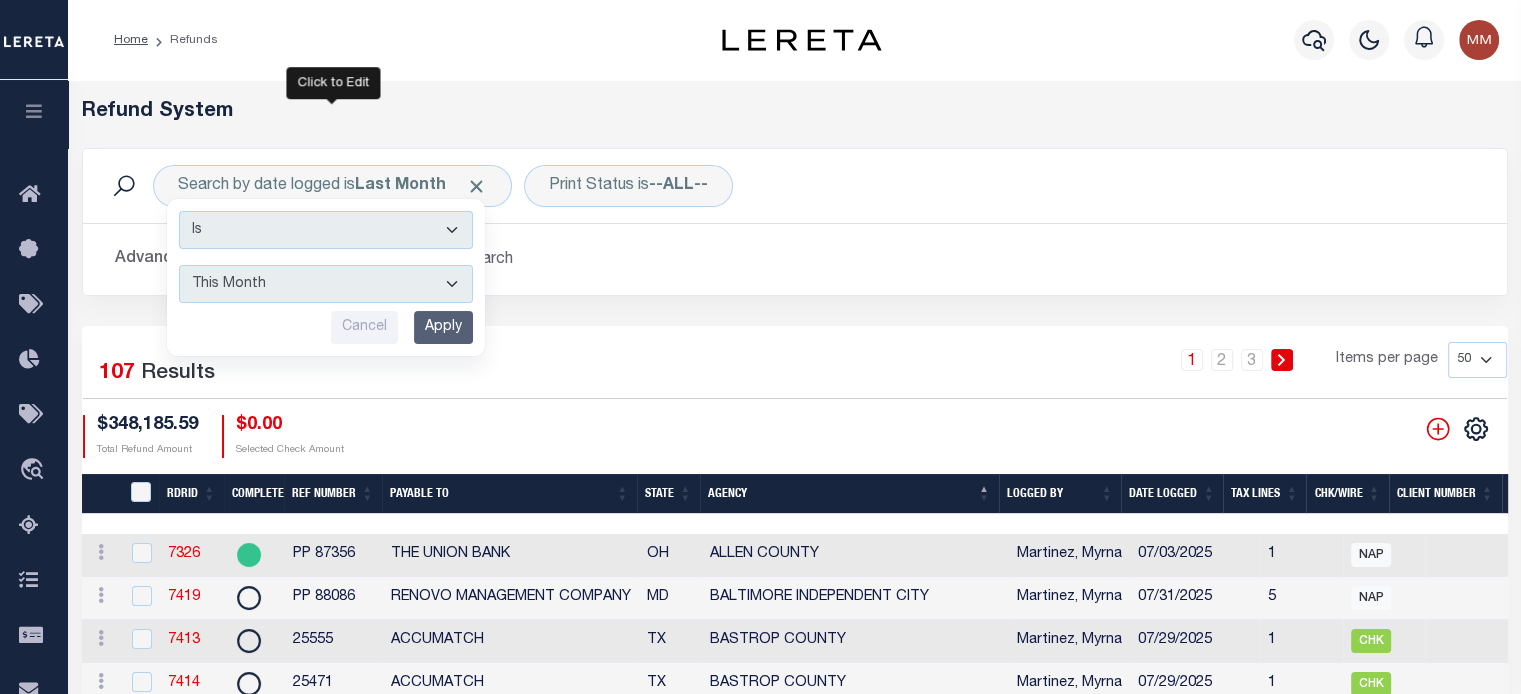 click on "Apply" at bounding box center (443, 327) 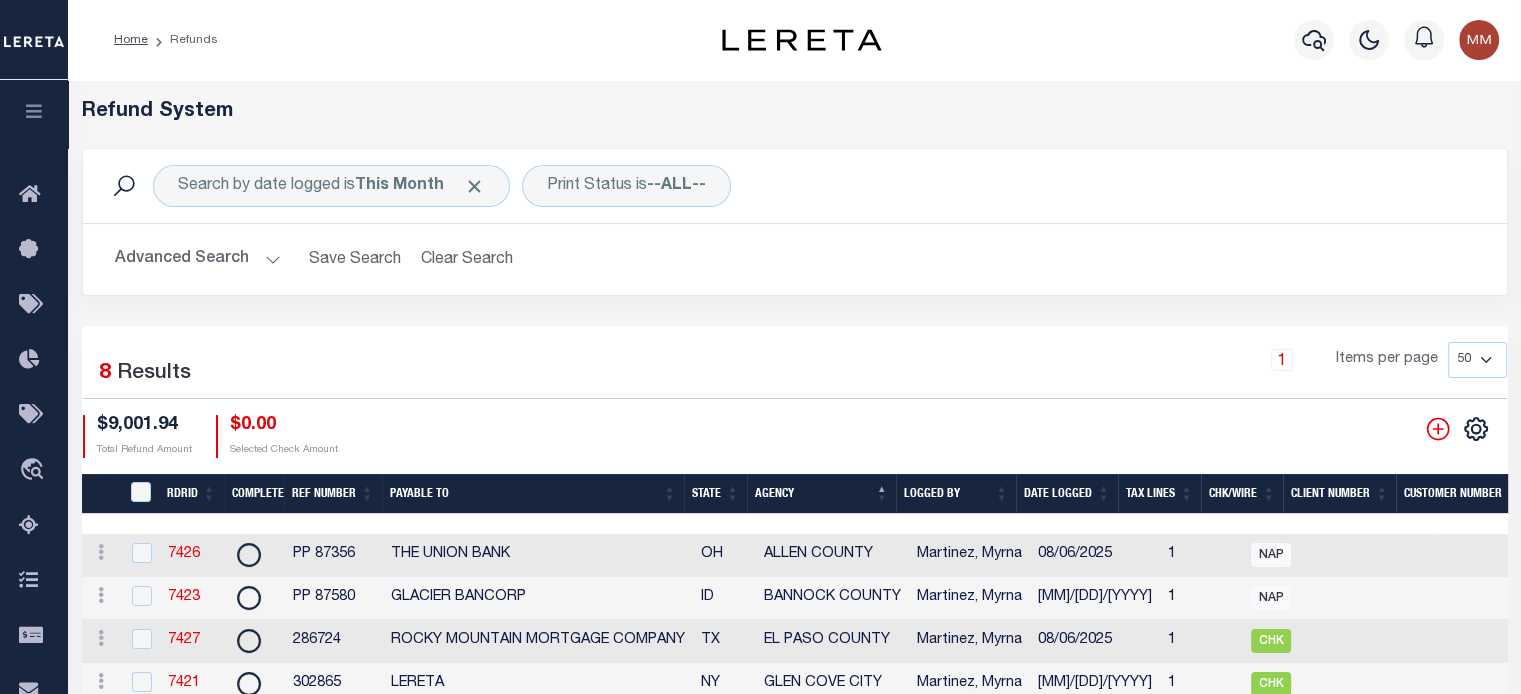 click 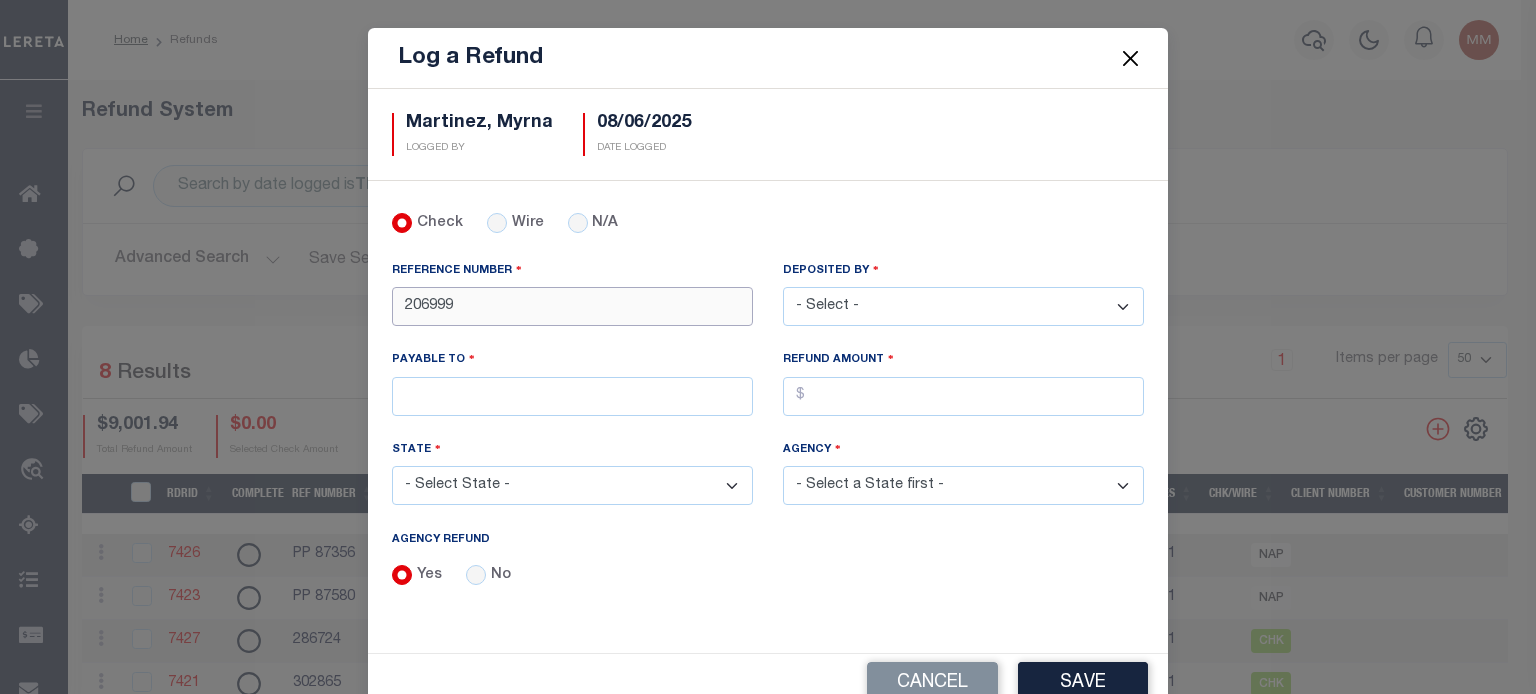 drag, startPoint x: 477, startPoint y: 306, endPoint x: -479, endPoint y: 321, distance: 956.1177 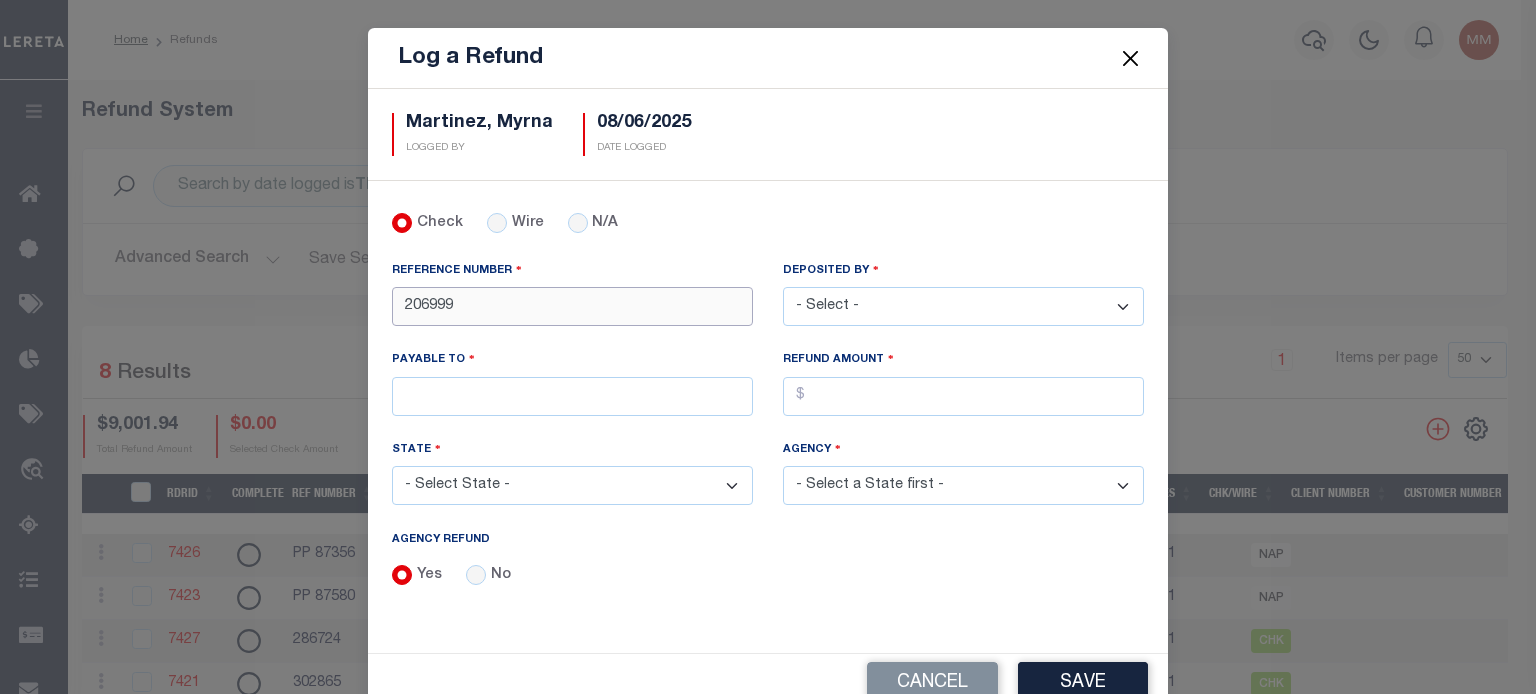 click on "Home Refunds" at bounding box center (768, 591) 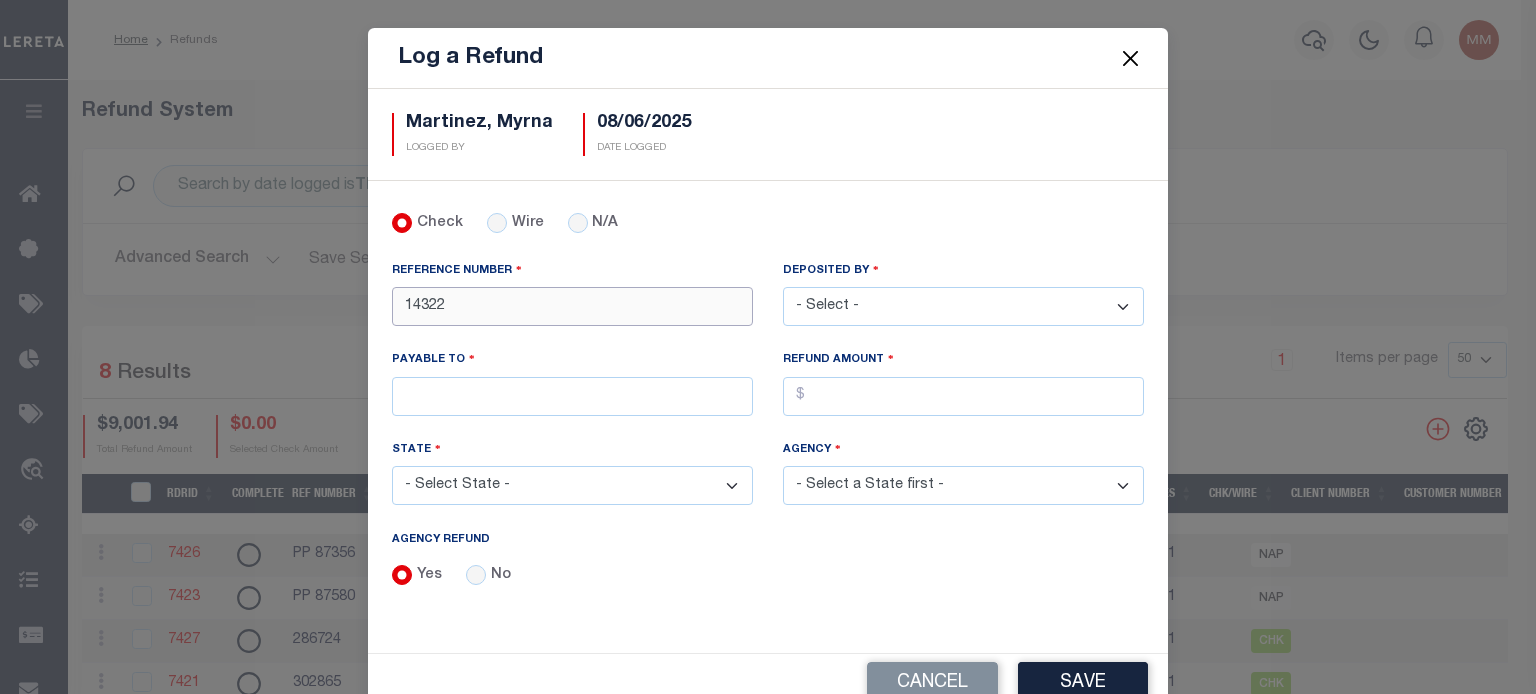 type on "14322" 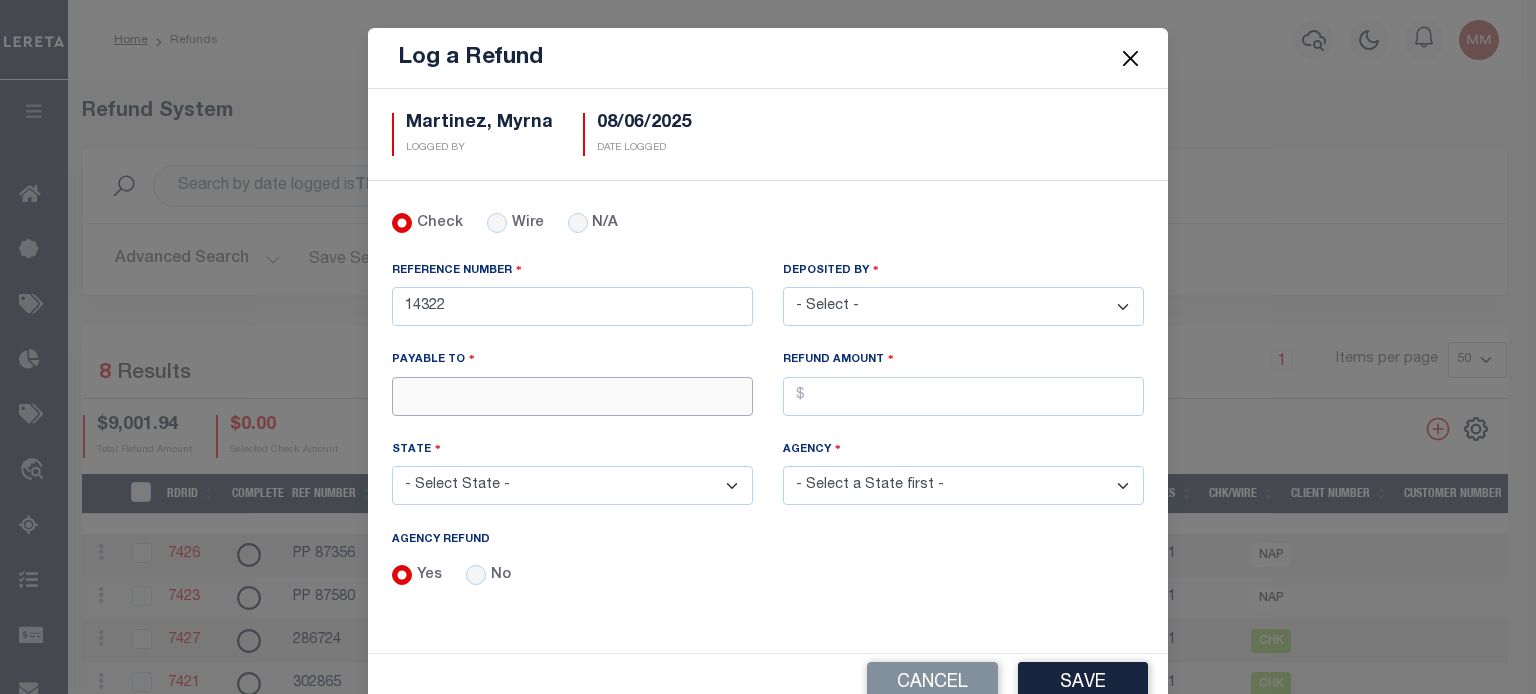 click on "PAYABLE TO" at bounding box center [572, 396] 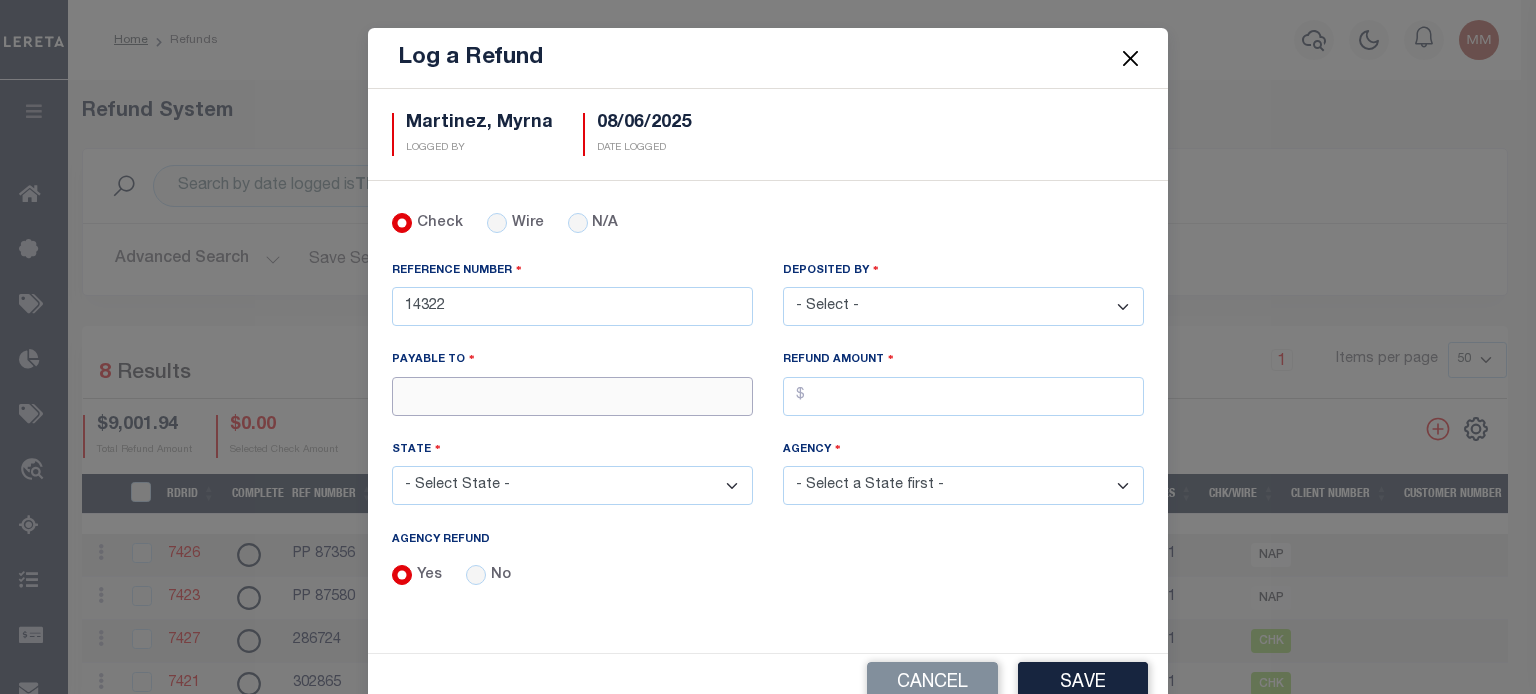 type on "LERETA" 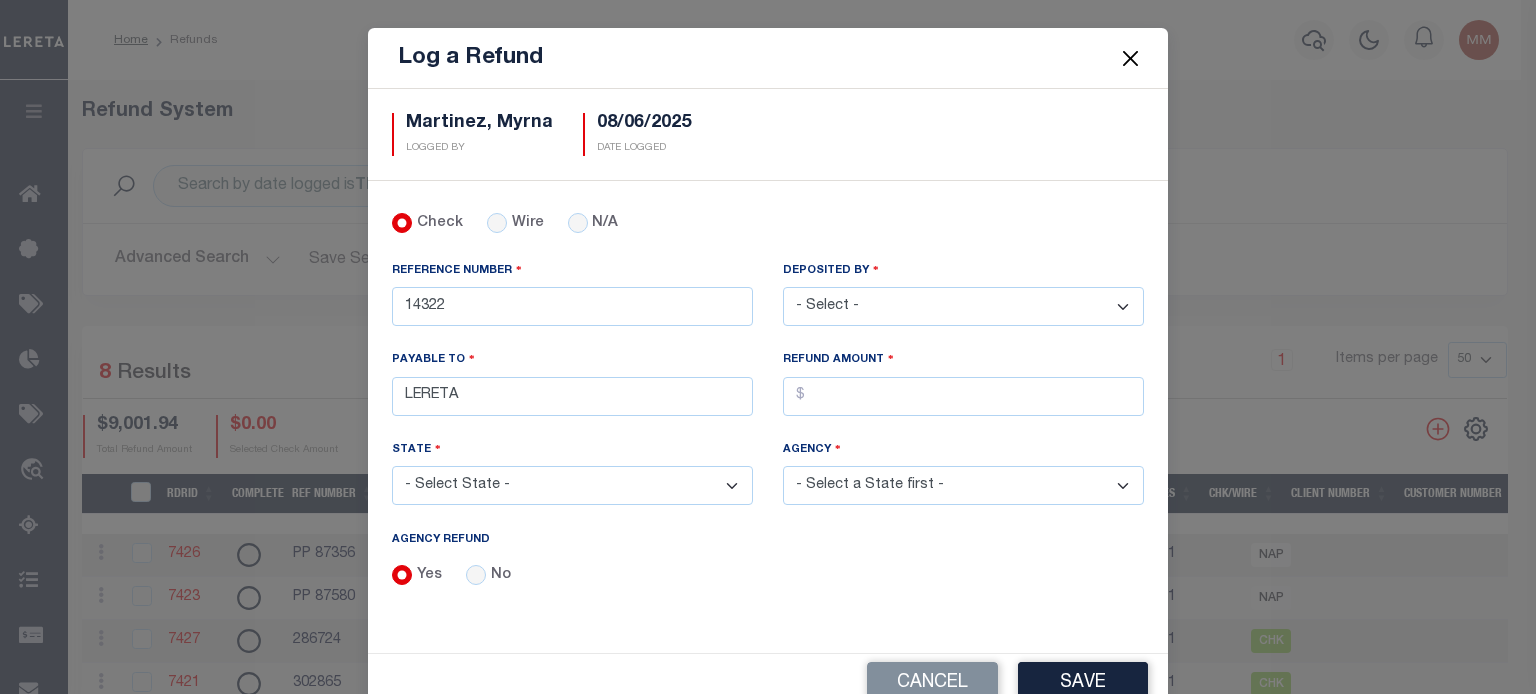 click on "- Select -
Aakash Patel
Abdul Muzain
Adams, Pamela S
Agustin Fernandez
Agustin Maturino
Ahmad Darwish
Ajay Kumar
Alberto Estrada
Allen, Mark
Allison, Rachael
Amanulla Arbin
Amick, Heather
Anders, Tim
Anderson, Juanita
Armstrong, Sheila
Artiga, Mario
Asad, Rameela
Ashwini Manjegowda
Avery, Jane
Avila, Veronica
Babu Bhargavi
Bailon, Alysha
Baiza, Deserie
Balachandra Bhat
Barlag, Lisa
Bartels, Verna
Beard, Shannon
Beebe, Mike
Beech, Jory
Betty Boultinghouse
Bharat Mendapara
Blas Alan
Bledsoe, Mitch
Boede, Kate
Bolt, Keri A
Boultinghouse, Betty
Bowers, Cynthia
Brad Martin
Bradford, Gavin
Bradley, Gabrielle
Brinn, Jana
Butler, Joanne M
Byrnes, Louise
Cadorine Robert
Caple, Debra
Carlos Contreres
Carmody, Brian
Carranco, Crystian
Casillas, Travis
Castanon, Jesse
Castillo, Laura
Cendejas, Eunice
Charles Angela M
Chatterjee, Amrita
Chavez, Arthur
Chethan Kasturi
Chethan Vijaykumar
Christensen Donald" at bounding box center [963, 306] 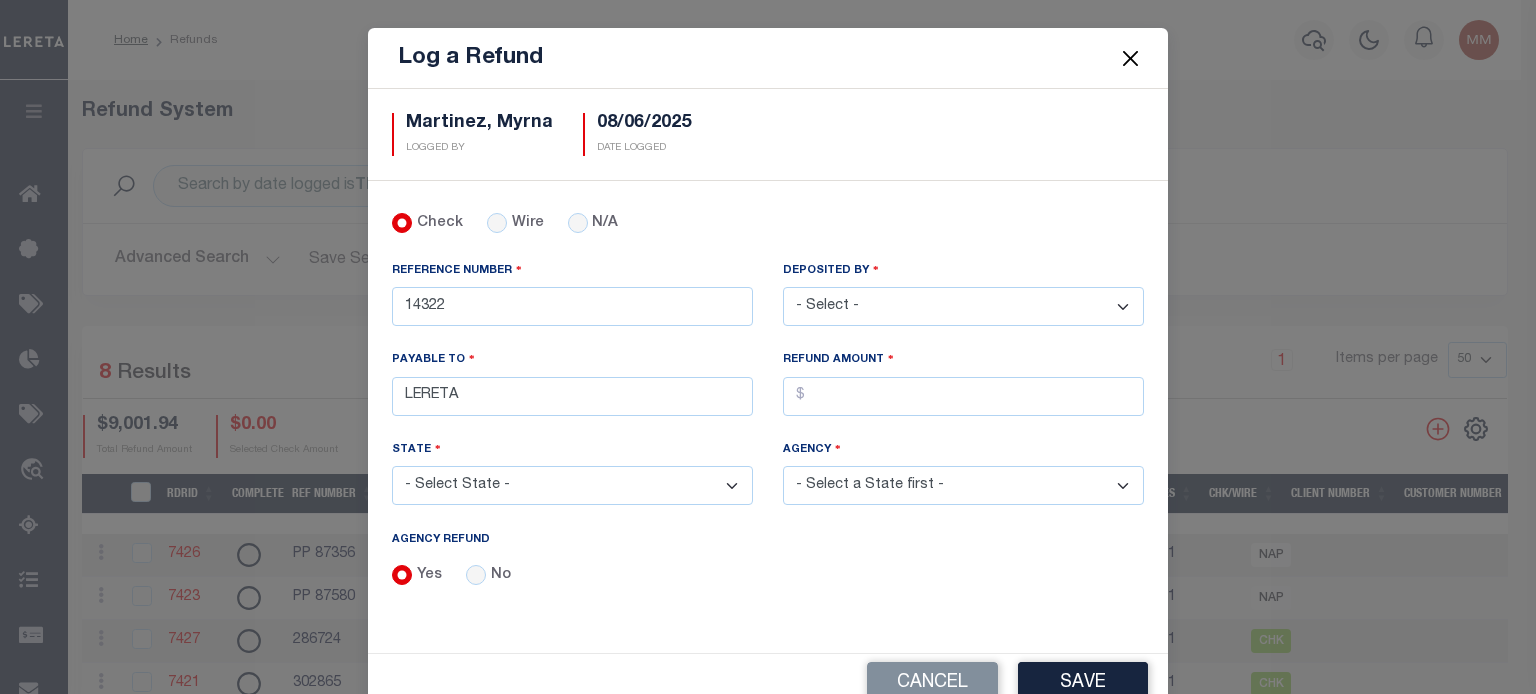 select on "Martinez, Myrna" 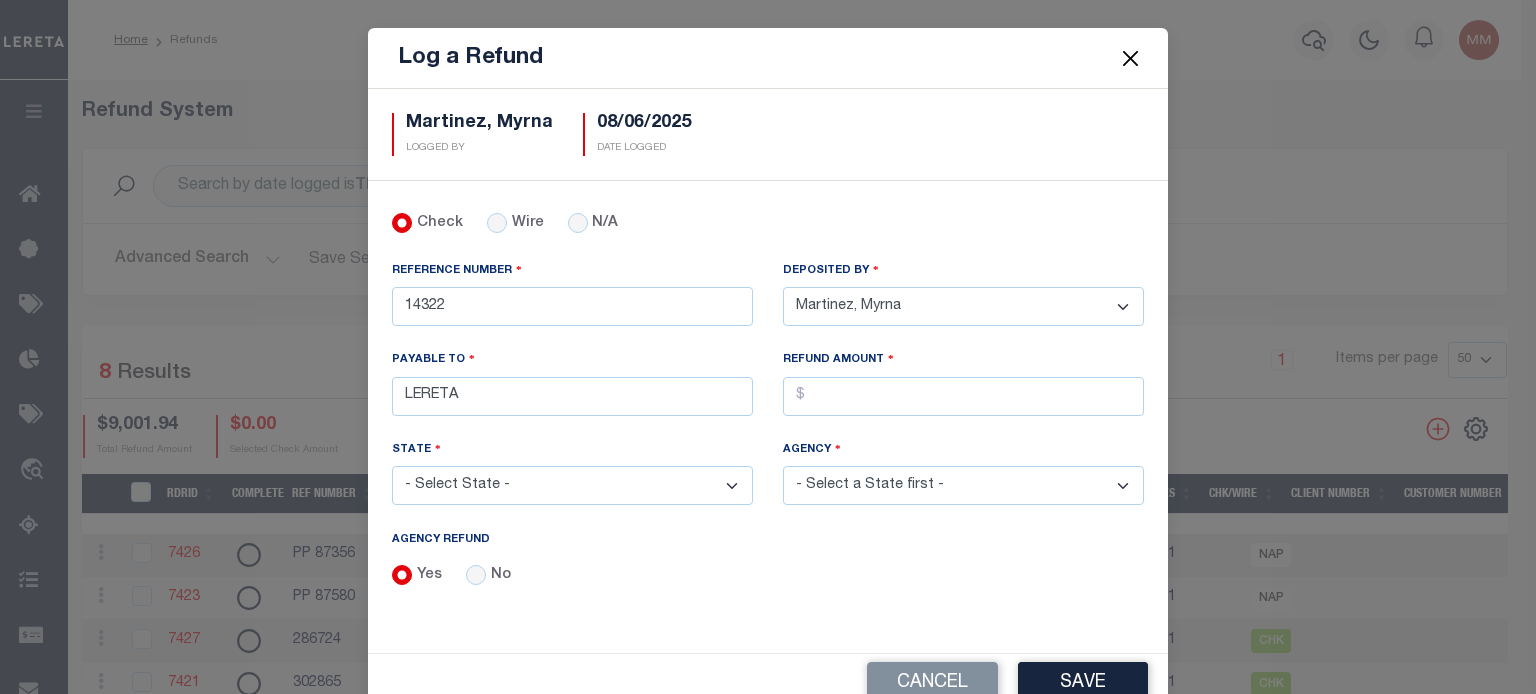 click on "- Select -
Aakash Patel
Abdul Muzain
Adams, Pamela S
Agustin Fernandez
Agustin Maturino
Ahmad Darwish
Ajay Kumar
Alberto Estrada
Allen, Mark
Allison, Rachael
Amanulla Arbin
Amick, Heather
Anders, Tim
Anderson, Juanita
Armstrong, Sheila
Artiga, Mario
Asad, Rameela
Ashwini Manjegowda
Avery, Jane
Avila, Veronica
Babu Bhargavi
Bailon, Alysha
Baiza, Deserie
Balachandra Bhat
Barlag, Lisa
Bartels, Verna
Beard, Shannon
Beebe, Mike
Beech, Jory
Betty Boultinghouse
Bharat Mendapara
Blas Alan
Bledsoe, Mitch
Boede, Kate
Bolt, Keri A
Boultinghouse, Betty
Bowers, Cynthia
Brad Martin
Bradford, Gavin
Bradley, Gabrielle
Brinn, Jana
Butler, Joanne M
Byrnes, Louise
Cadorine Robert
Caple, Debra
Carlos Contreres
Carmody, Brian
Carranco, Crystian
Casillas, Travis
Castanon, Jesse
Castillo, Laura
Cendejas, Eunice
Charles Angela M
Chatterjee, Amrita
Chavez, Arthur
Chethan Kasturi
Chethan Vijaykumar
Christensen Donald" at bounding box center (963, 306) 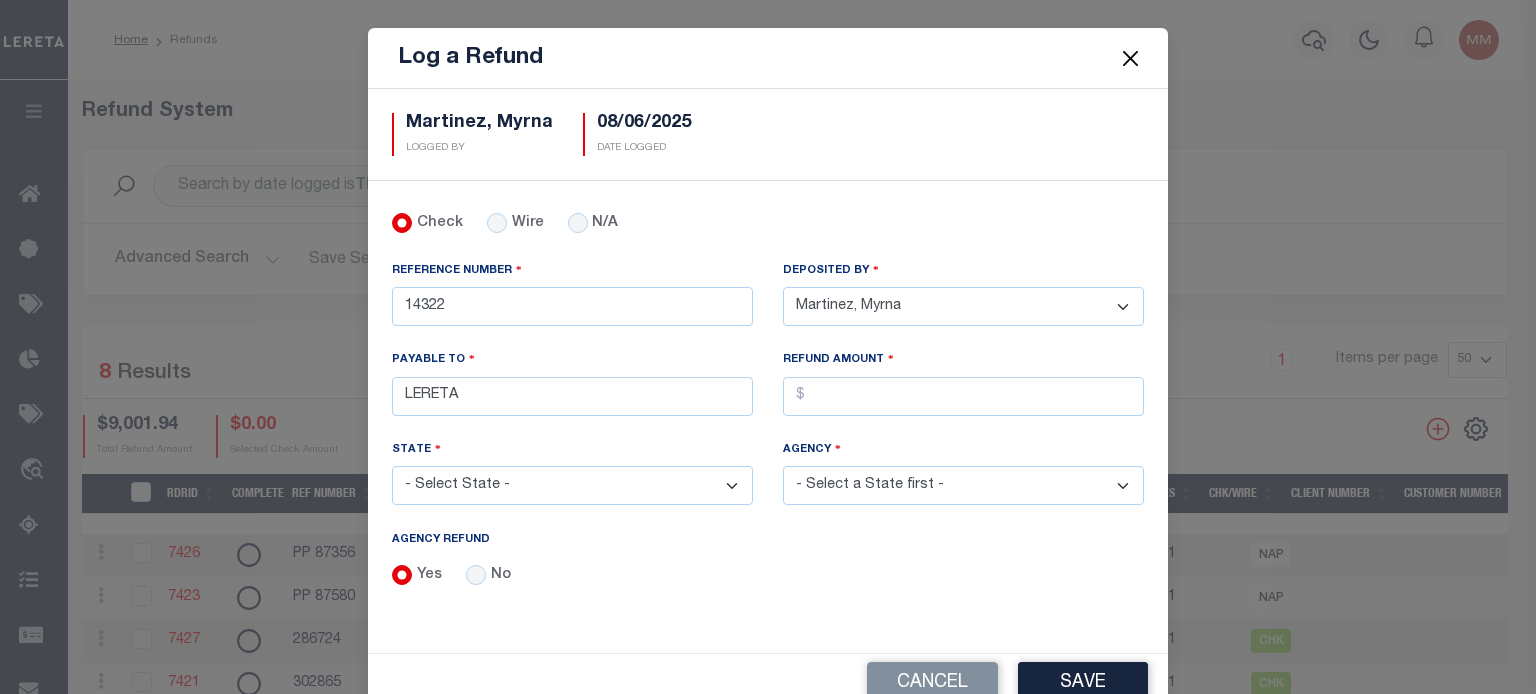 click on "- Select State -
AK
AL
AR
AZ
CA
CO
CT
DC
DE
FL
GA
GU
HI
IA
ID
IL
IN
KS
KY
LA
MA
MD
ME
MI
MN
MO
MS
MT
NC
ND
NE
NH
NJ
NM
NV
NY
OH
OK
OR
PA
PR
RI
SC
SD
TN
TX
UT
VA
VI
VT
WA
WI
WV
WY" at bounding box center [572, 485] 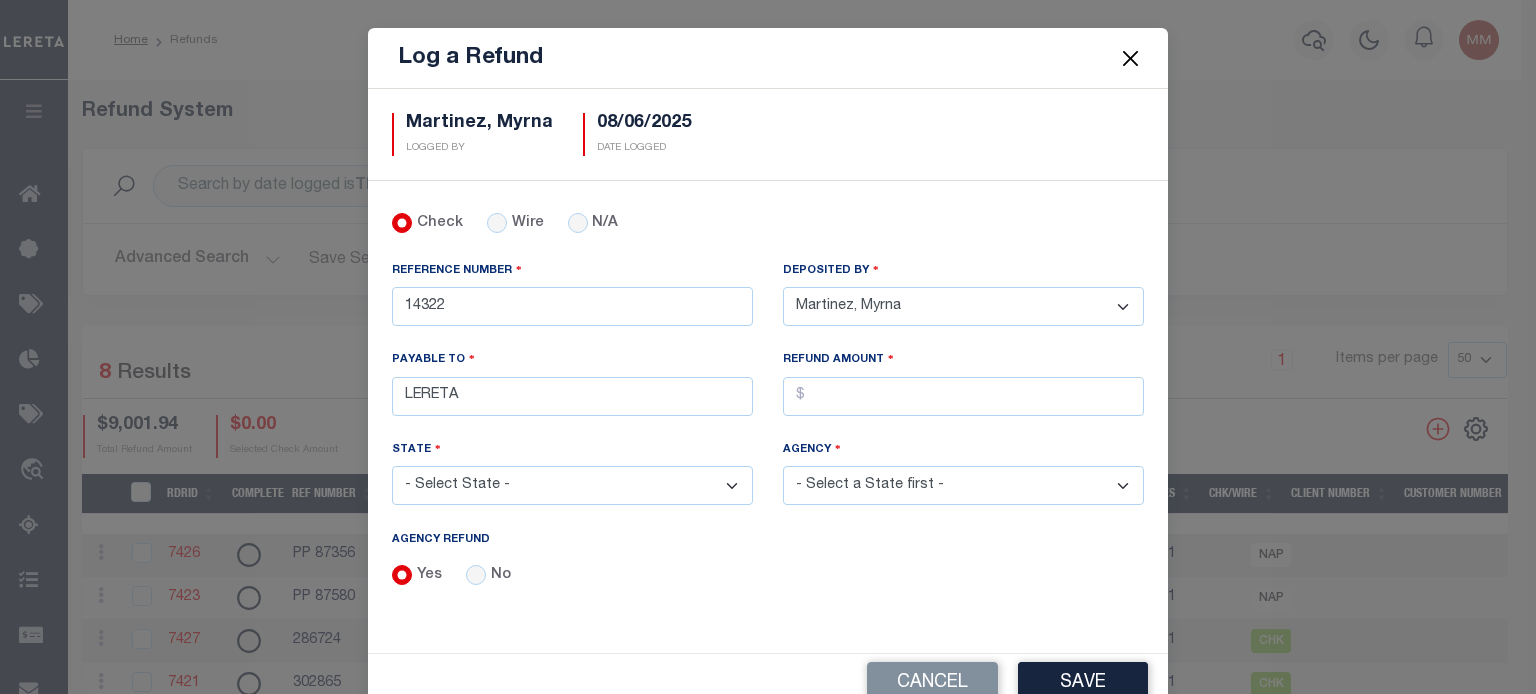 select on "TX" 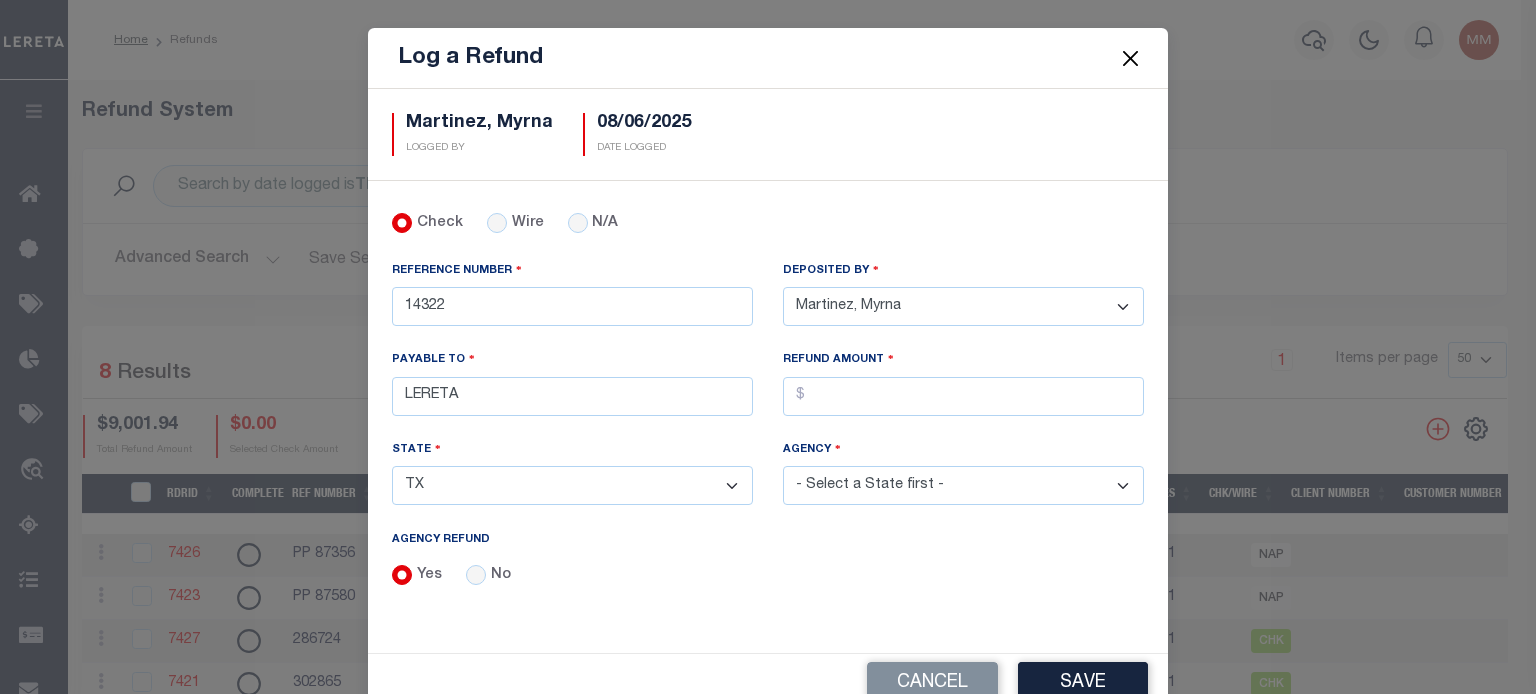 click on "- Select State -
AK
AL
AR
AZ
CA
CO
CT
DC
DE
FL
GA
GU
HI
IA
ID
IL
IN
KS
KY
LA
MA
MD
ME
MI
MN
MO
MS
MT
NC
ND
NE
NH
NJ
NM
NV
NY
OH
OK
OR
PA
PR
RI
SC
SD
TN
TX
UT
VA
VI
VT
WA
WI
WV
WY" at bounding box center [572, 485] 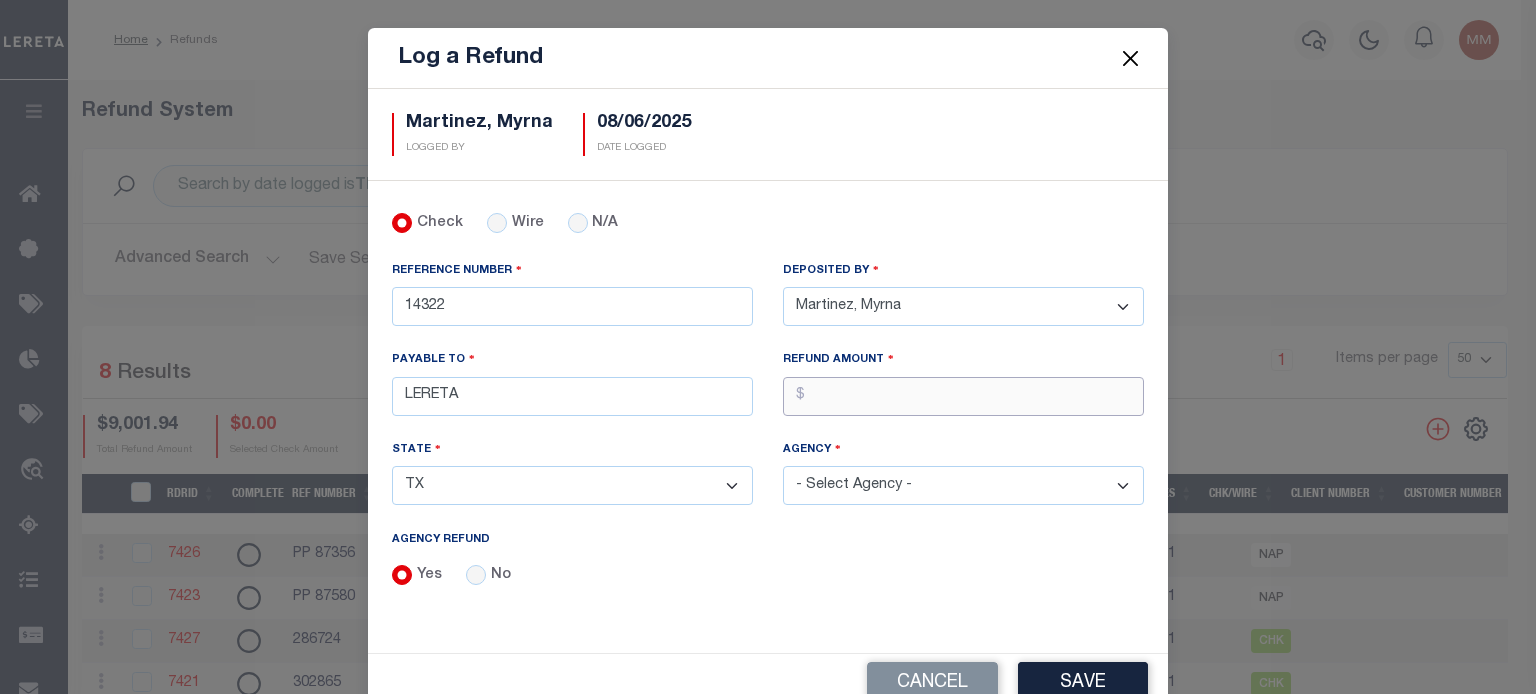 click on "AGENCY REFUND" at bounding box center (963, 396) 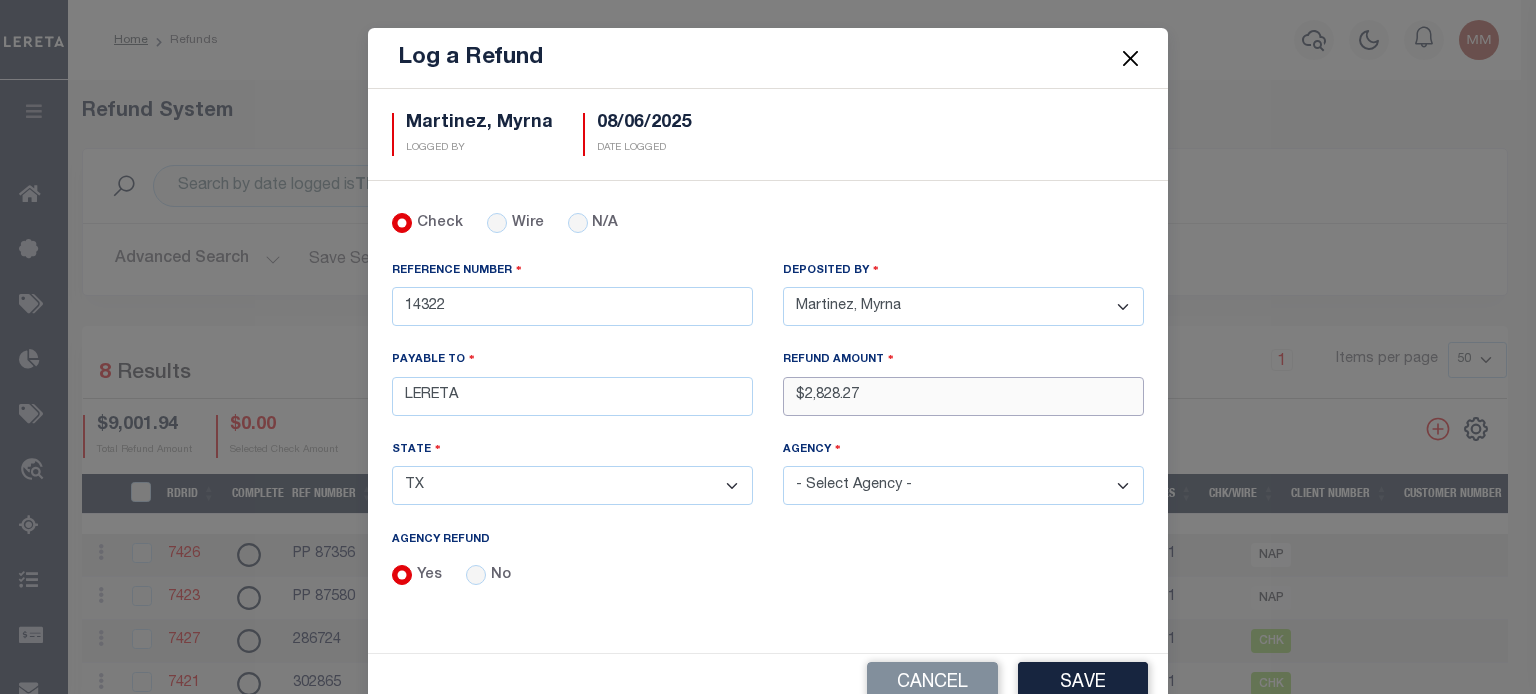 type on "$2,828.27" 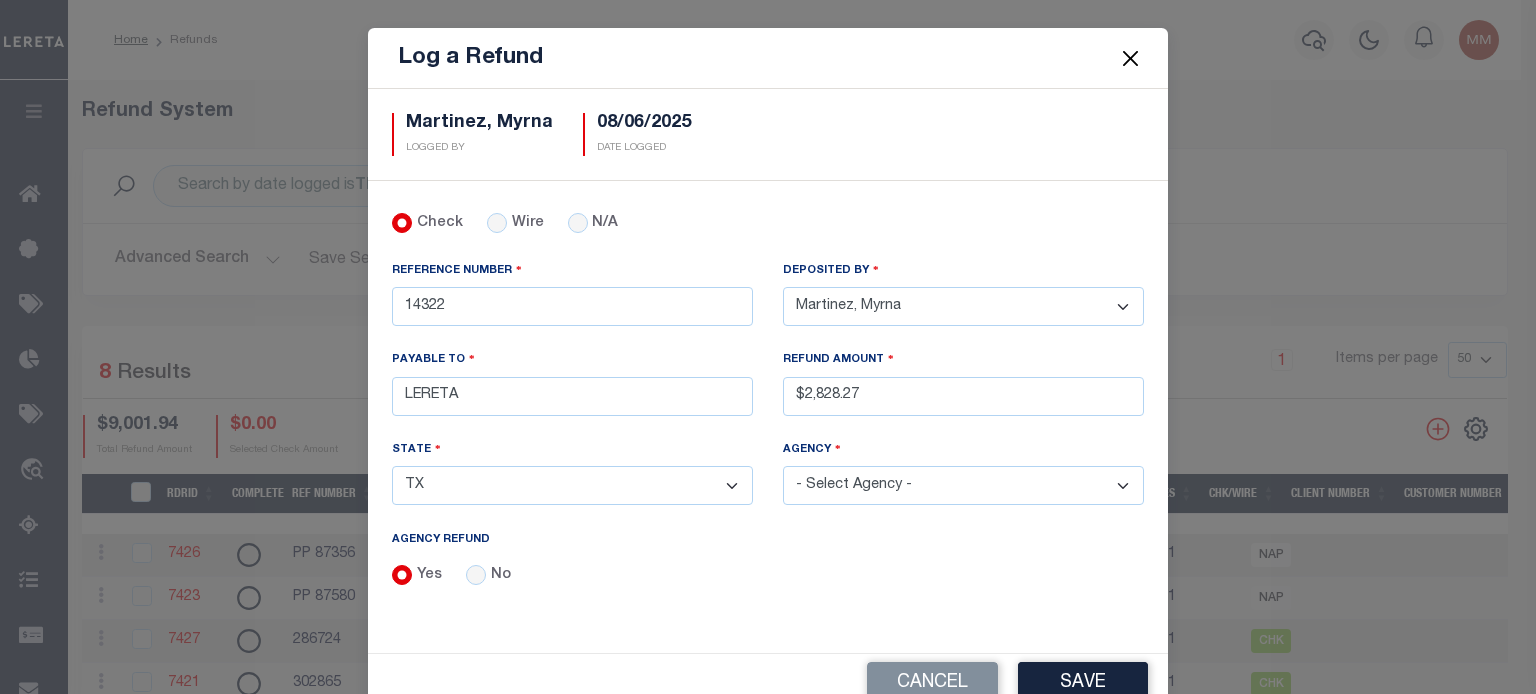 click on "- Select Agency - ADAMS GARDEN IRR DIST #19            ADDICKS UD                           AIRPORT ROAD MUD                     ALAMO CITY                (INACTIVE) ALAMO HEIGHTS CITY        (INACTIVE) ALDINE ISD                           ALDINE ISD MOBILE HOMES ALIEF ISD                            ANDERSON COUNTY                      ANDERSON COUNTY MOBILE HOMES ANDREWS COUNTY                       ANDREWS COUNTY MOBILE HOMES ANDREWS ISD                          ANDREWS ISD MOBILE HOMES ANGELINA CO CENTRAL COLLECTIONS IAA  ANGELINA COUNTY                      ANGELINA COUNTY MOBILE HOMES         ANTHEM MUD ARANSAS COUNTY                       ARANSAS COUNTY MOBILE HOMES ARCHER COUNTY                        ARCHER COUNTY MOBILE HOMES ARCOLA MUNI MGMT DISTRICT            ARMSTRONG CO CENTRAL COLLECTIONS     ARMSTRONG CO CENTRAL COLLECTIONS MH ARMSTRONG COUNTY                     ASHFORD COMMUNITY ASSOCIATION, INC. ASPERMONT ISD             (INACTIVE) ASPERMONT ISD MOBILE HOMES  INACTIVE ATASCOCITA CIA CNP UD" at bounding box center (963, 485) 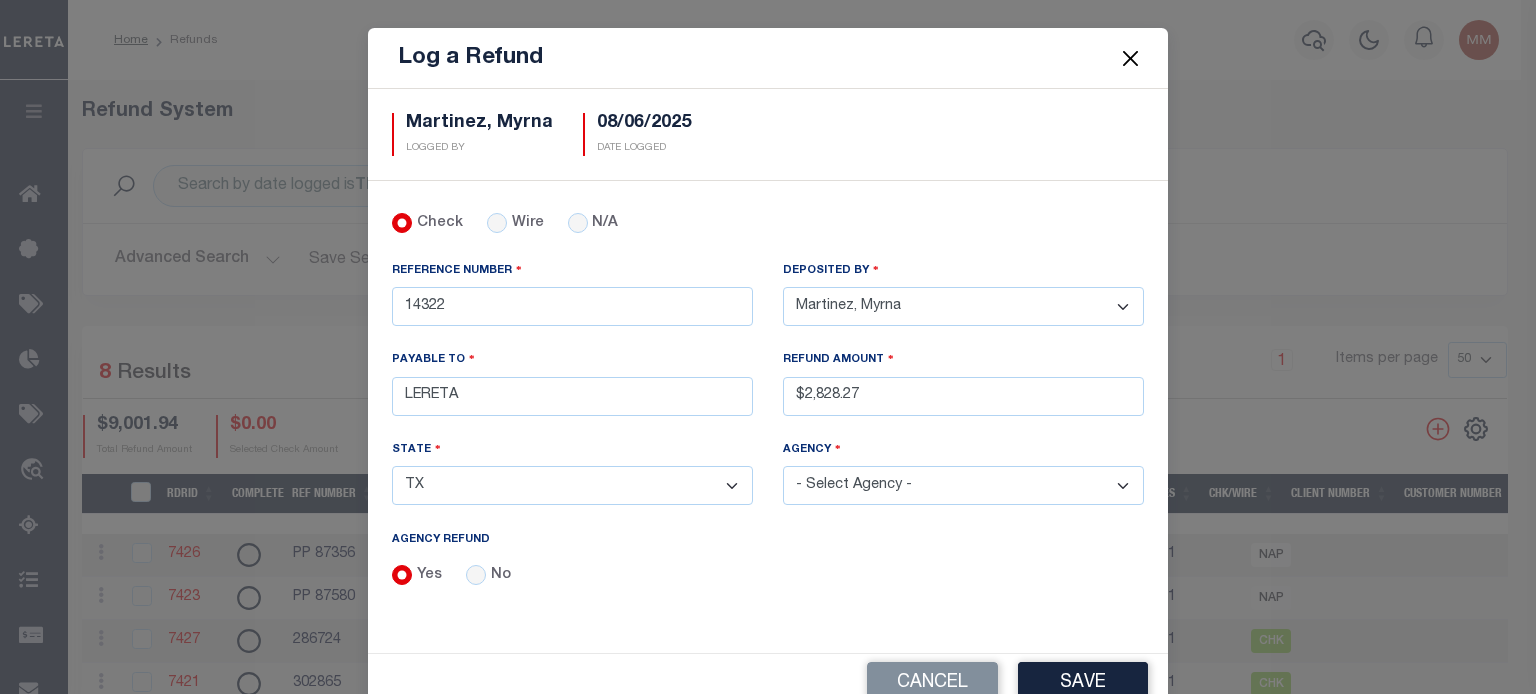 select on "4805100000" 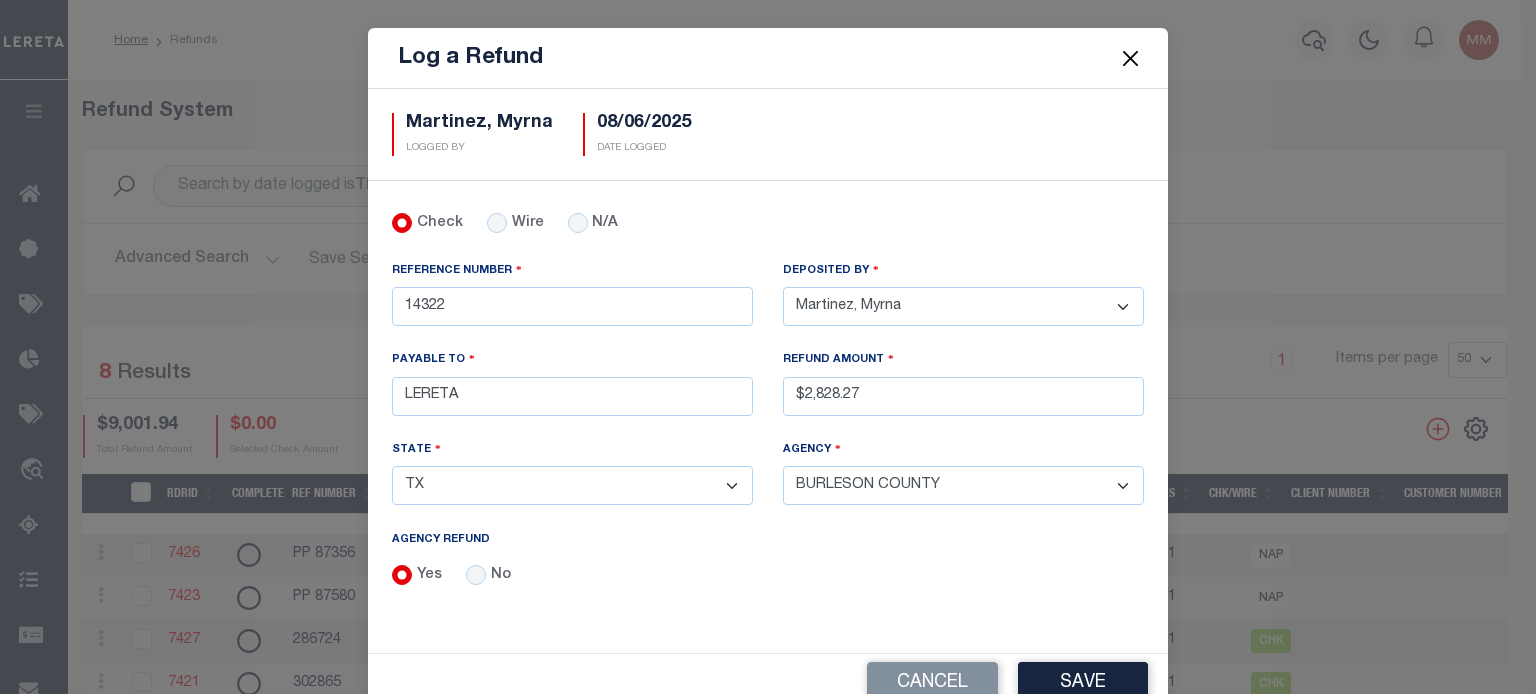 click on "- Select Agency - ADAMS GARDEN IRR DIST #19            ADDICKS UD                           AIRPORT ROAD MUD                     ALAMO CITY                (INACTIVE) ALAMO HEIGHTS CITY        (INACTIVE) ALDINE ISD                           ALDINE ISD MOBILE HOMES ALIEF ISD                            ANDERSON COUNTY                      ANDERSON COUNTY MOBILE HOMES ANDREWS COUNTY                       ANDREWS COUNTY MOBILE HOMES ANDREWS ISD                          ANDREWS ISD MOBILE HOMES ANGELINA CO CENTRAL COLLECTIONS IAA  ANGELINA COUNTY                      ANGELINA COUNTY MOBILE HOMES         ANTHEM MUD ARANSAS COUNTY                       ARANSAS COUNTY MOBILE HOMES ARCHER COUNTY                        ARCHER COUNTY MOBILE HOMES ARCOLA MUNI MGMT DISTRICT            ARMSTRONG CO CENTRAL COLLECTIONS     ARMSTRONG CO CENTRAL COLLECTIONS MH ARMSTRONG COUNTY                     ASHFORD COMMUNITY ASSOCIATION, INC. ASPERMONT ISD             (INACTIVE) ASPERMONT ISD MOBILE HOMES  INACTIVE ATASCOCITA CIA CNP UD" at bounding box center (963, 485) 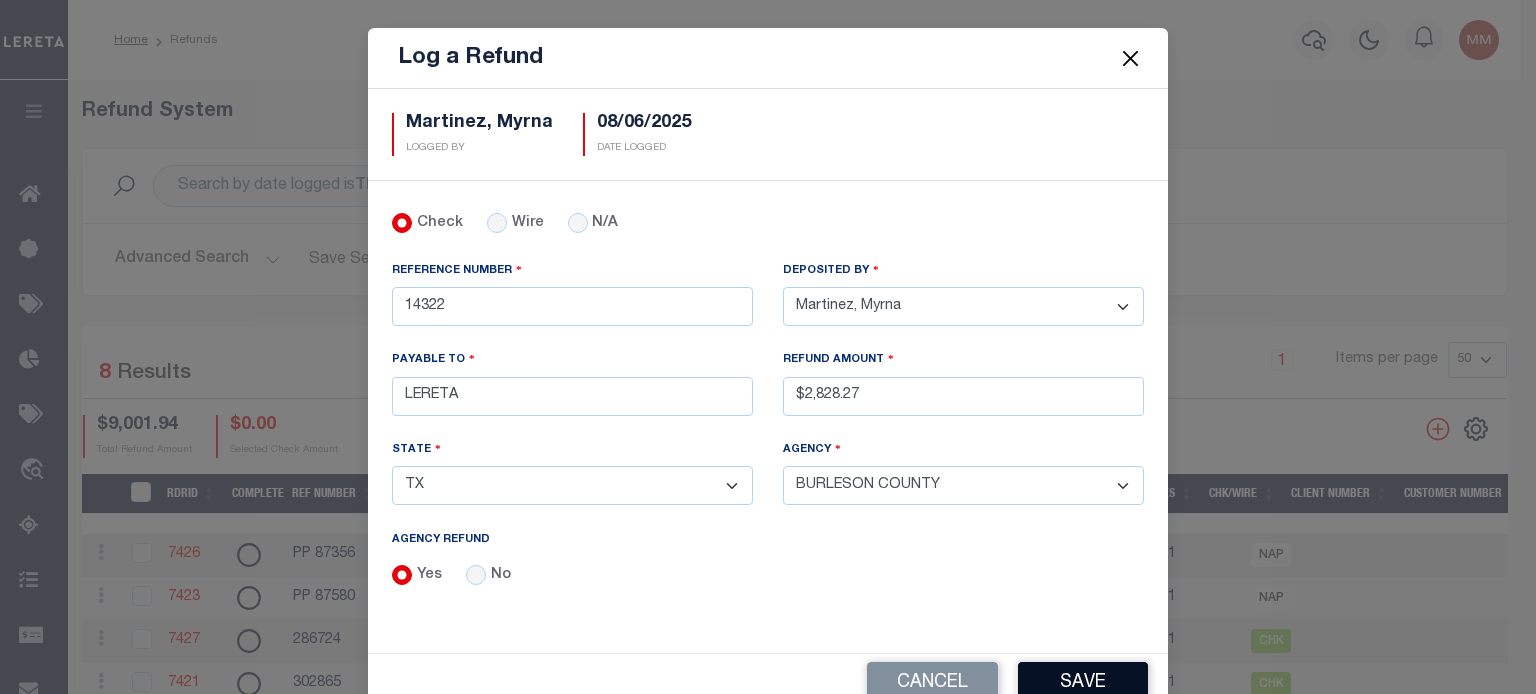 click on "Save" at bounding box center [1083, 683] 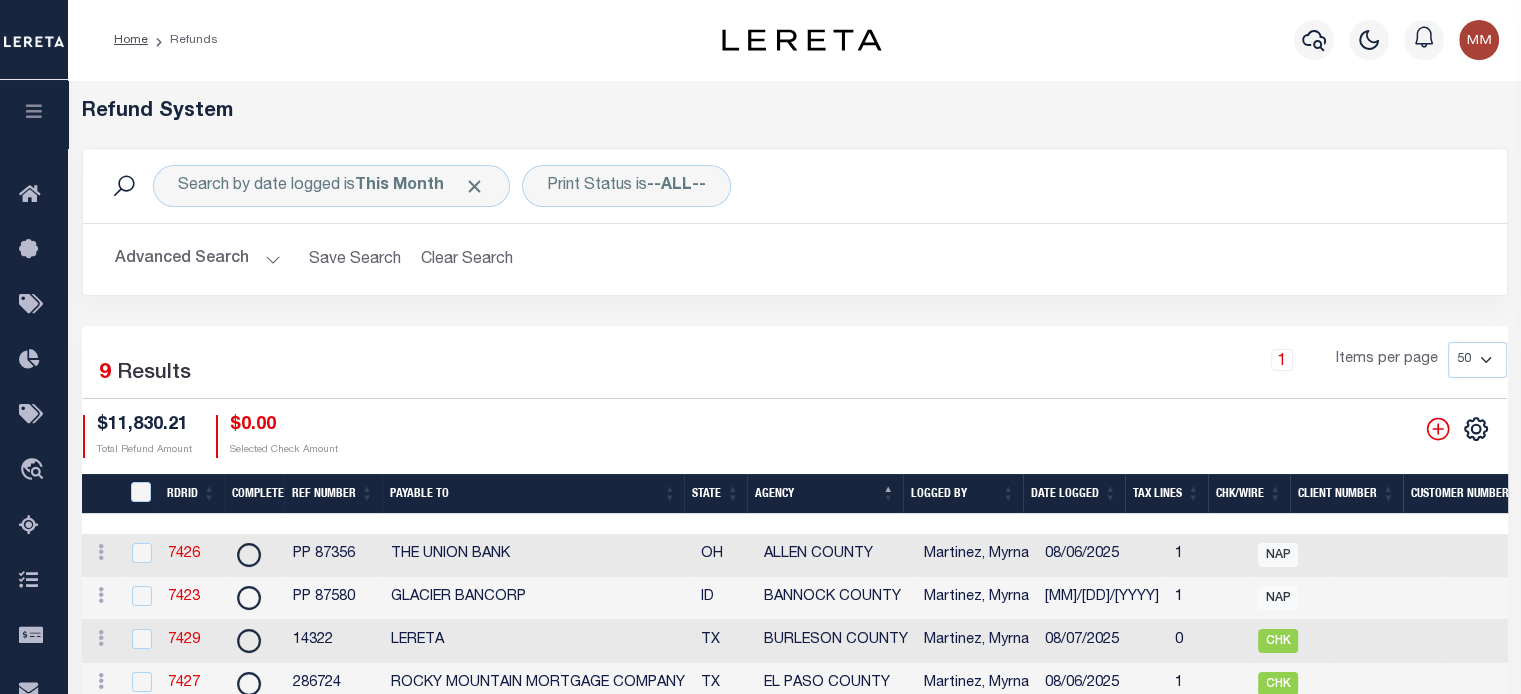 click on "Date Logged" at bounding box center (1074, 494) 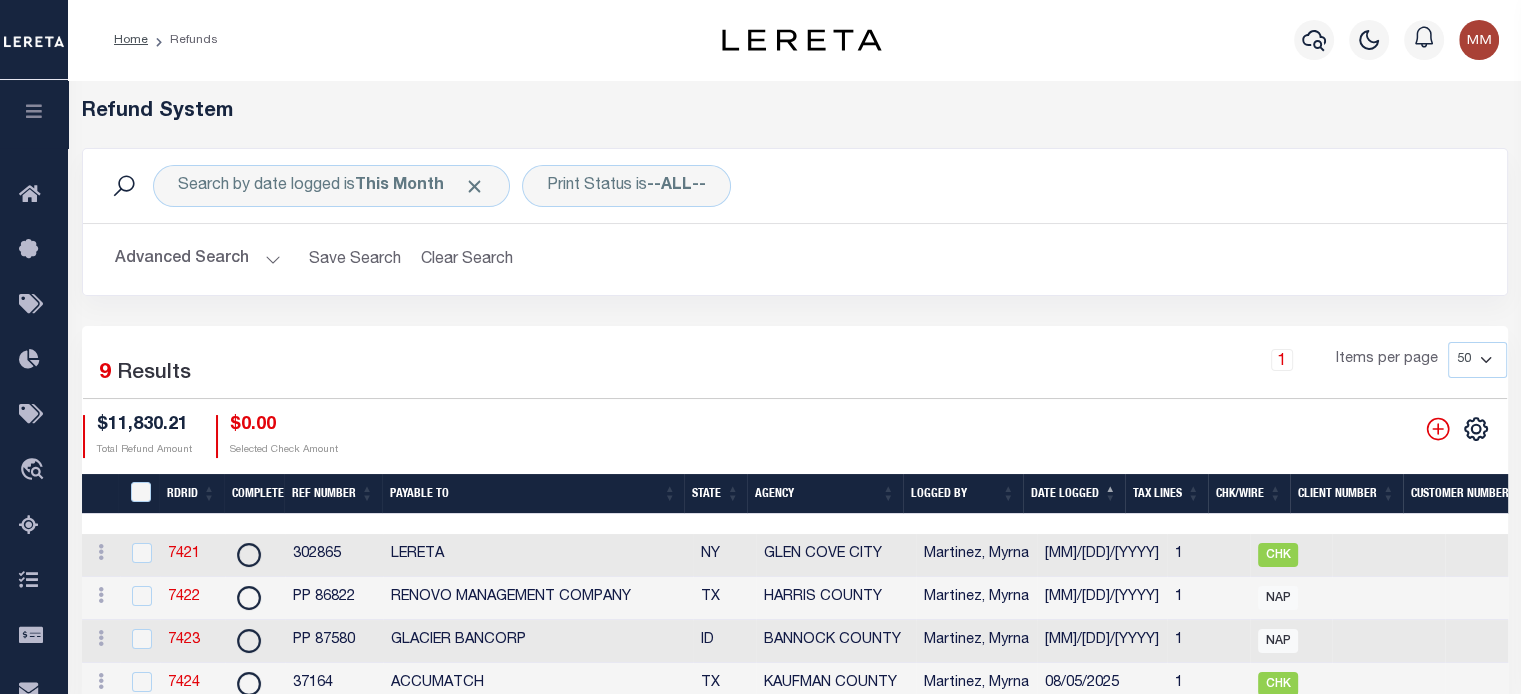 click on "Date Logged" at bounding box center [1074, 494] 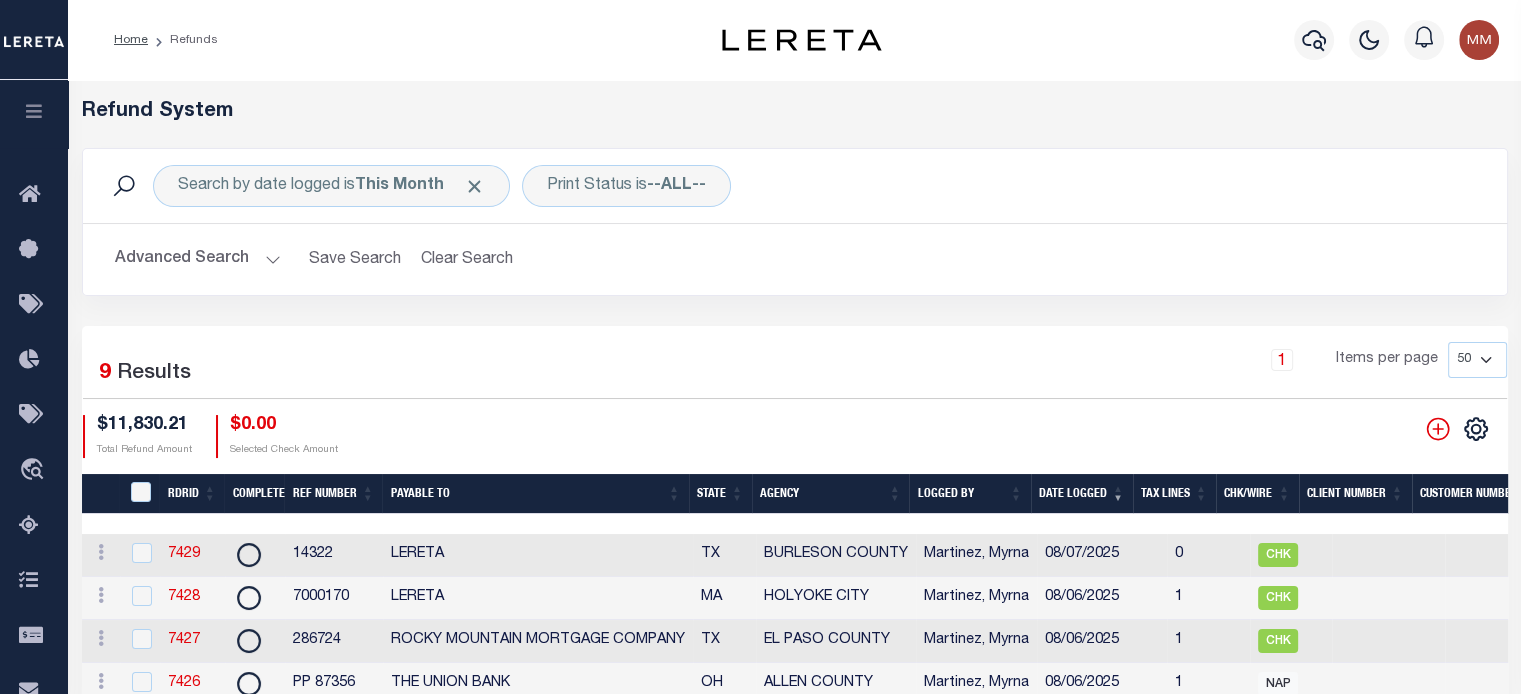 scroll, scrollTop: 0, scrollLeft: 953, axis: horizontal 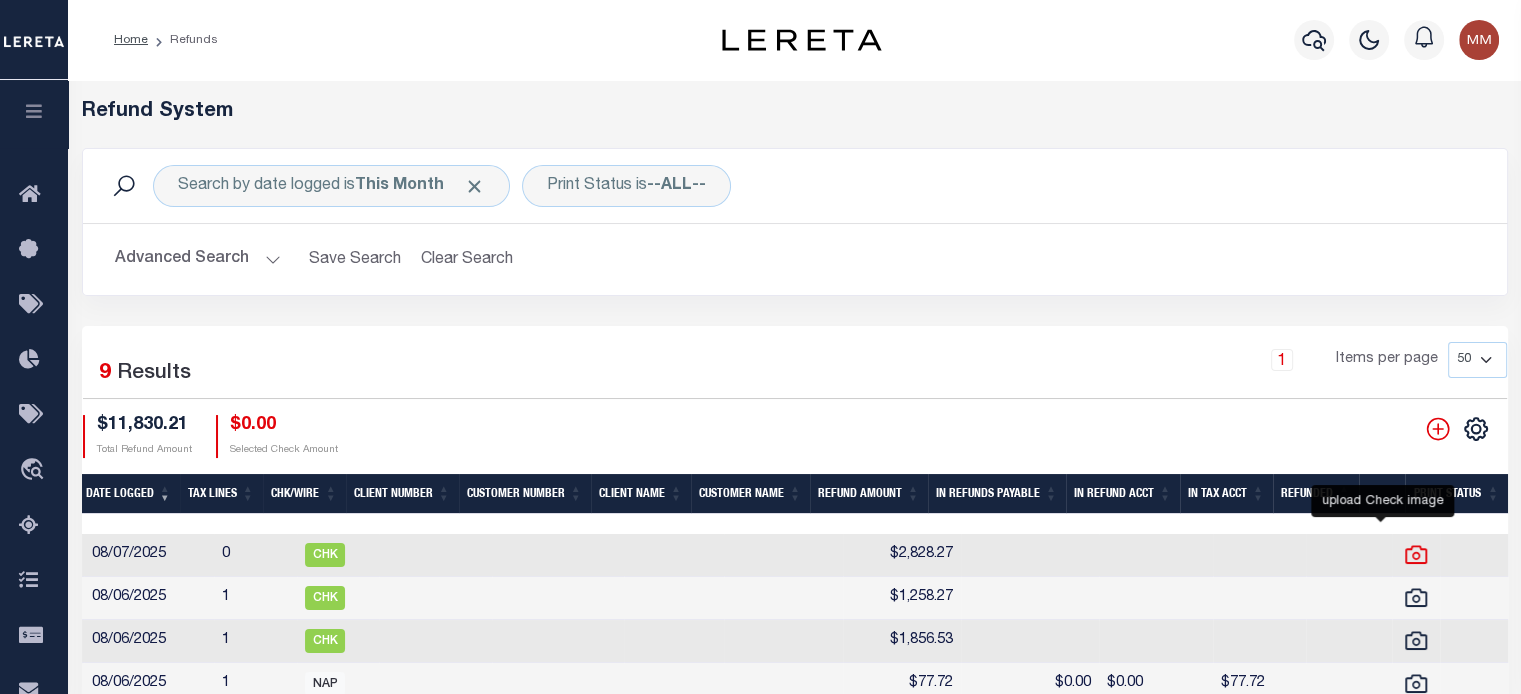 click 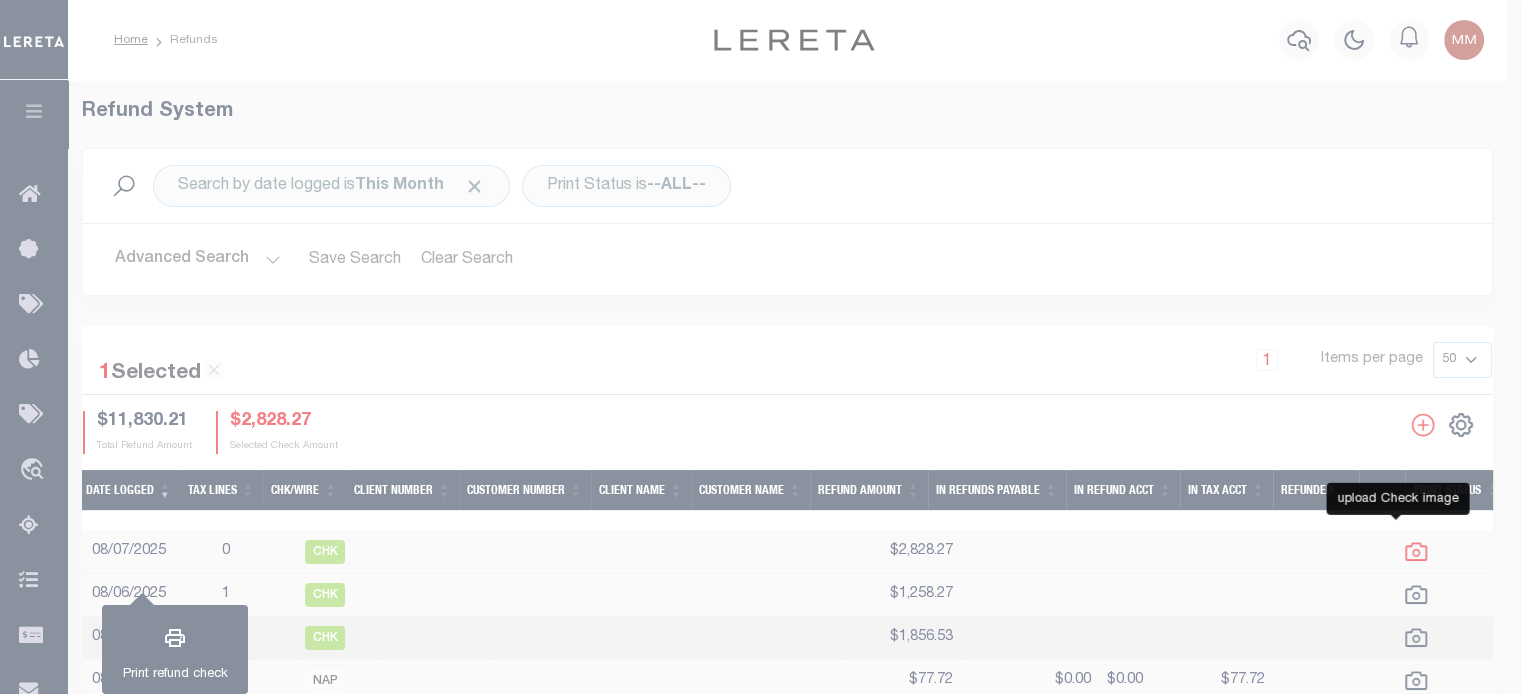 checkbox on "true" 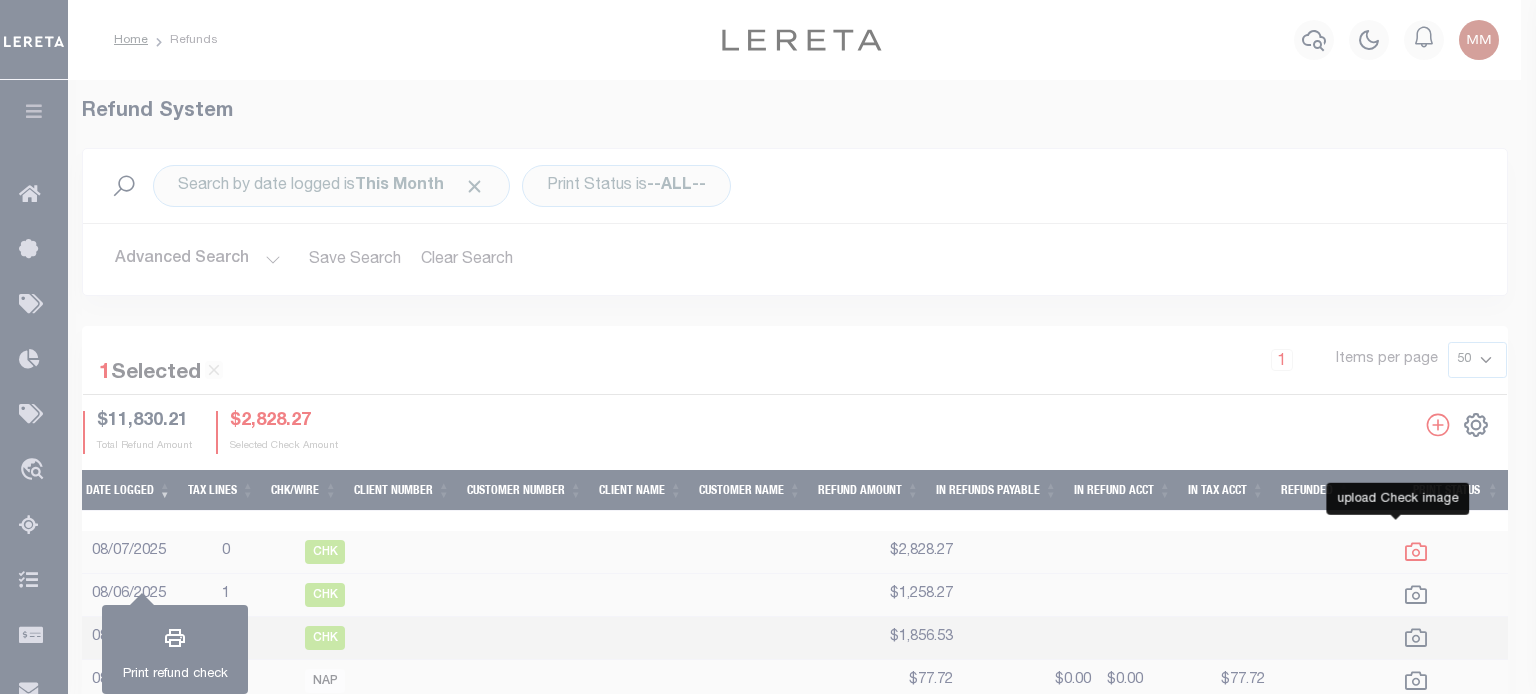 scroll, scrollTop: 0, scrollLeft: 938, axis: horizontal 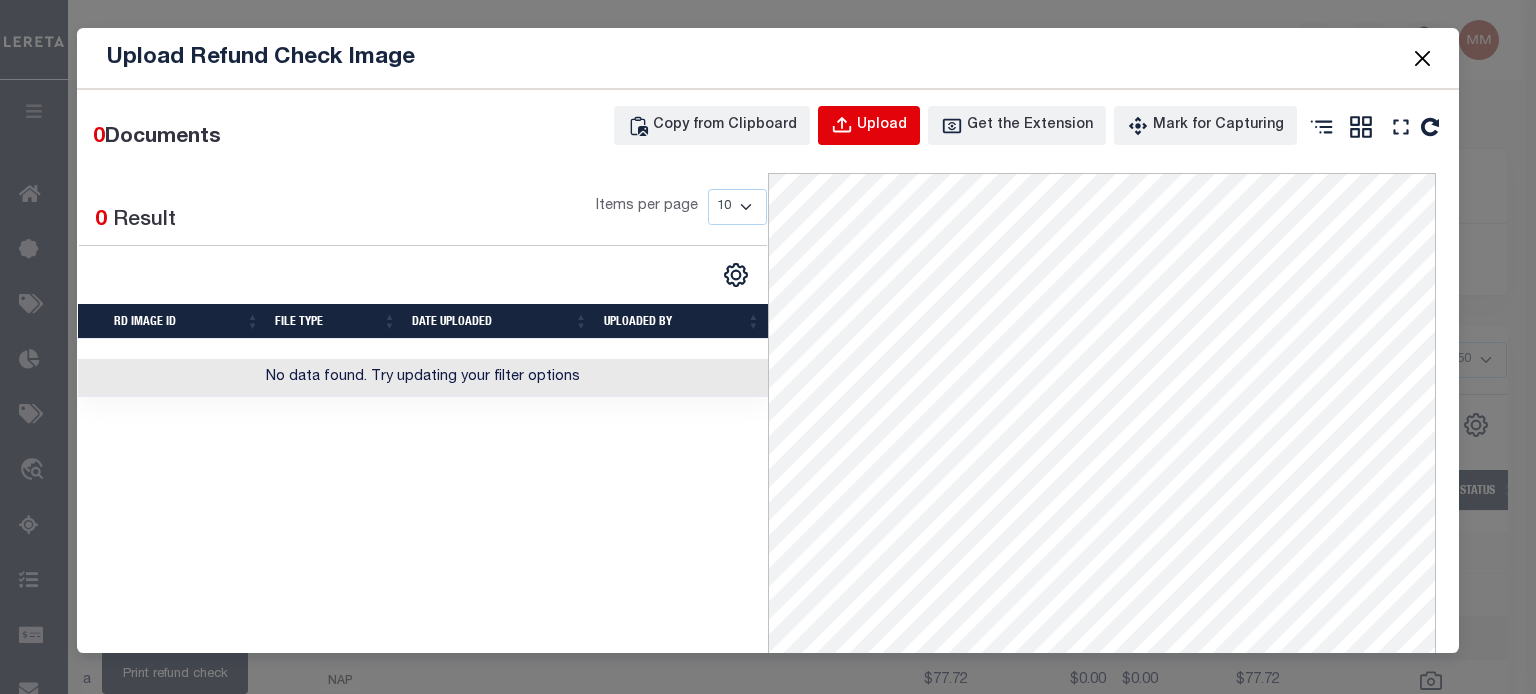 drag, startPoint x: 889, startPoint y: 127, endPoint x: 182, endPoint y: 214, distance: 712.33276 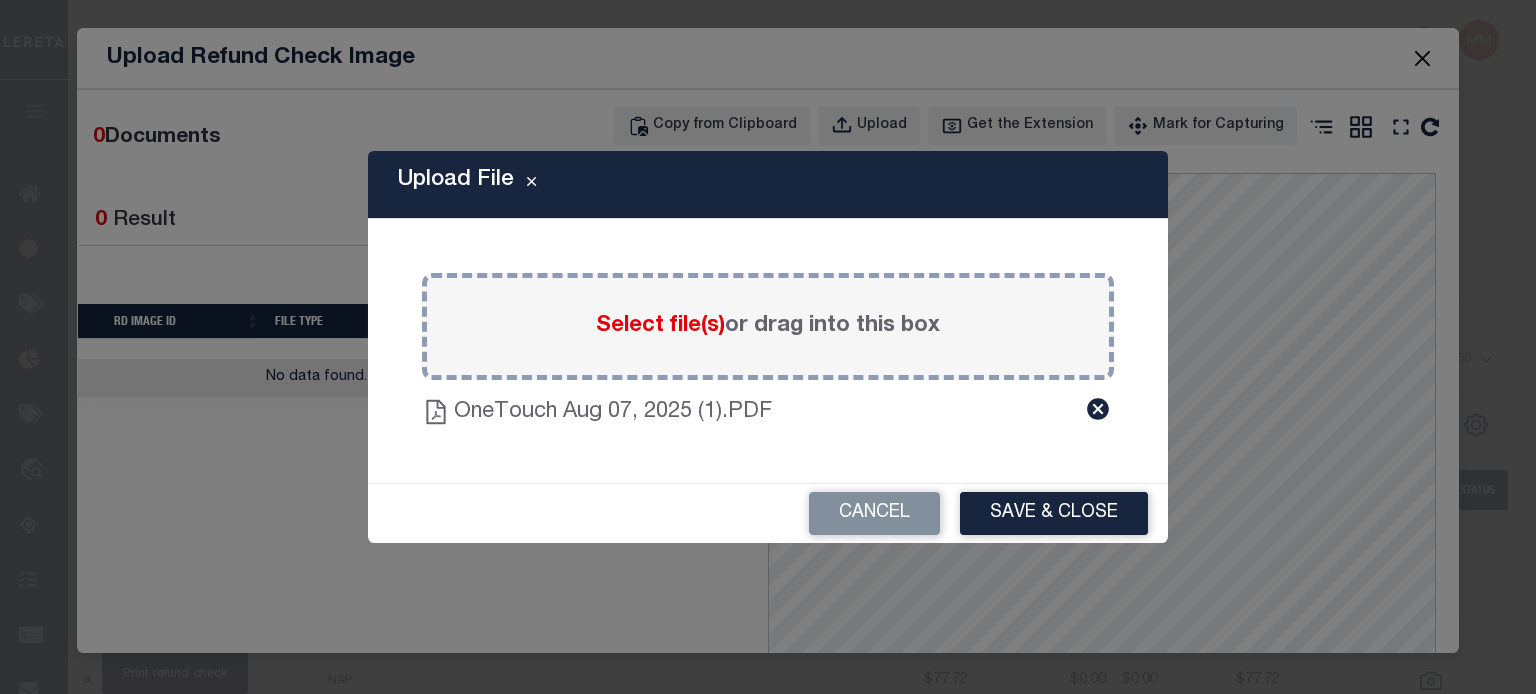 click on "Save & Close" at bounding box center (1054, 513) 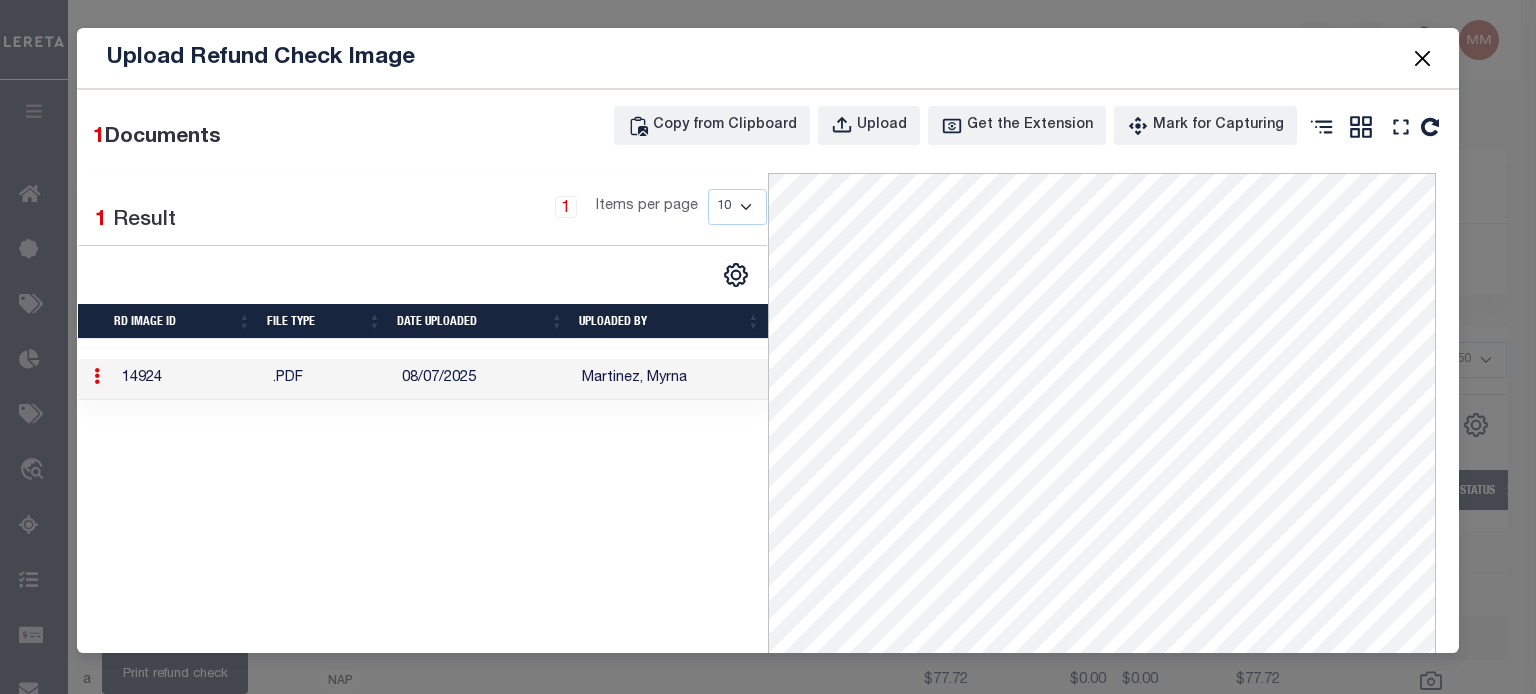 click at bounding box center [1422, 58] 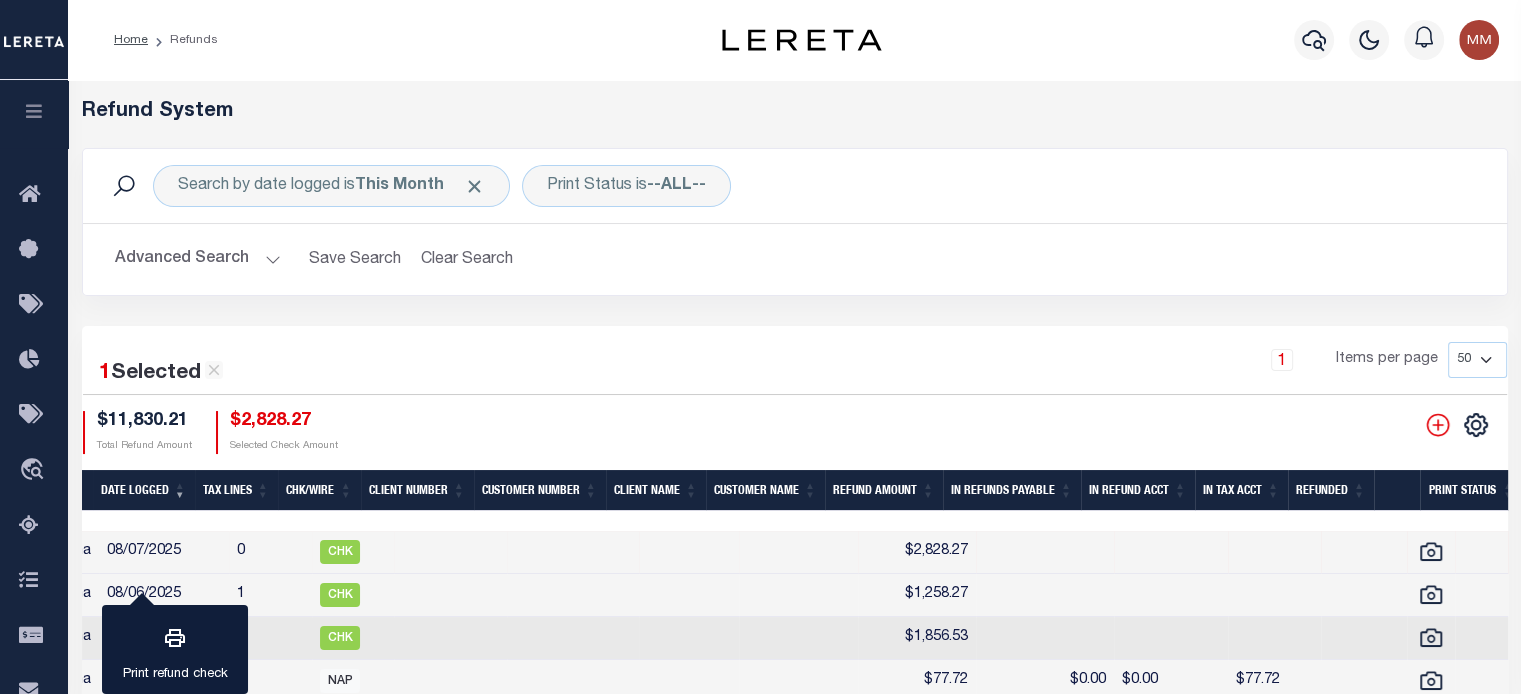scroll, scrollTop: 0, scrollLeft: 727, axis: horizontal 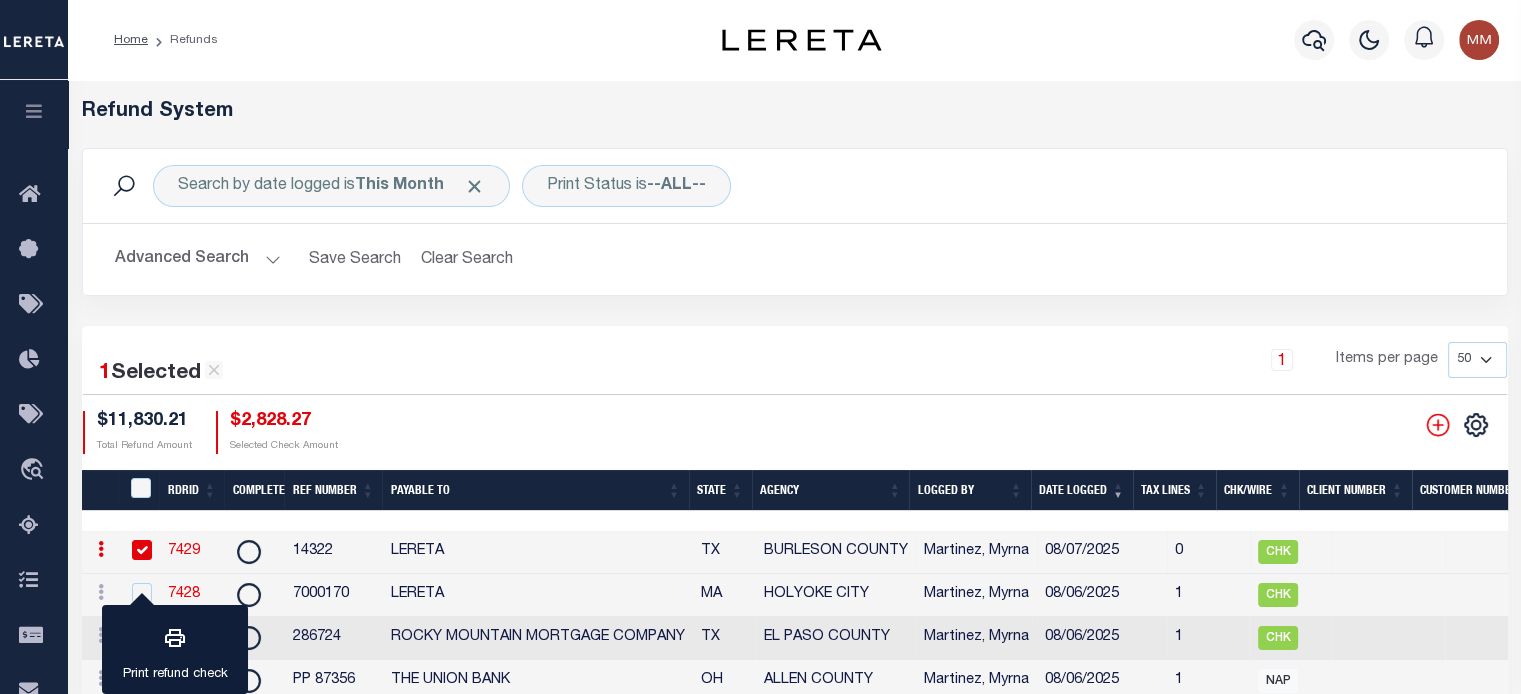 click on "7429" at bounding box center (184, 551) 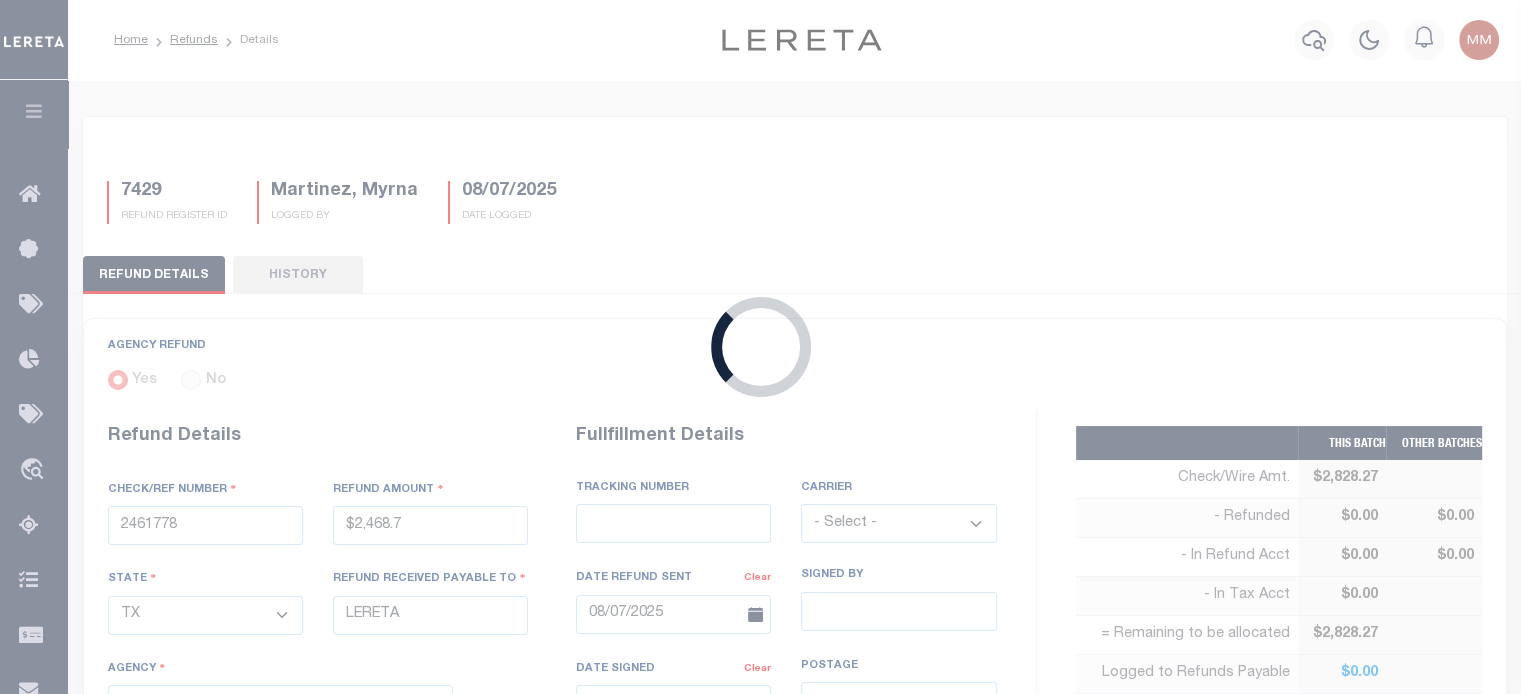 type on "14322" 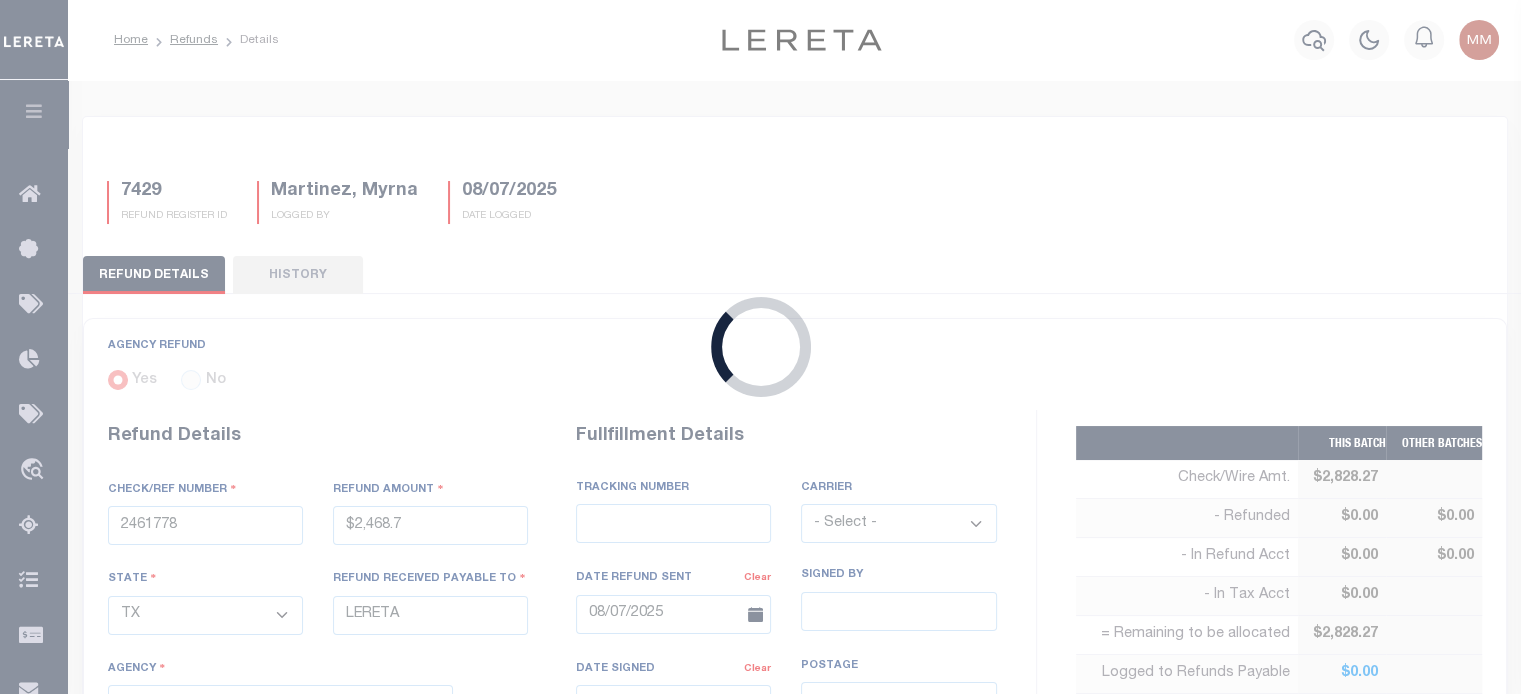 type on "$2,828.27" 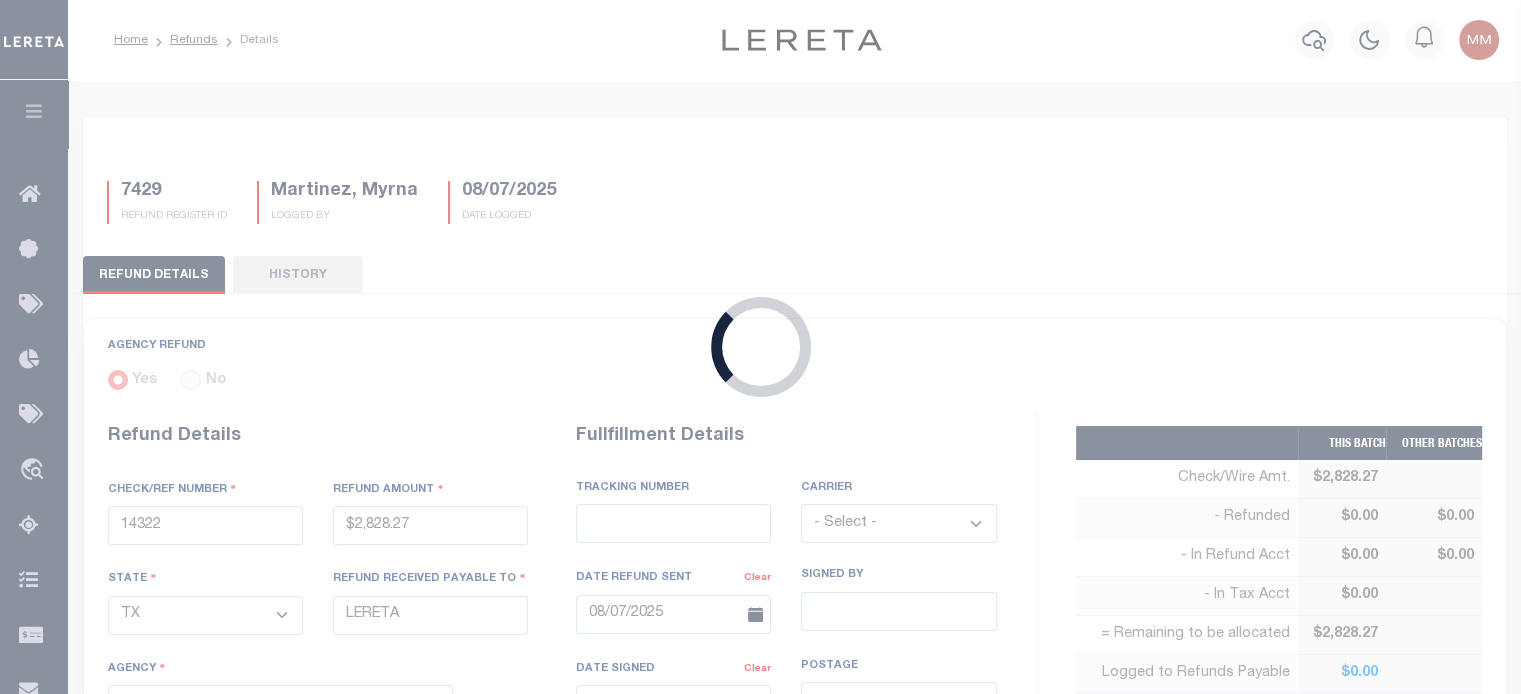 select on "4805100000" 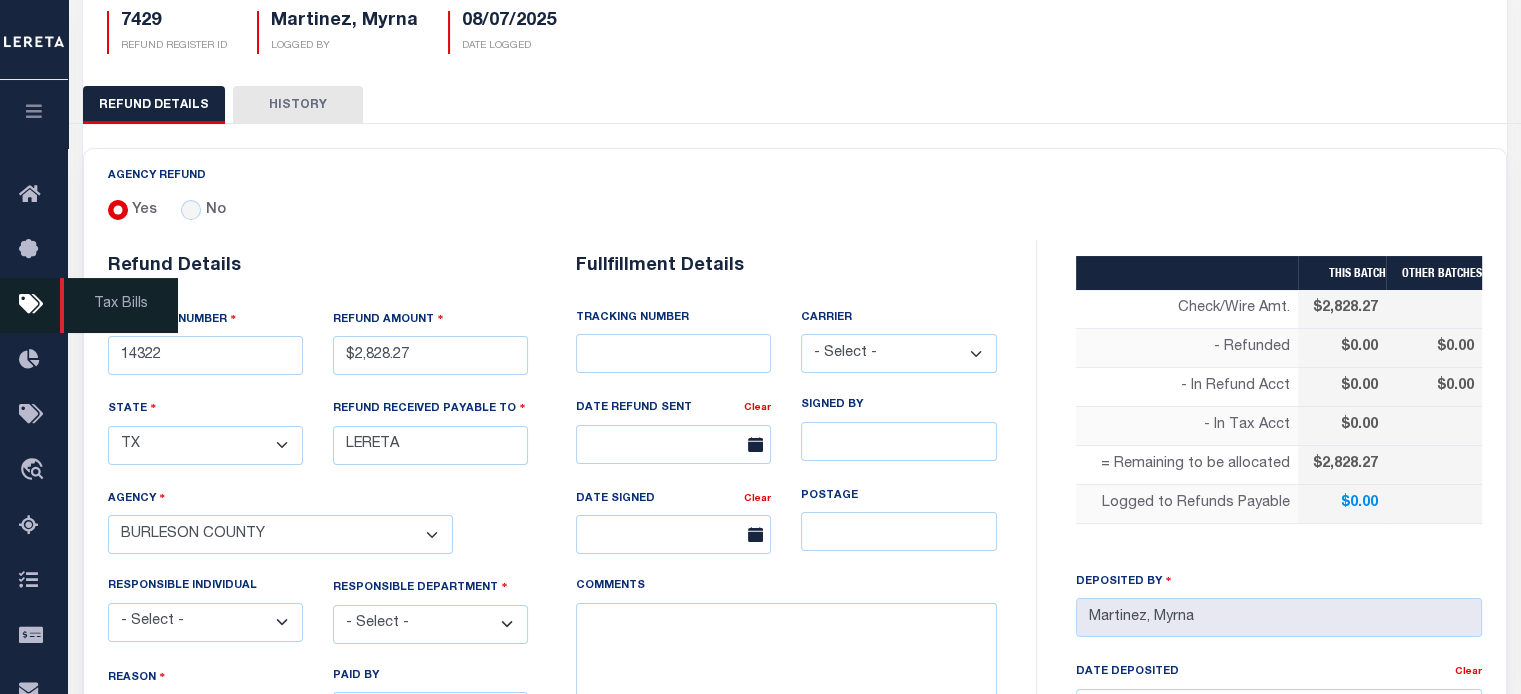 scroll, scrollTop: 500, scrollLeft: 0, axis: vertical 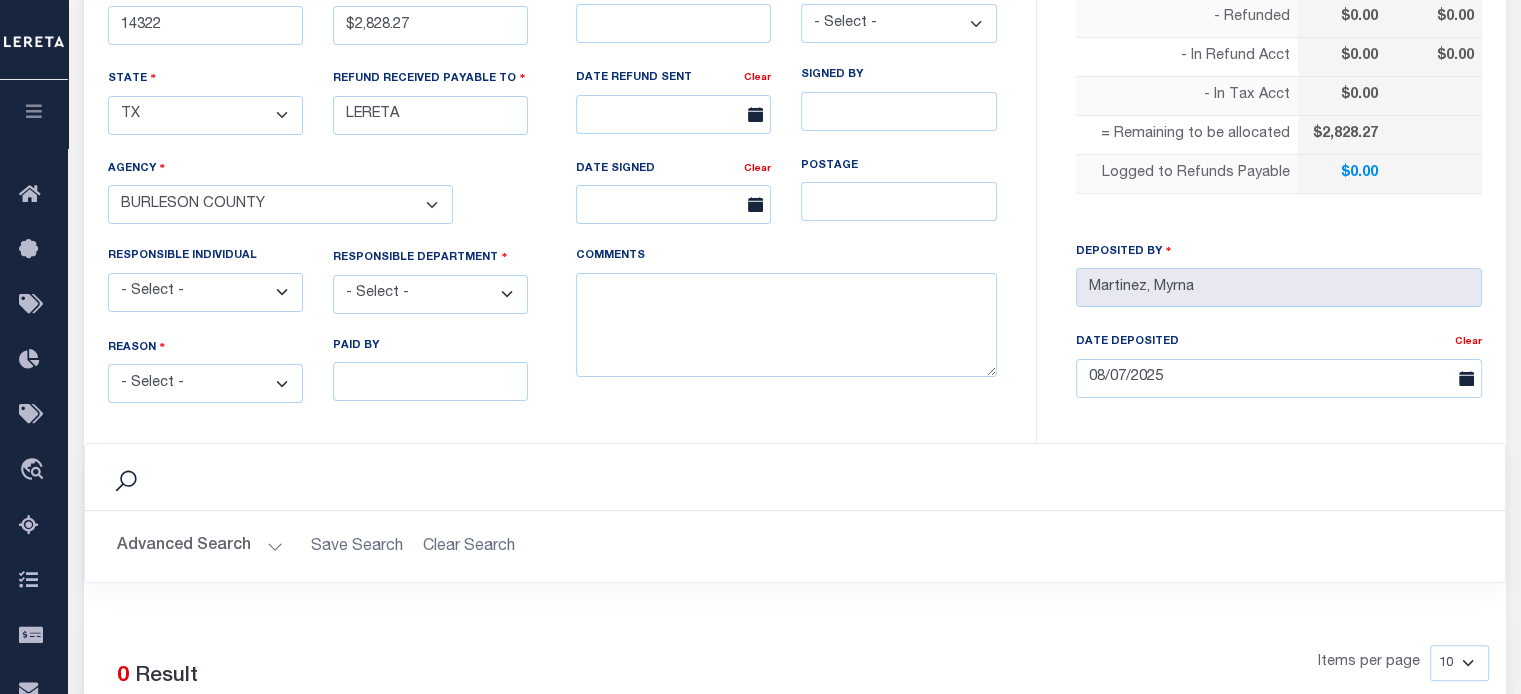 click on "- Select -
Change In Value
Discount Applied
Duplicate Payment
Exemption Applied
Keying Error
Other
Overpayment
Paid Incorrect Parcel
Partial Payment
Unknown" at bounding box center [205, 383] 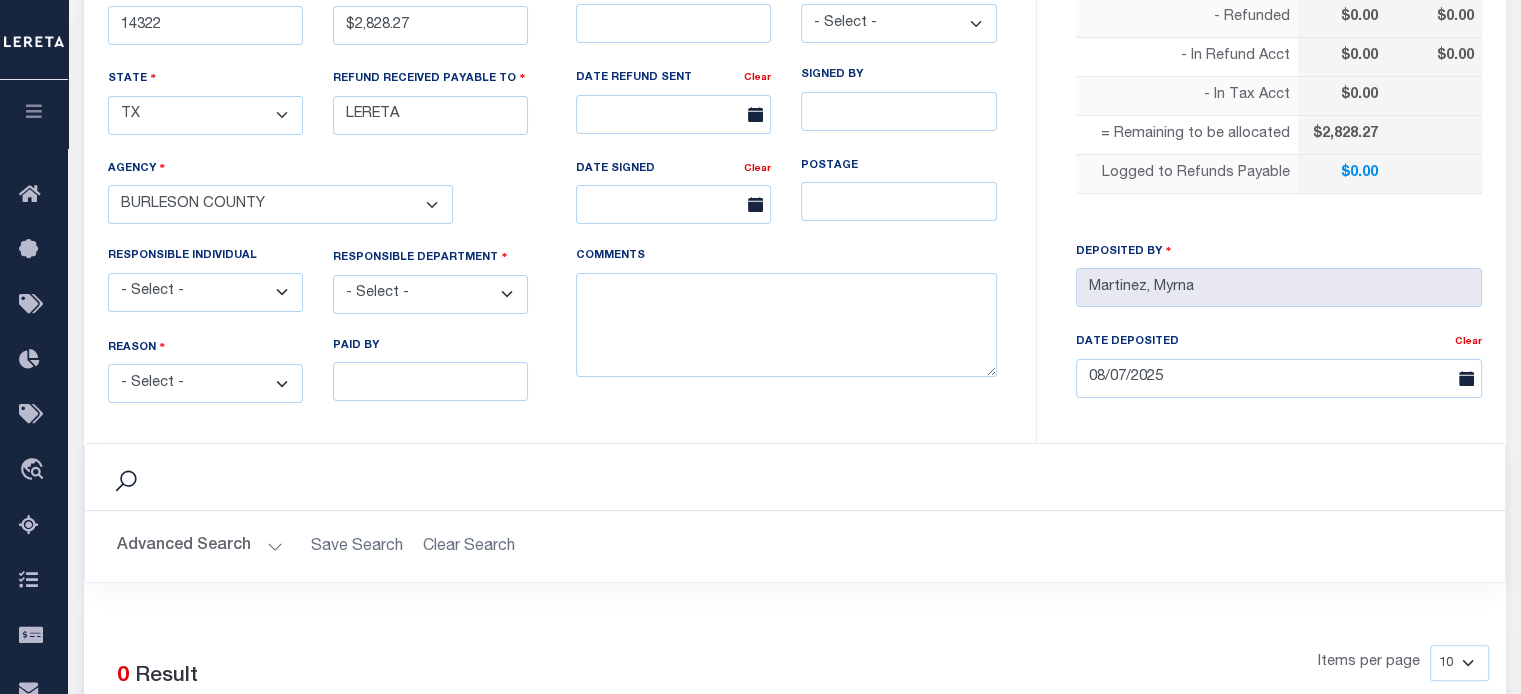select on "OVP" 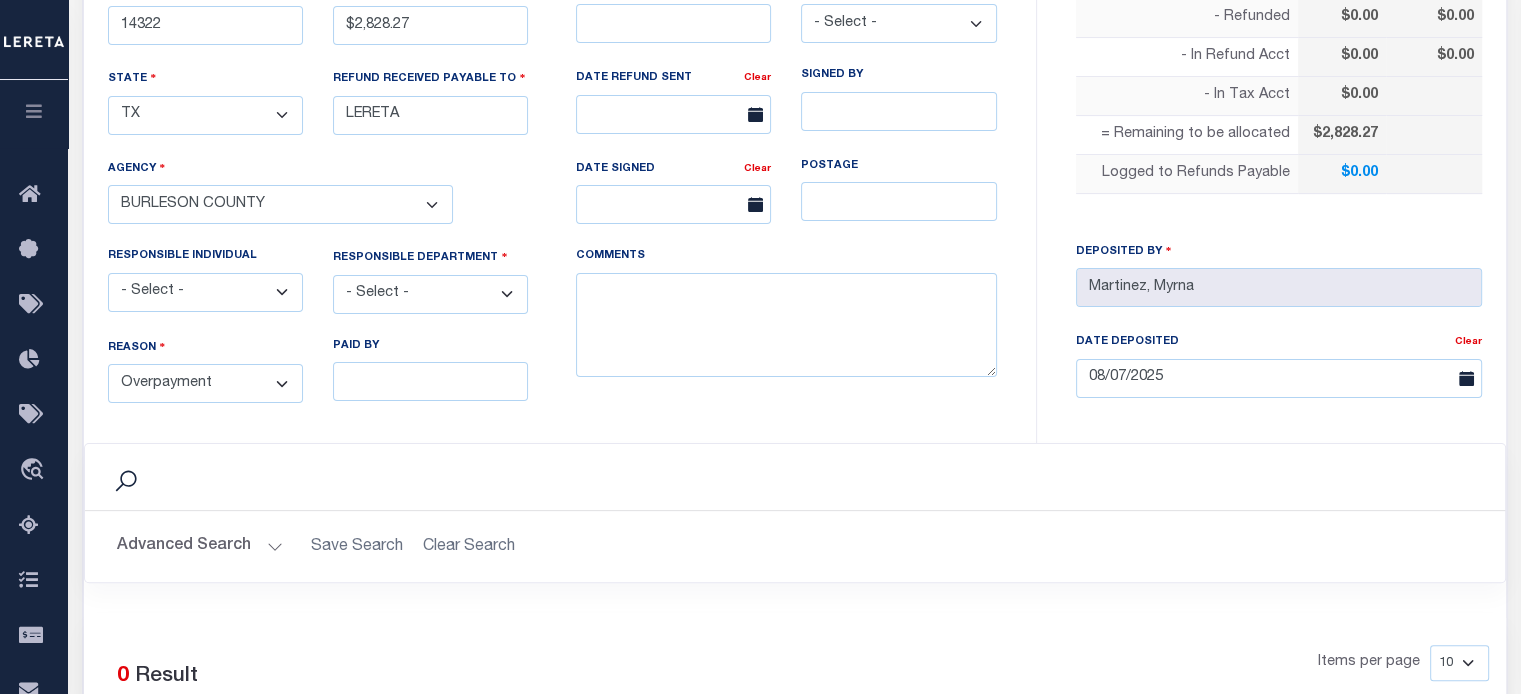 click on "- Select -
Change In Value
Discount Applied
Duplicate Payment
Exemption Applied
Keying Error
Other
Overpayment
Paid Incorrect Parcel
Partial Payment
Unknown" at bounding box center (205, 383) 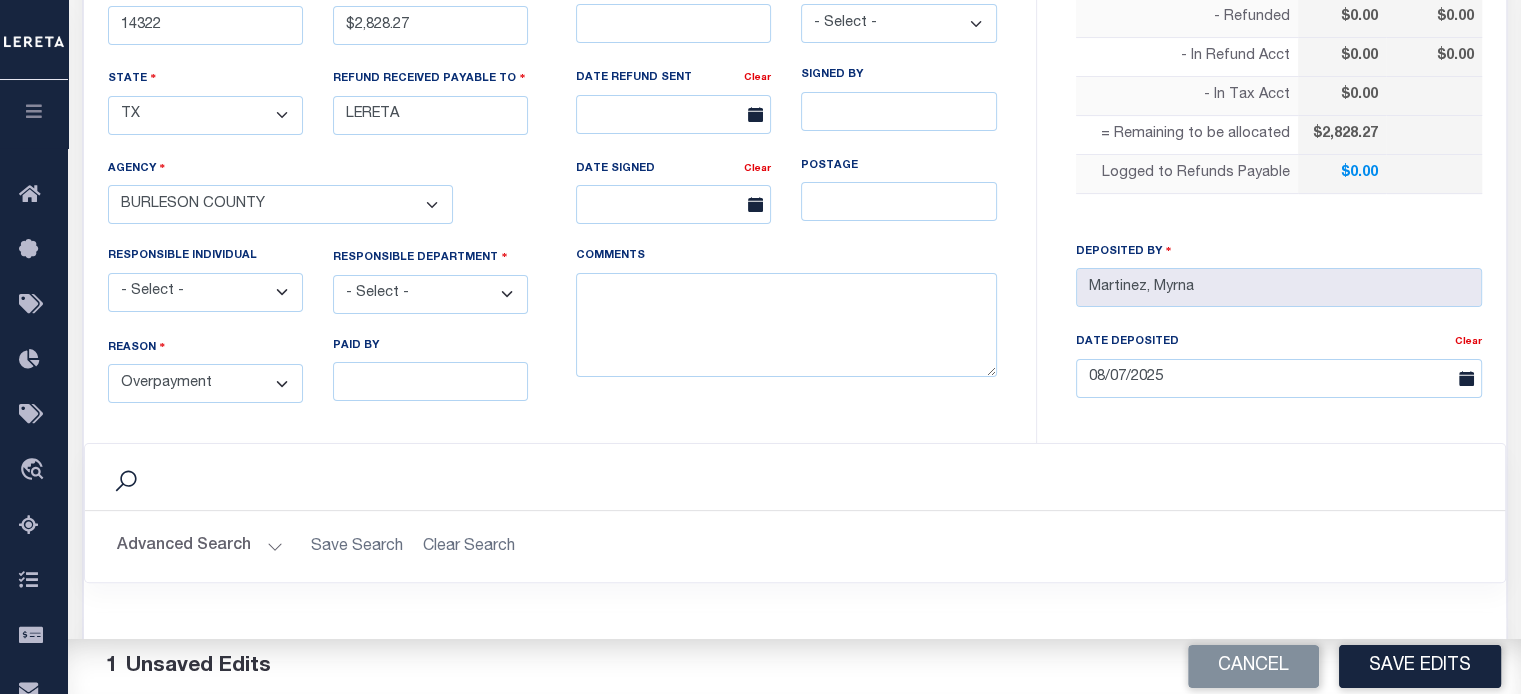click on "- Select -
3rd Party
Accounting
AI
Collector
Customer
Customer Service
FactR
JAXTAX
Knowledge Splice
Locate
Other
Outside
Redemptions
Setup
TaxOps
Technology
TES" at bounding box center (430, 294) 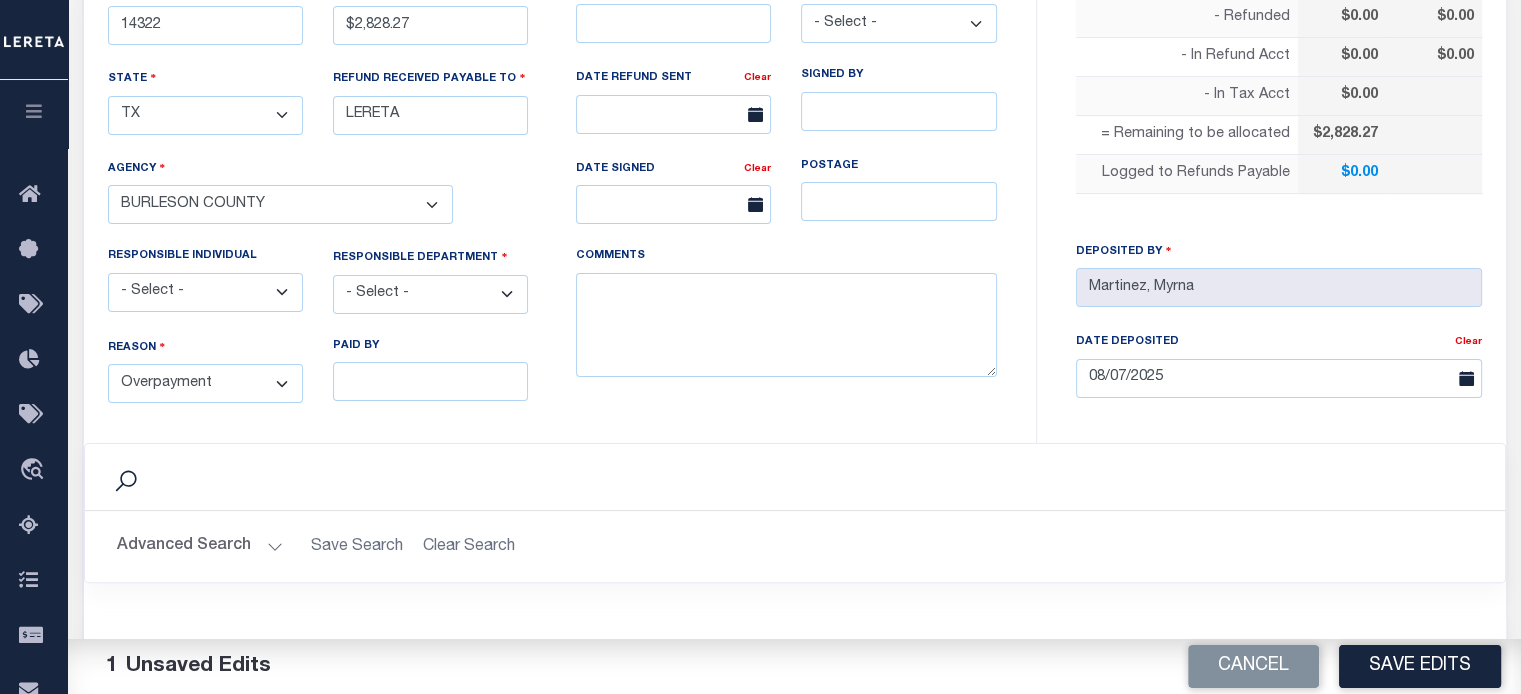 select on "COL" 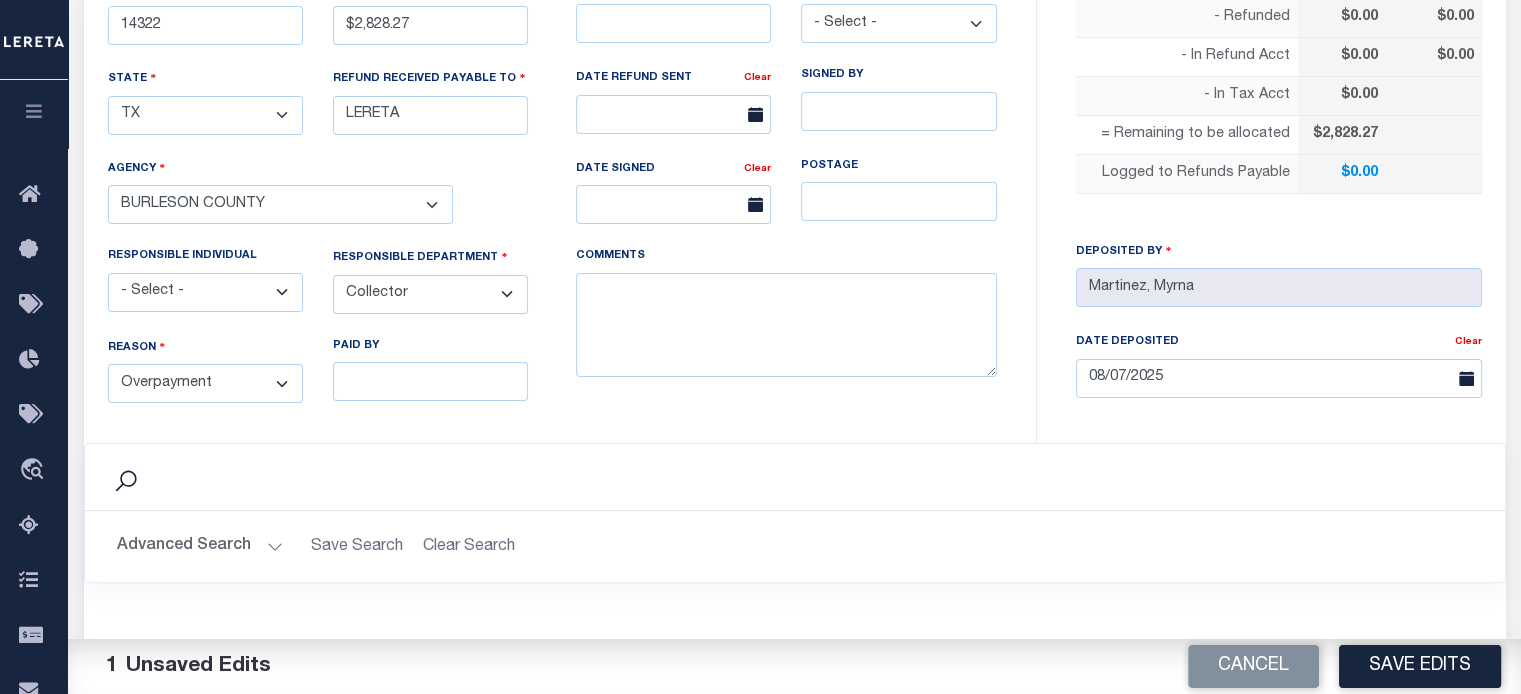 click on "- Select -
3rd Party
Accounting
AI
Collector
Customer
Customer Service
FactR
JAXTAX
Knowledge Splice
Locate
Other
Outside
Redemptions
Setup
TaxOps
Technology
TES" at bounding box center (430, 294) 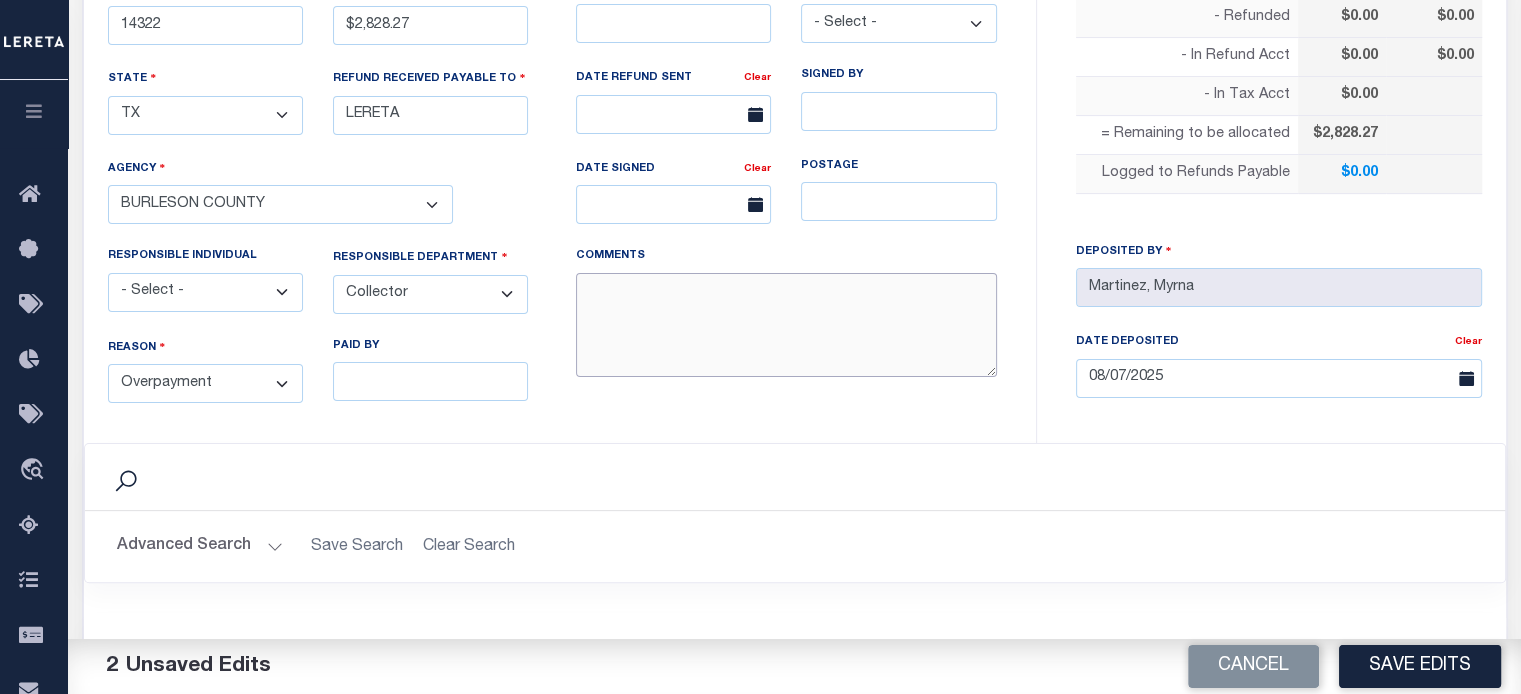 click on "COMMENTS" at bounding box center (786, 325) 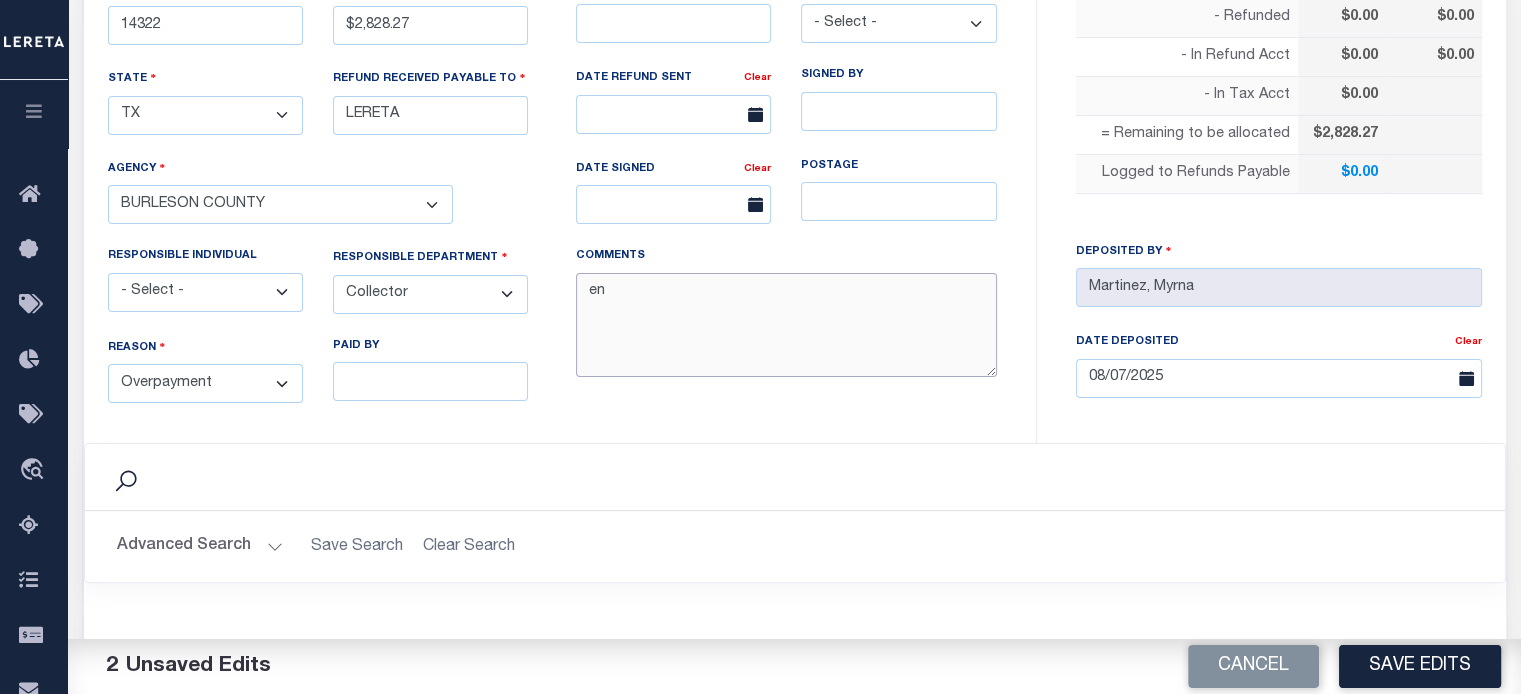 type on "e" 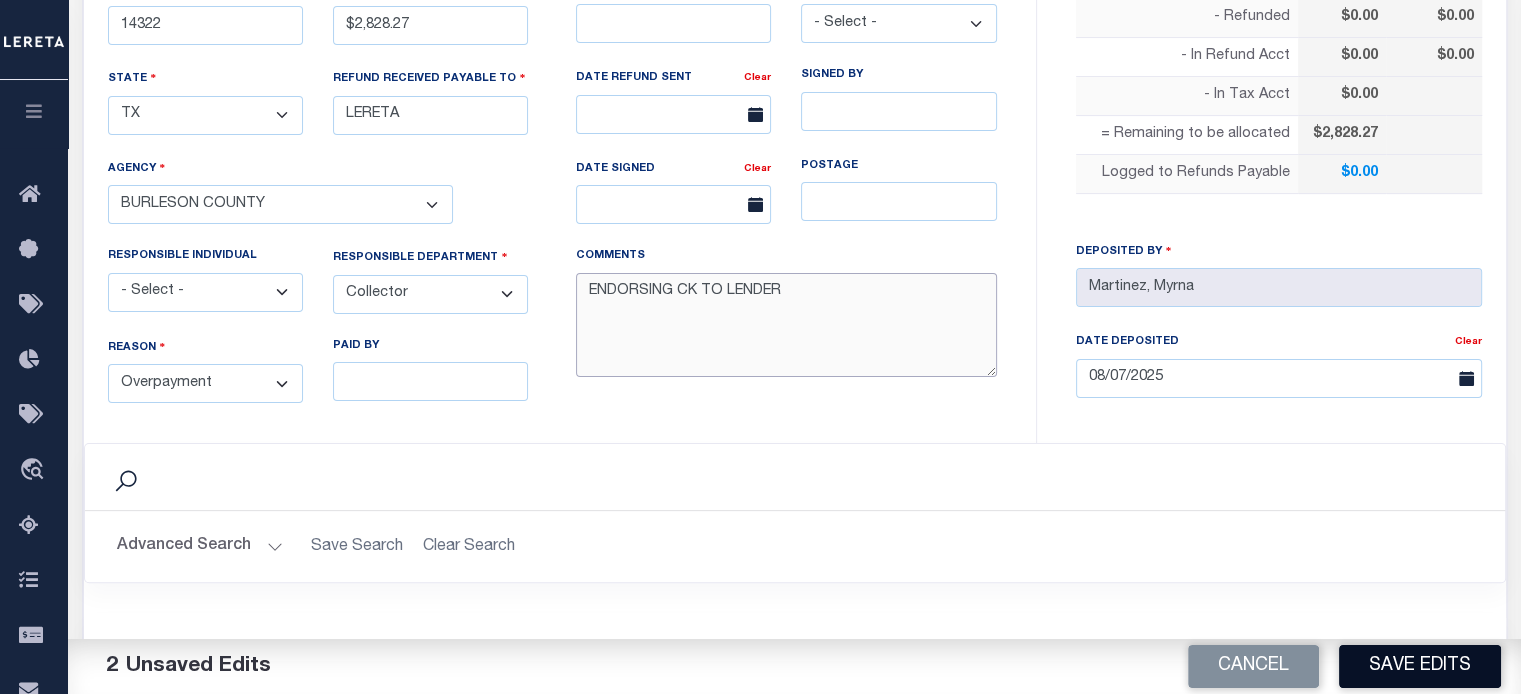 type on "ENDORSING CK TO LENDER" 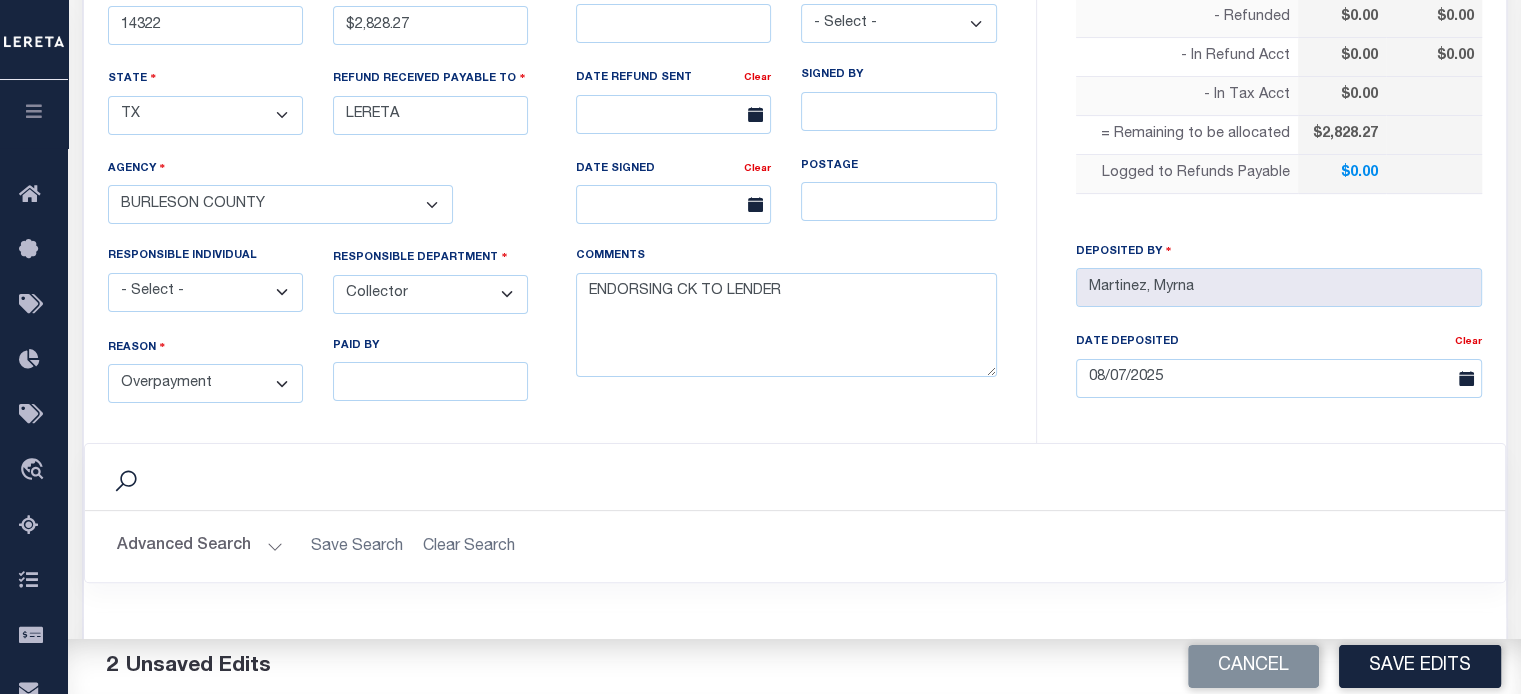drag, startPoint x: 1385, startPoint y: 674, endPoint x: 1340, endPoint y: 665, distance: 45.891174 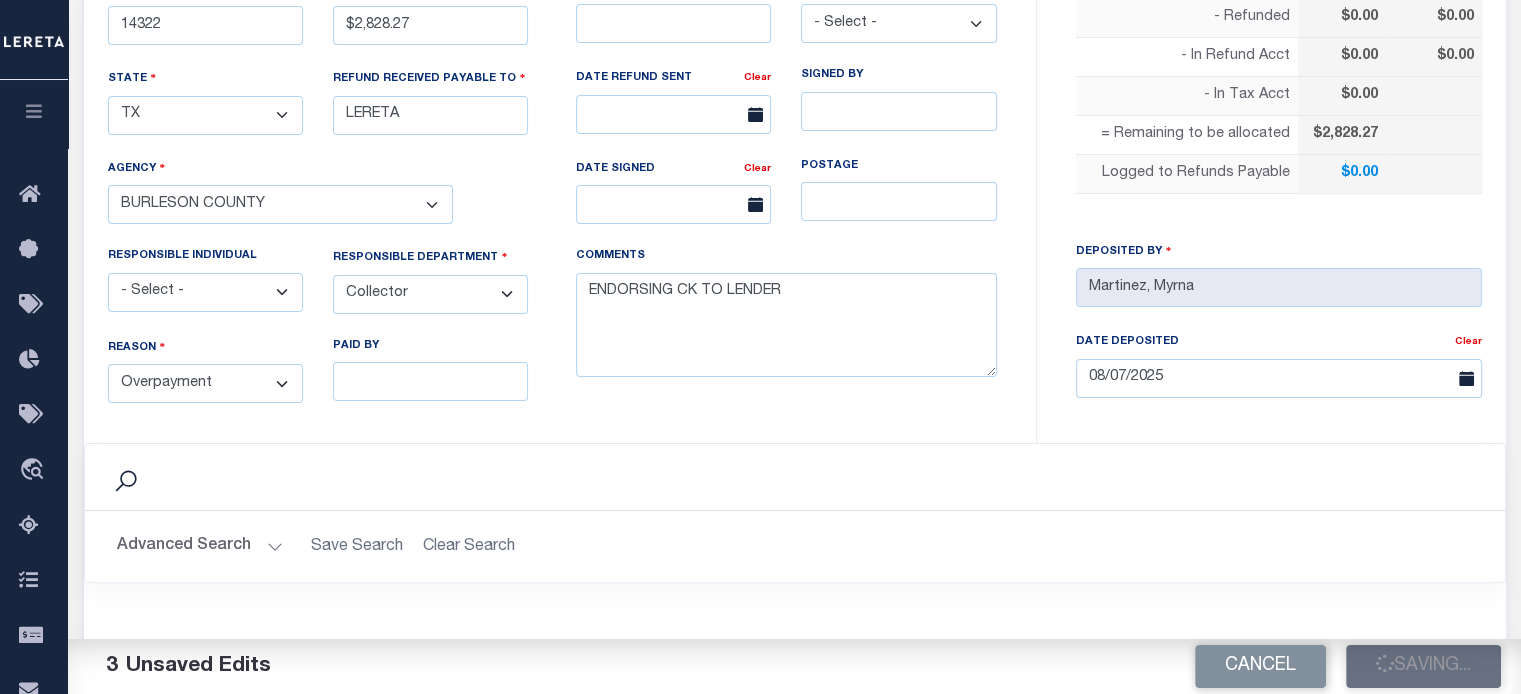 type on "$2,828.27" 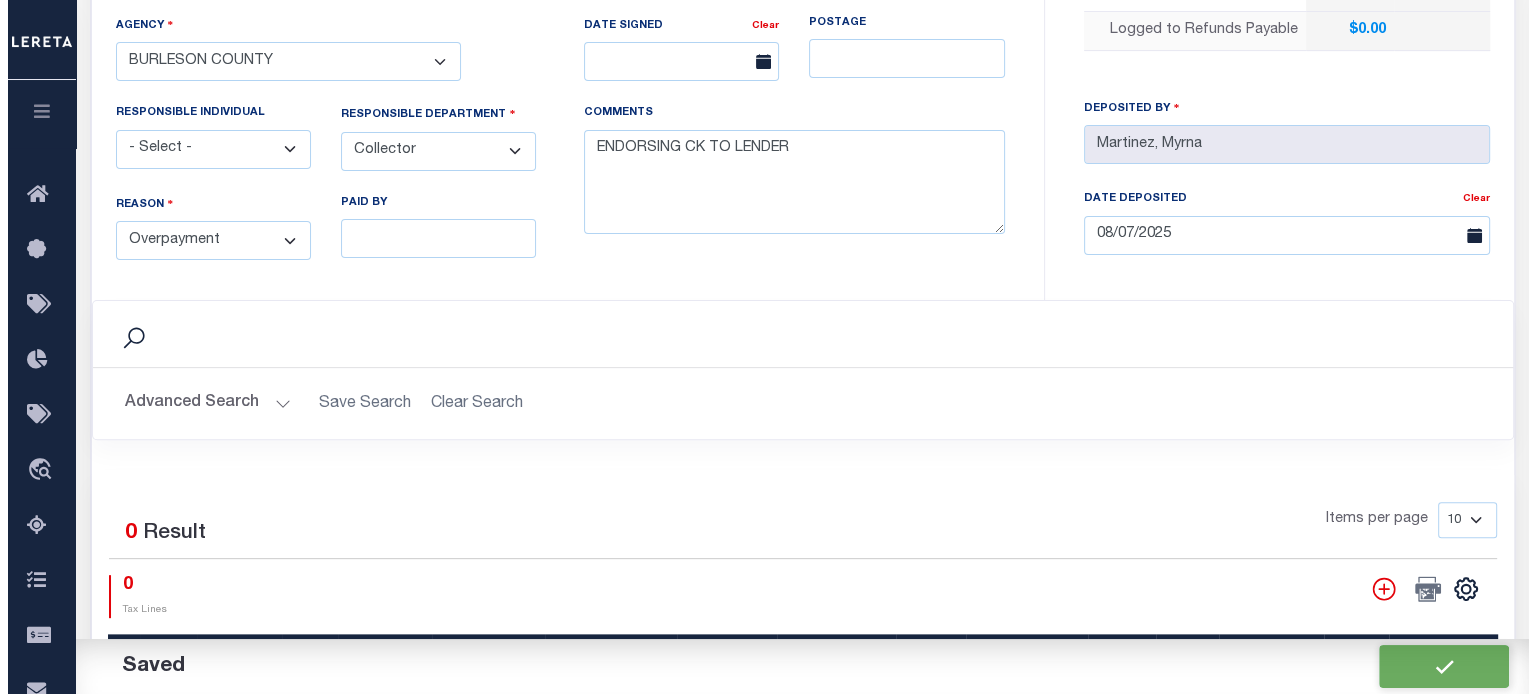 scroll, scrollTop: 800, scrollLeft: 0, axis: vertical 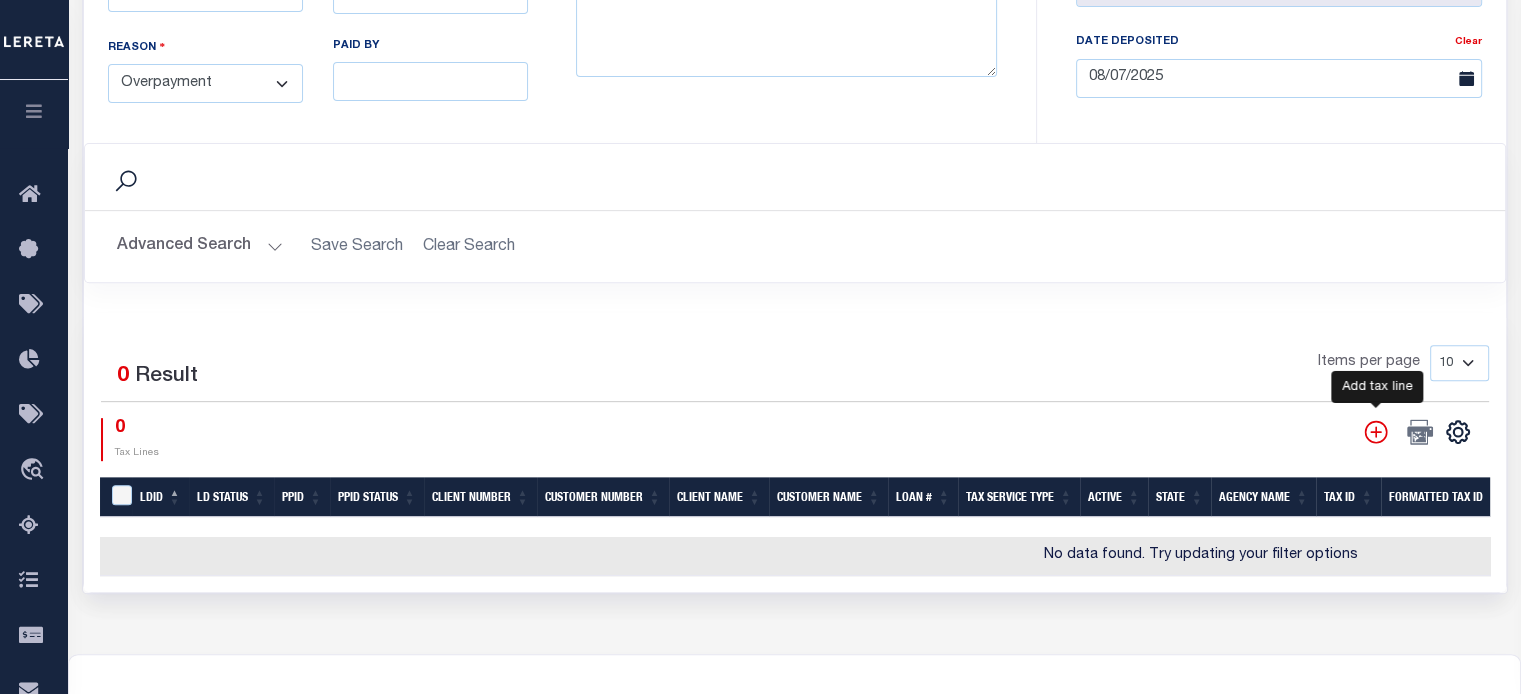 click 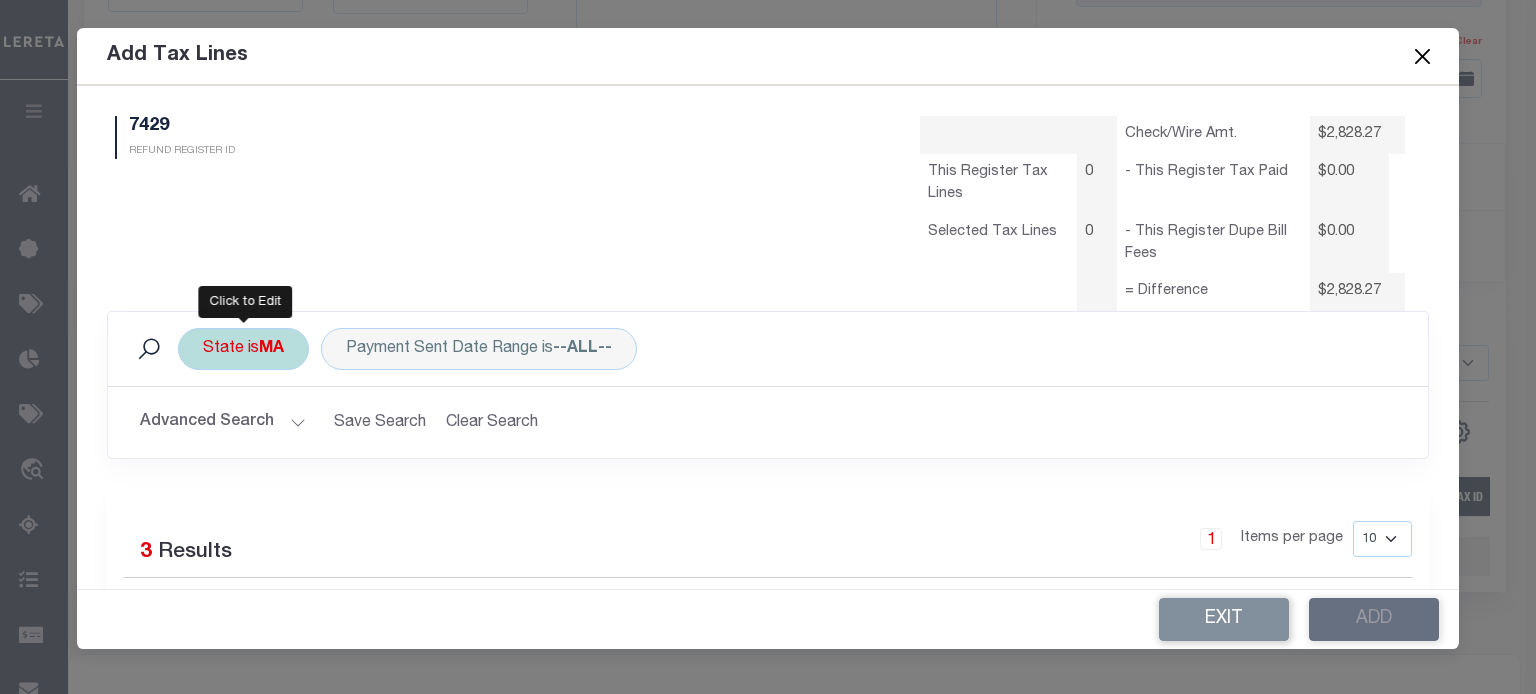 click on "State is  MA" at bounding box center (243, 349) 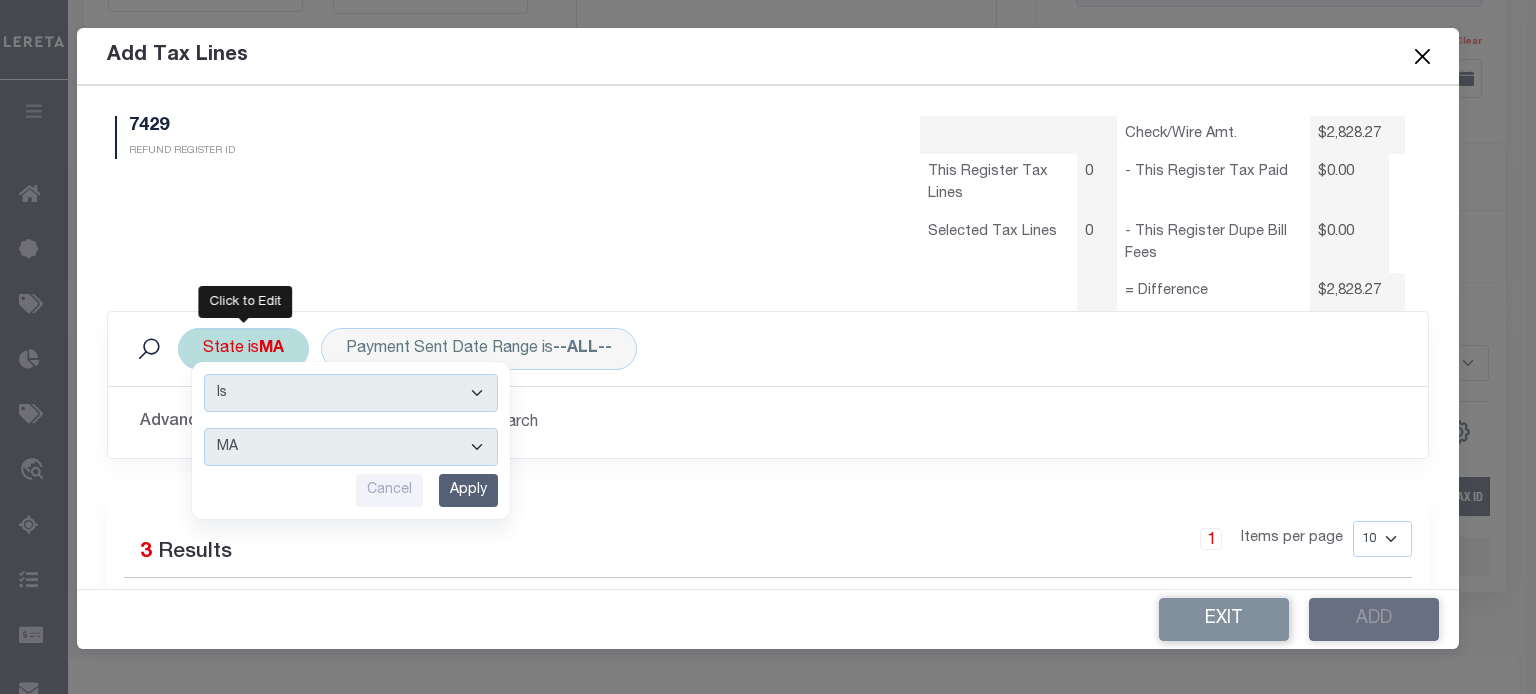 click on "AK AL AR AZ CA CO CT DC DE FL GA GU HI IA ID IL IN KS KY LA MA MD ME MI MN MO MS MT NC ND NE NH NJ NM NV NY OH OK OR PA PR RI SC SD TN TX UT VA VI VT WA WI WV WY" at bounding box center [351, 447] 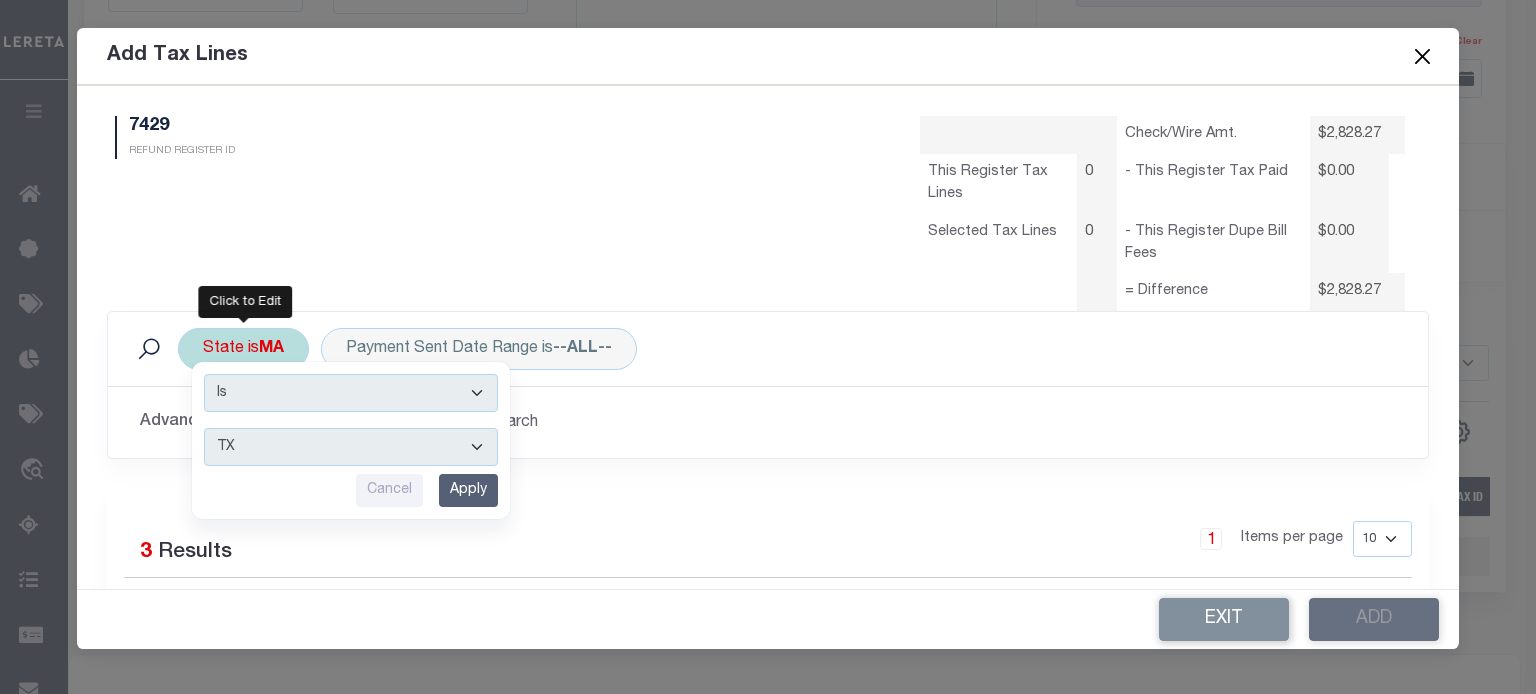 click on "Apply" at bounding box center [468, 490] 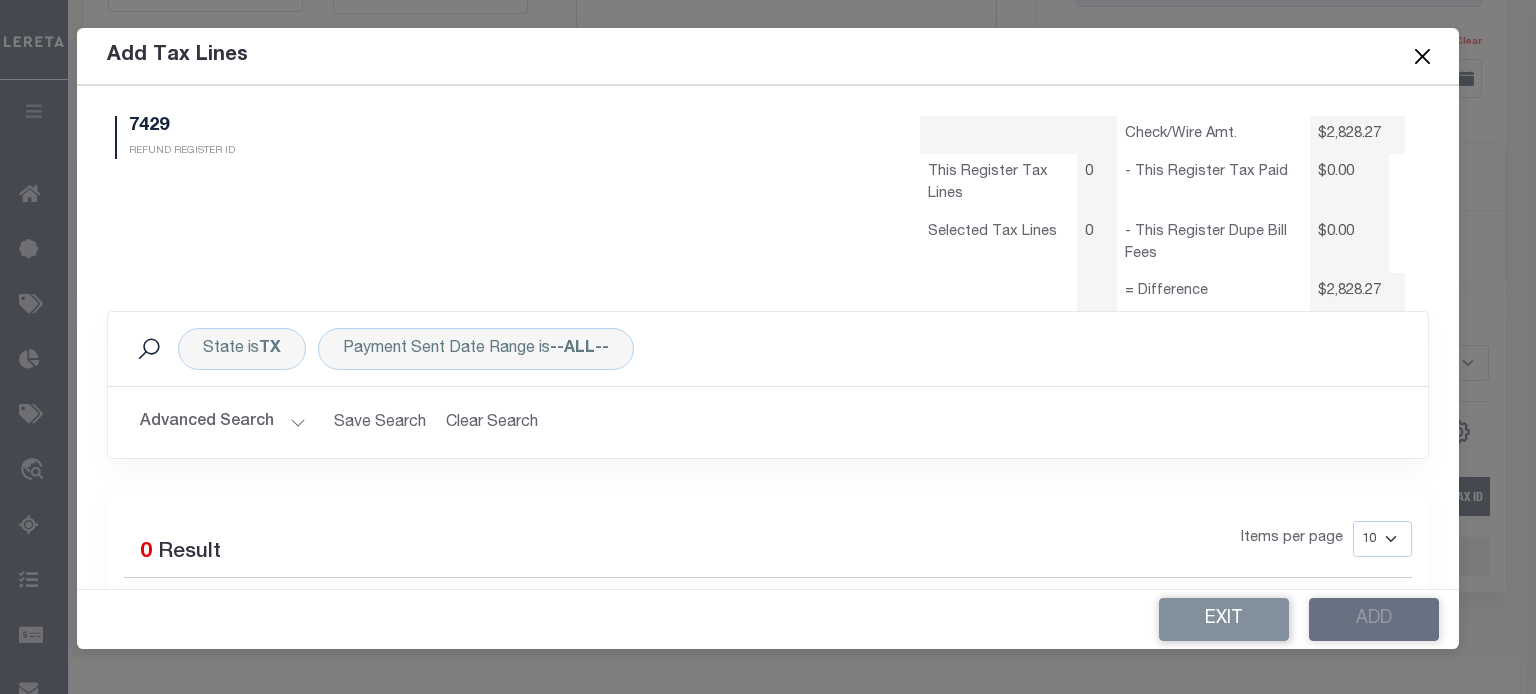click on "Advanced Search" at bounding box center (223, 422) 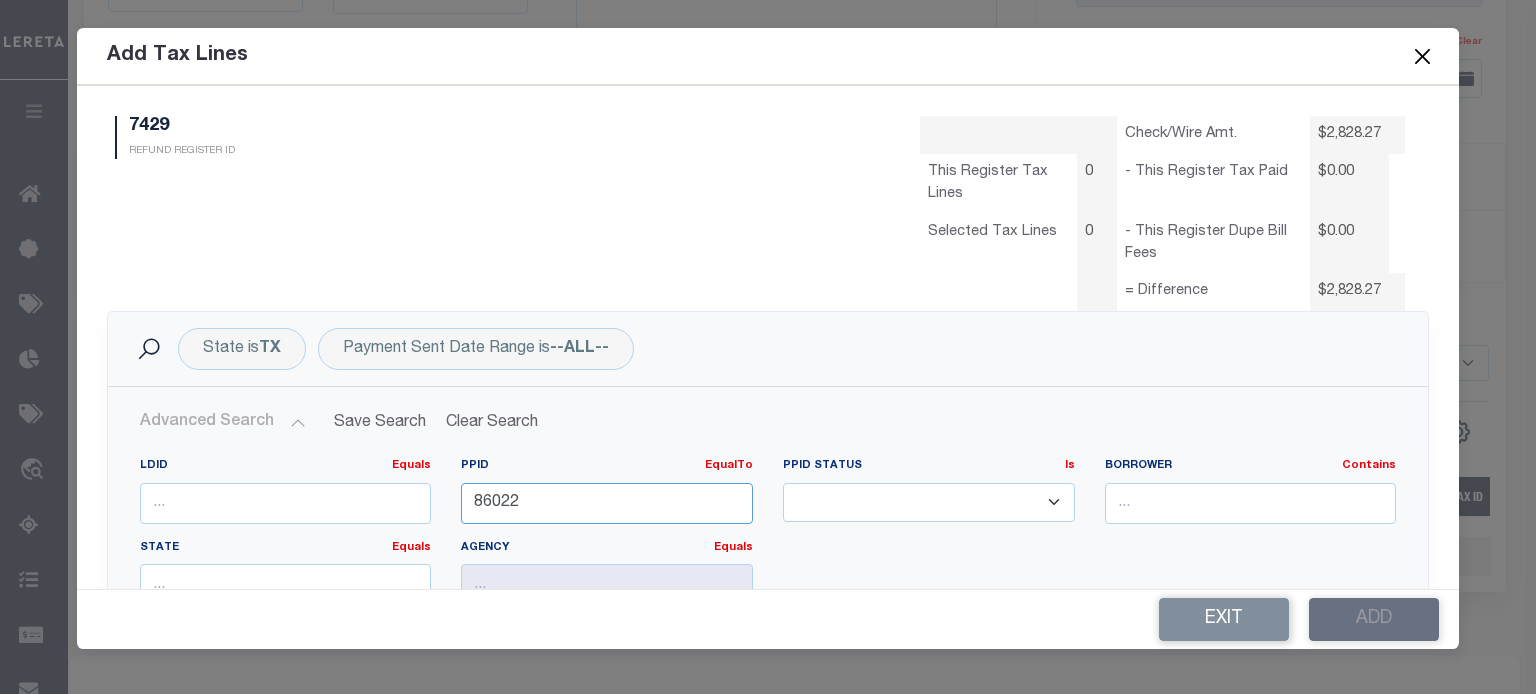 click on "Add Tax Lines
7429
REFUND REGISTER ID
Check/Wire Amt.
0" at bounding box center (768, 338) 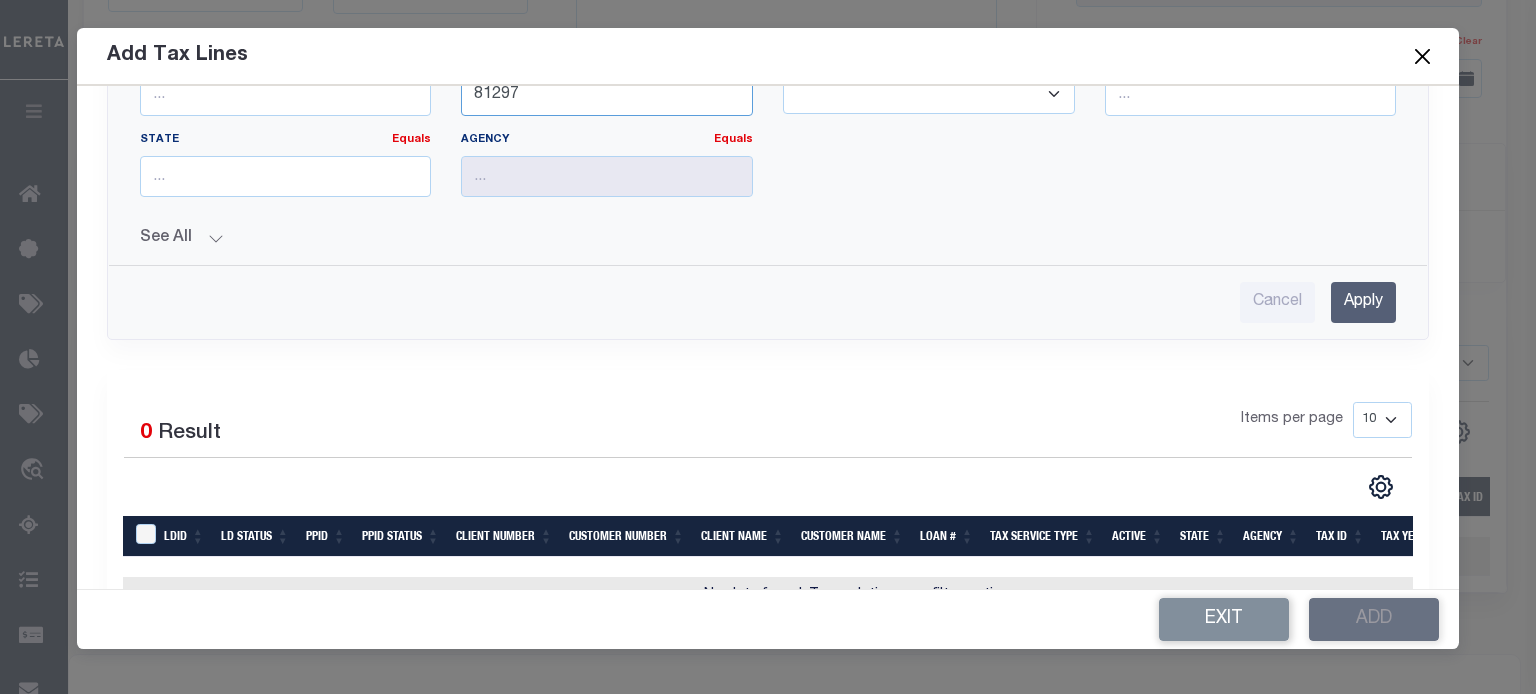 scroll, scrollTop: 492, scrollLeft: 0, axis: vertical 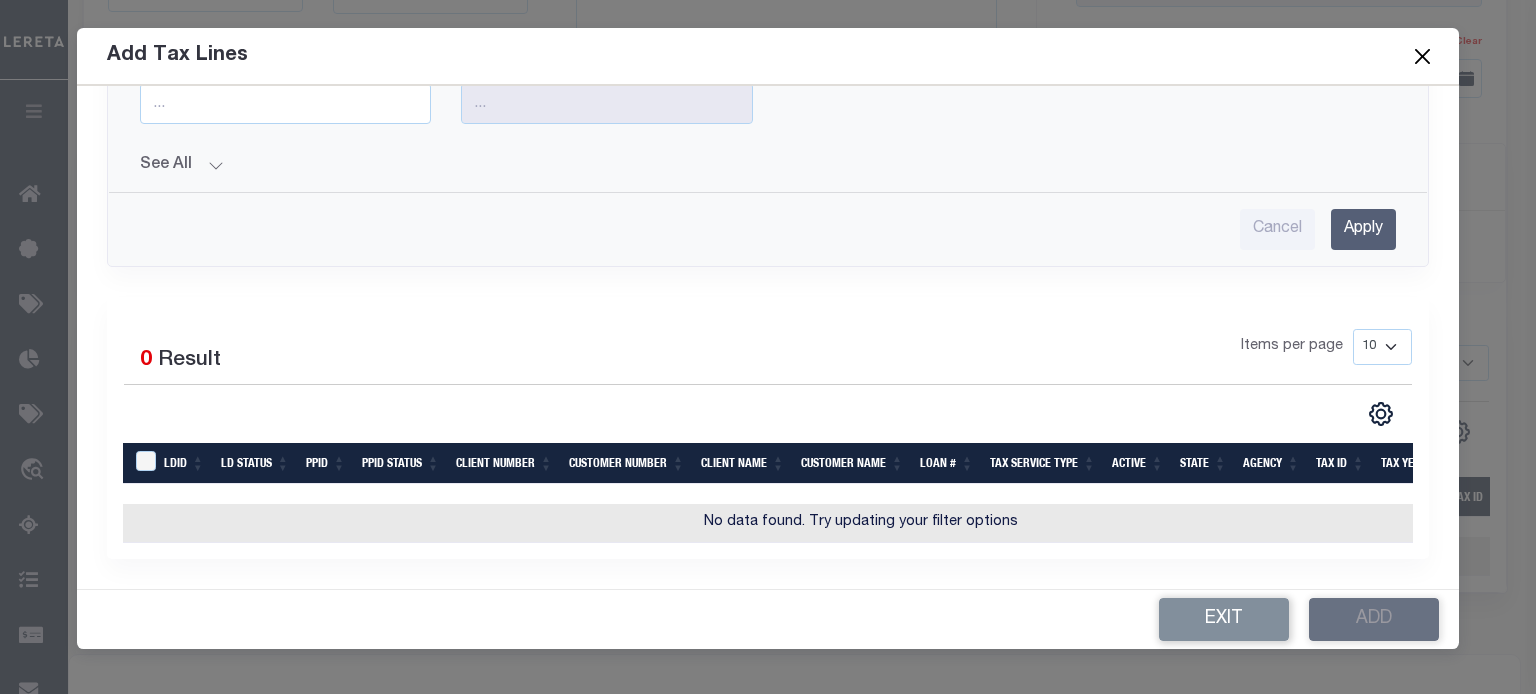 type on "81297" 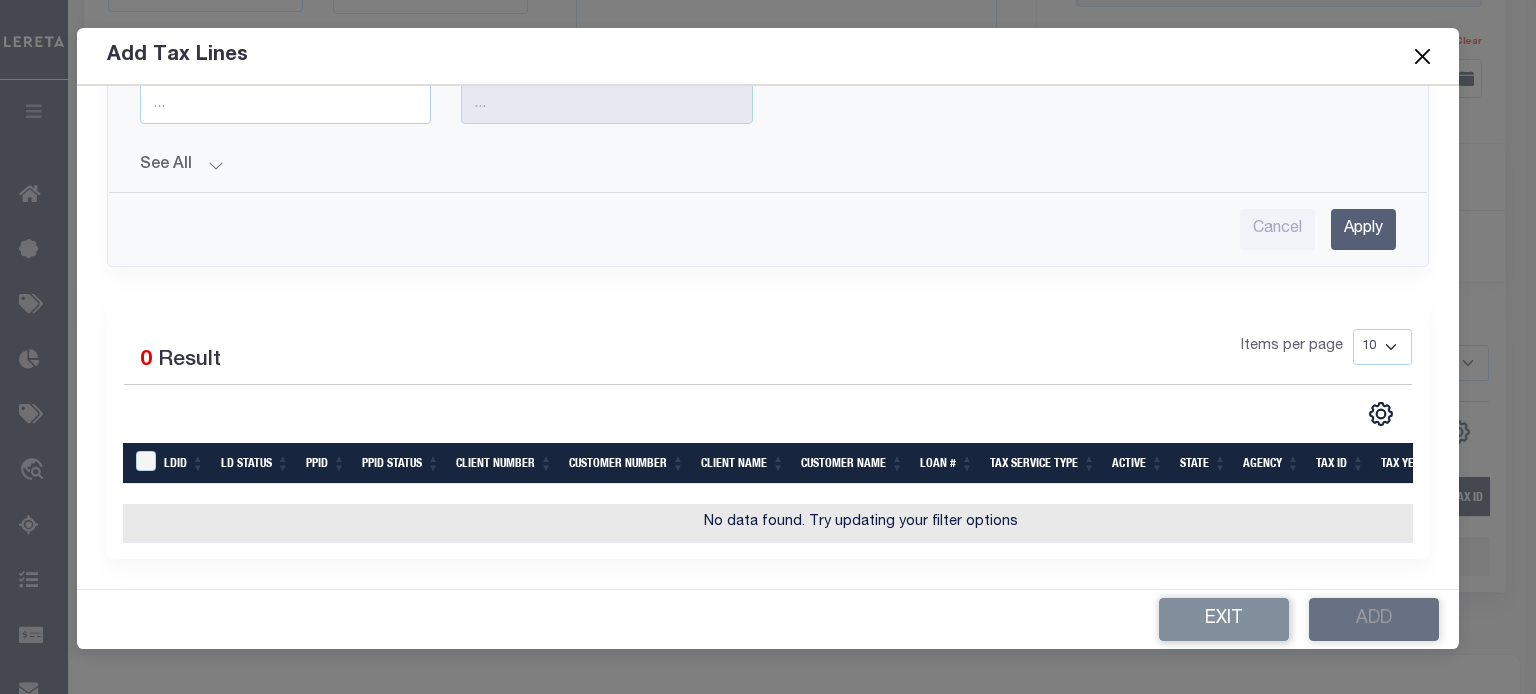 click on "Apply" at bounding box center [1363, 229] 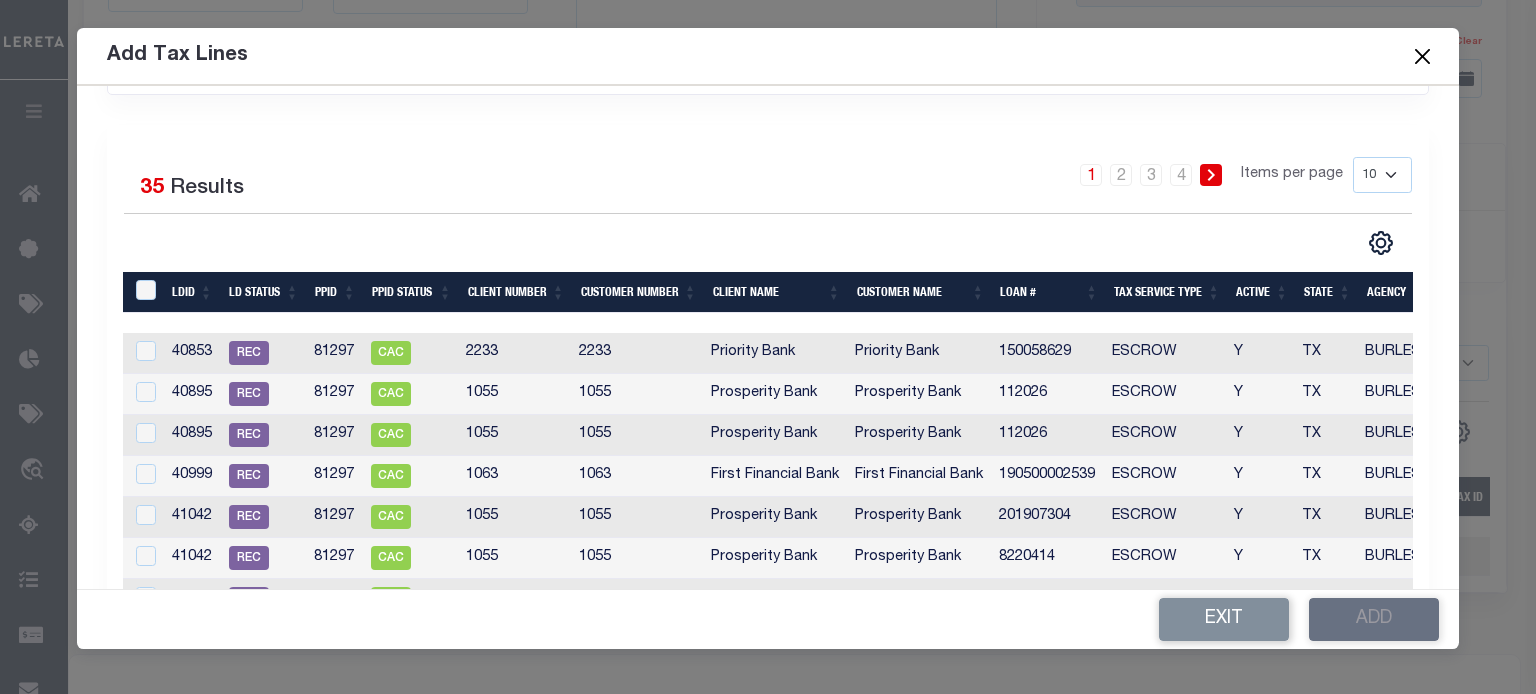 click on "10 25 50 100" at bounding box center (1382, 175) 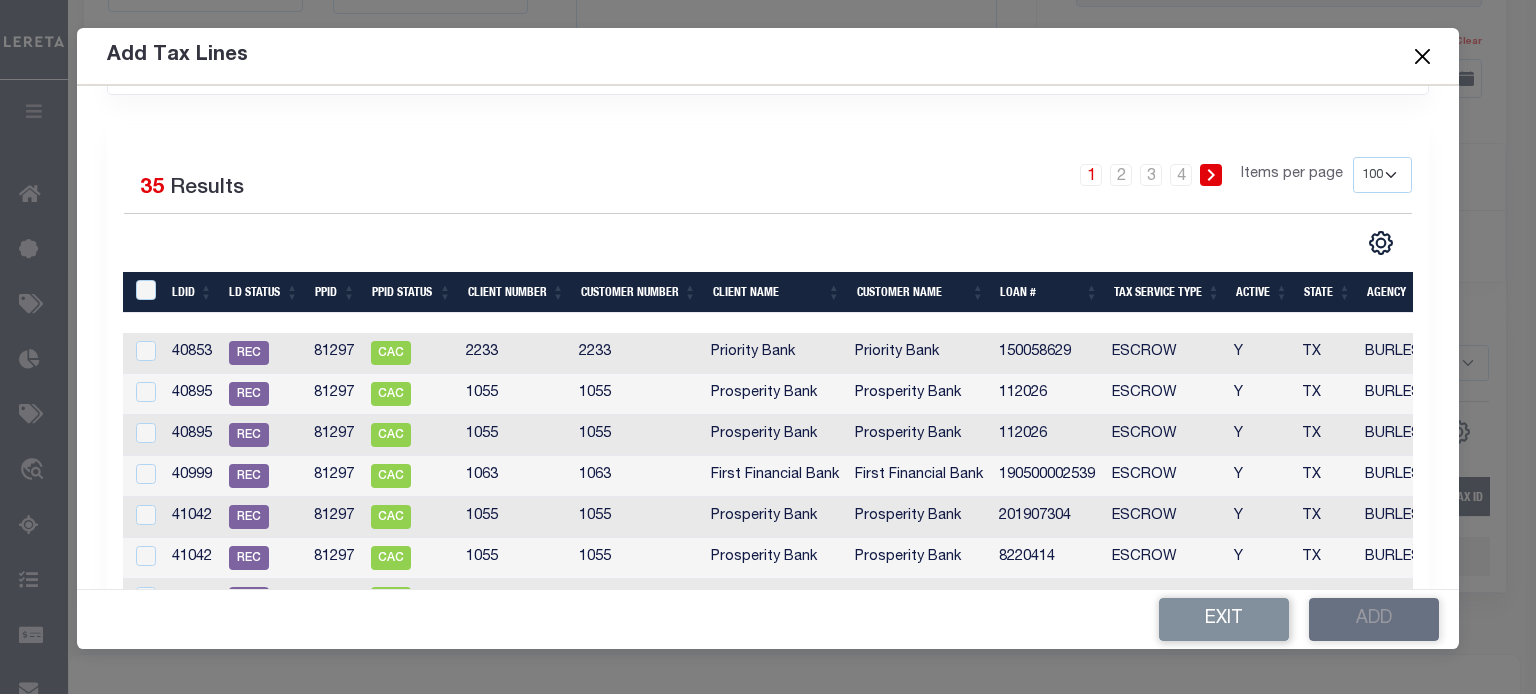 click on "10 25 50 100" at bounding box center (1382, 175) 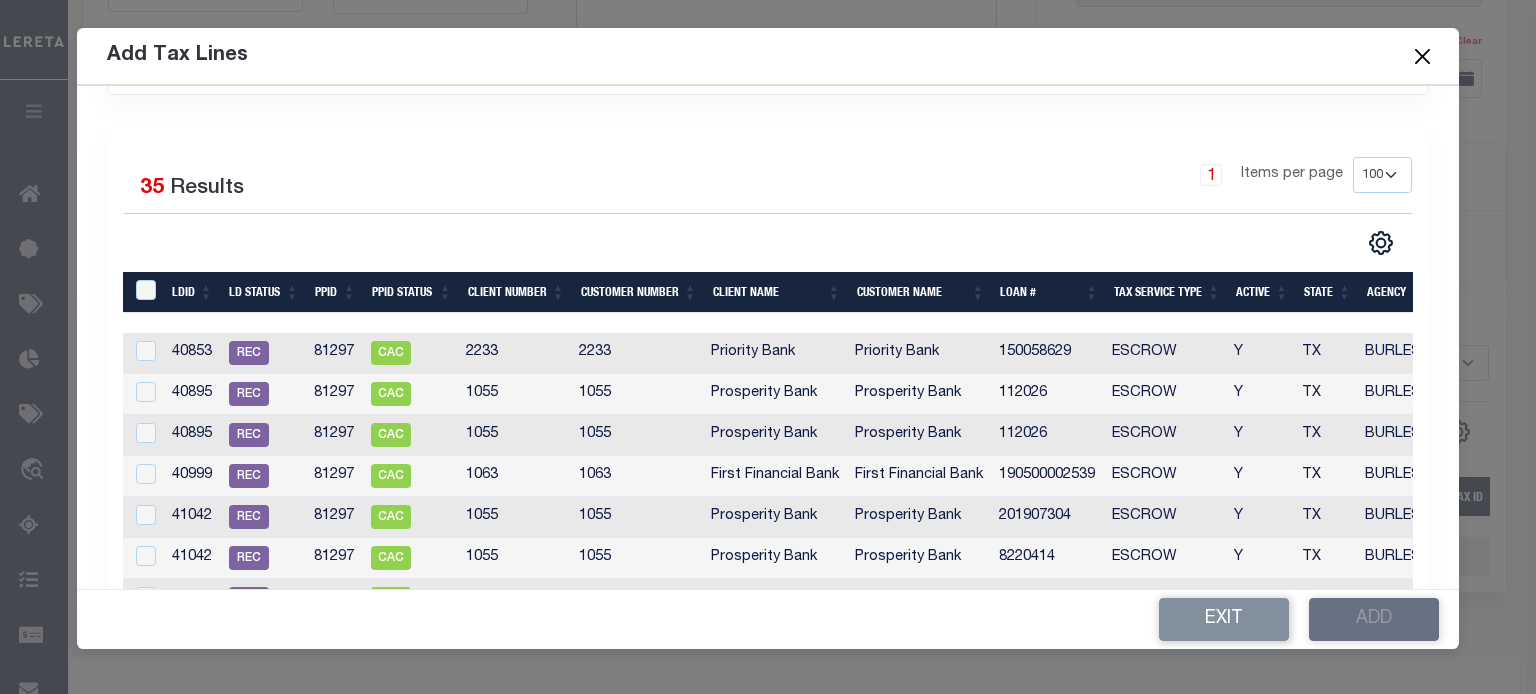 scroll, scrollTop: 0, scrollLeft: 347, axis: horizontal 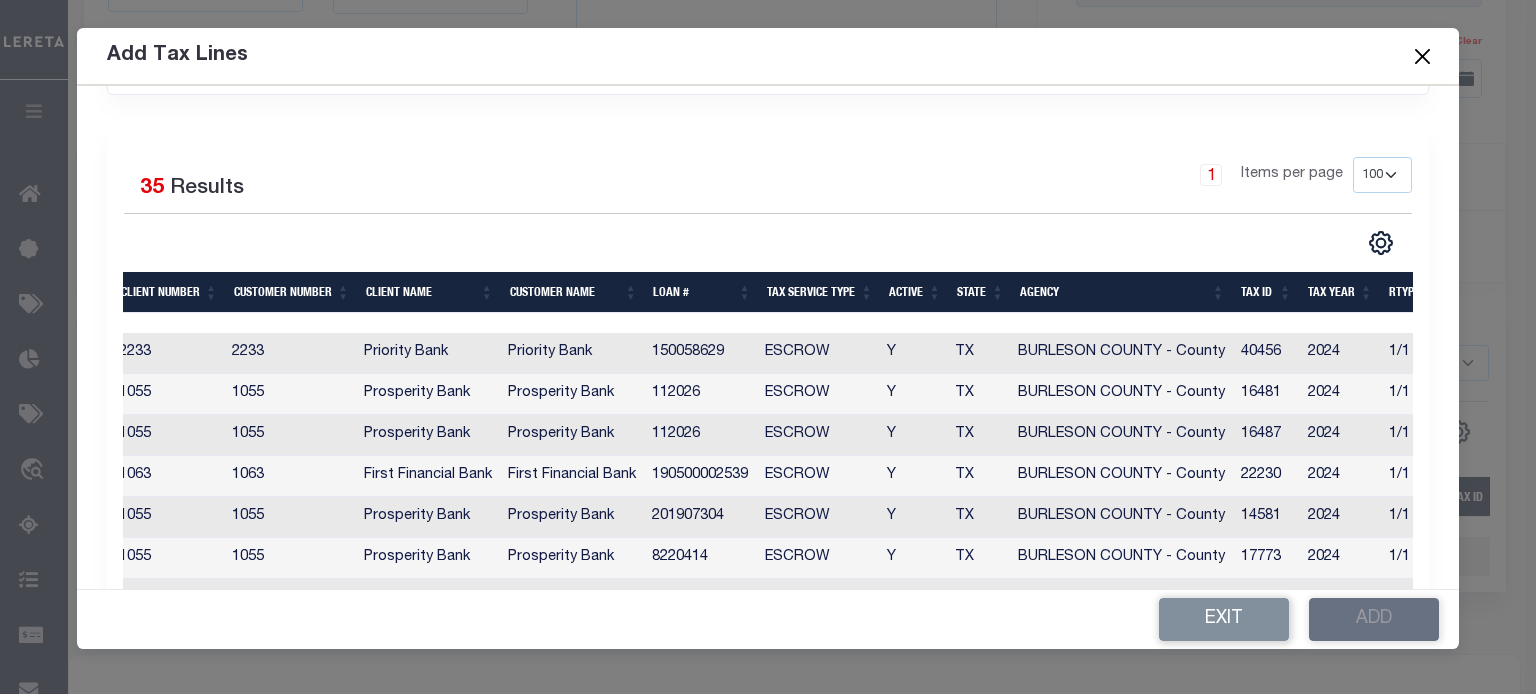 click on "Tax ID" at bounding box center (1266, 292) 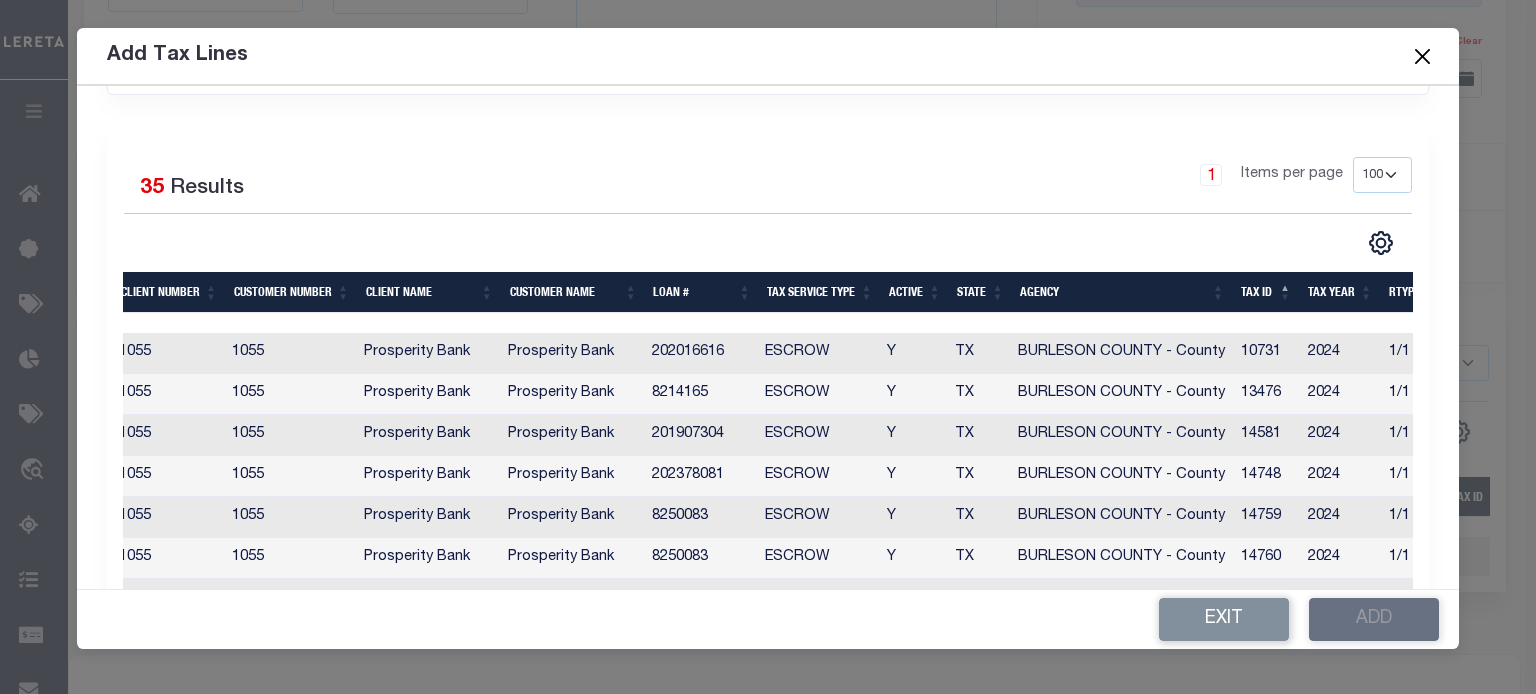 click on "Tax ID" at bounding box center [1266, 292] 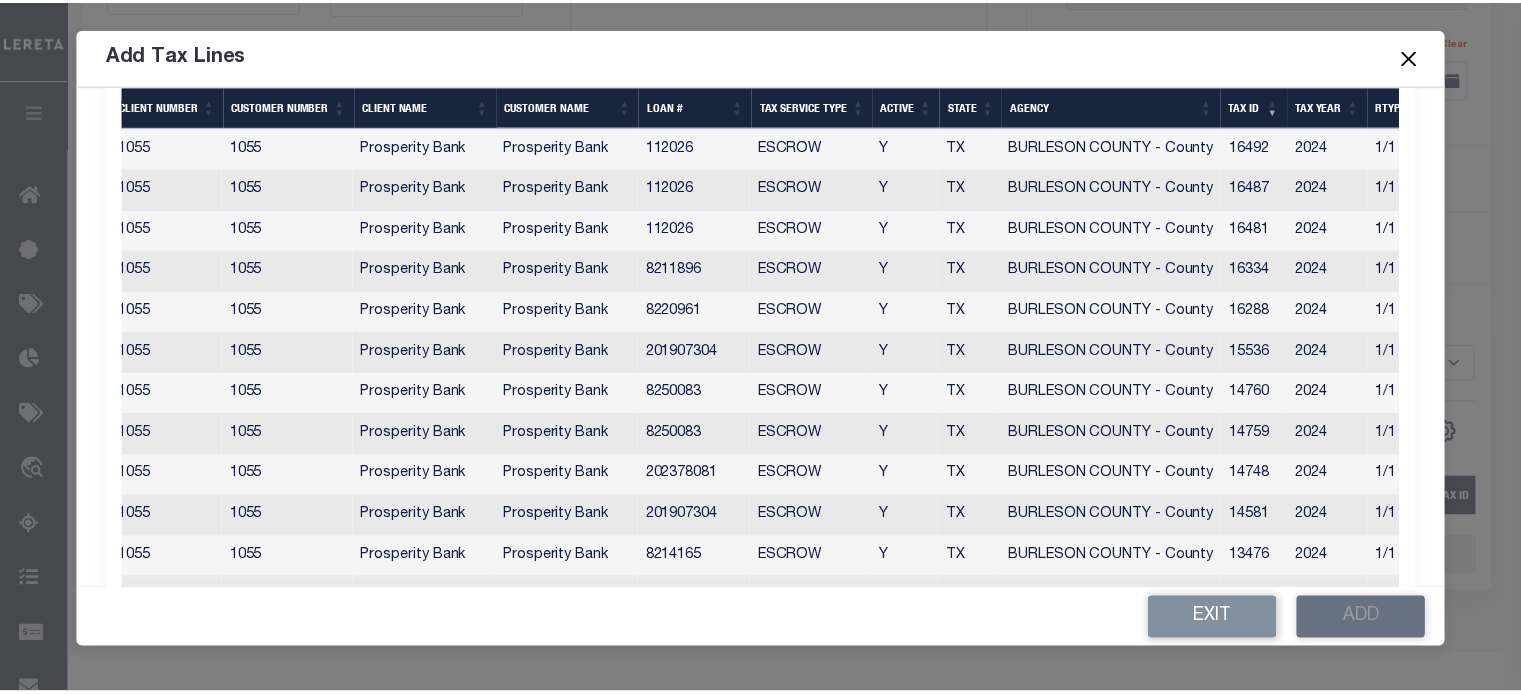 scroll, scrollTop: 1595, scrollLeft: 0, axis: vertical 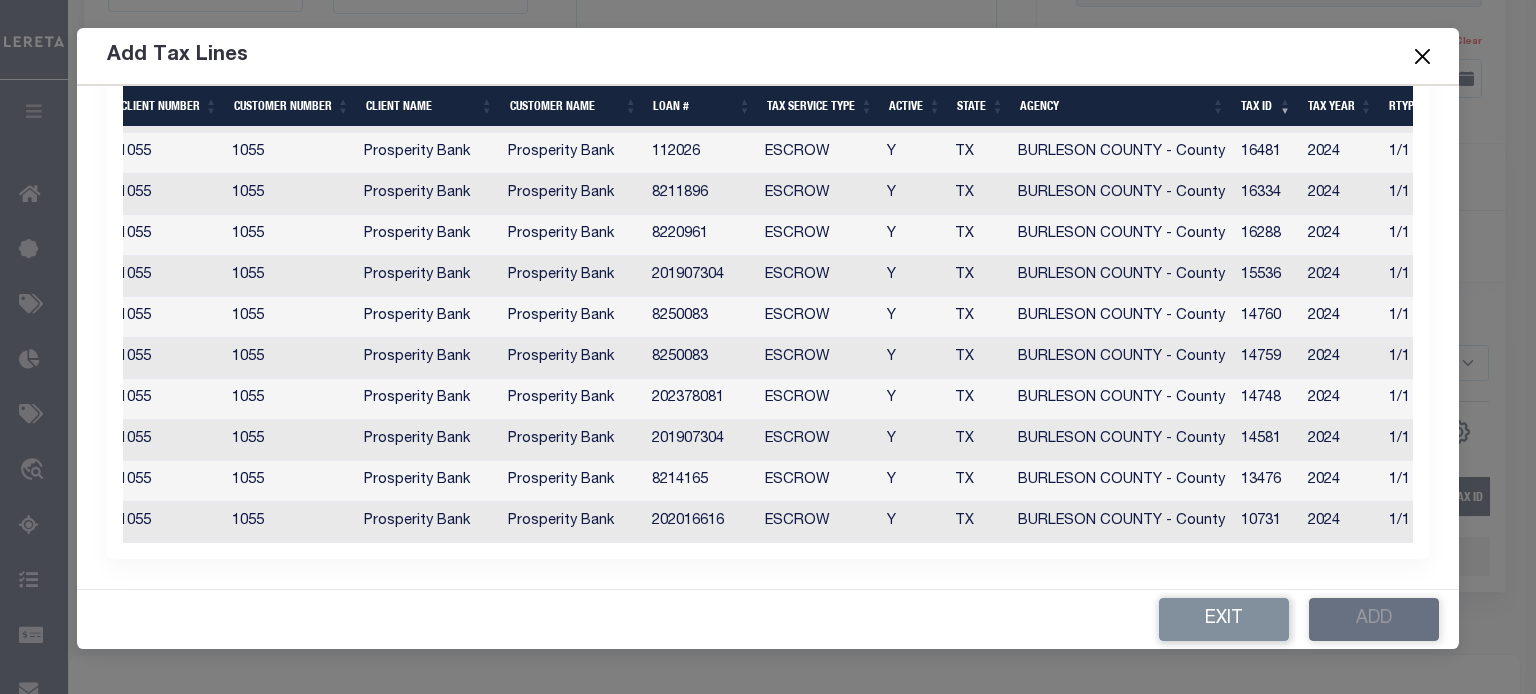 click at bounding box center (1422, 56) 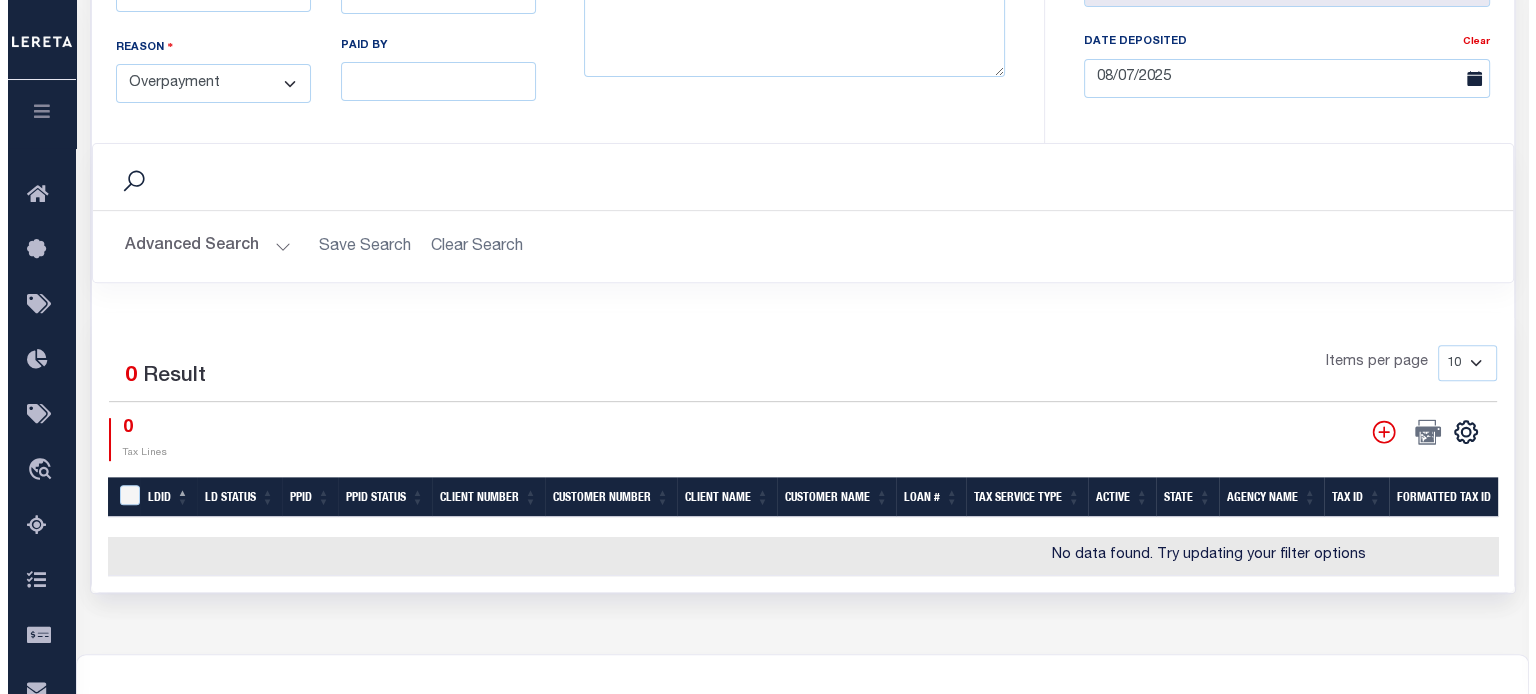 scroll, scrollTop: 600, scrollLeft: 0, axis: vertical 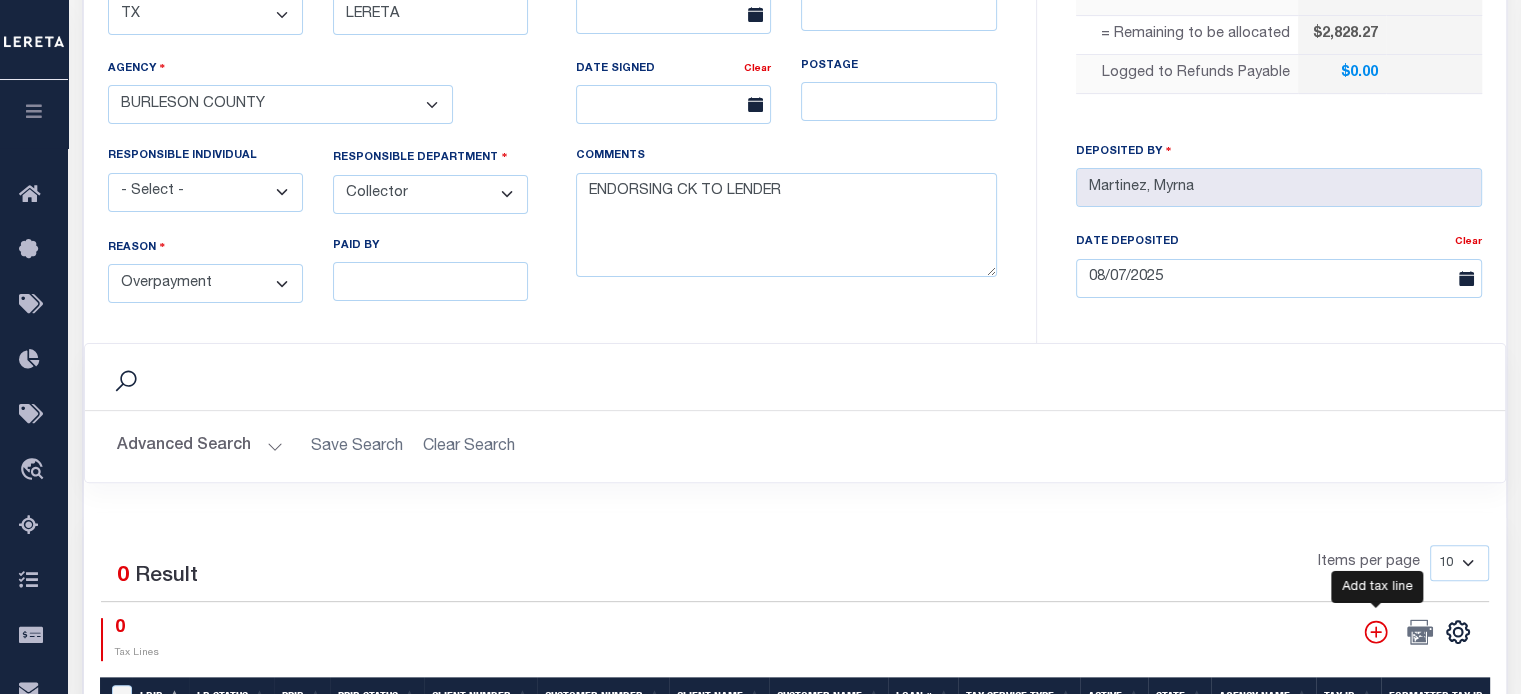 click 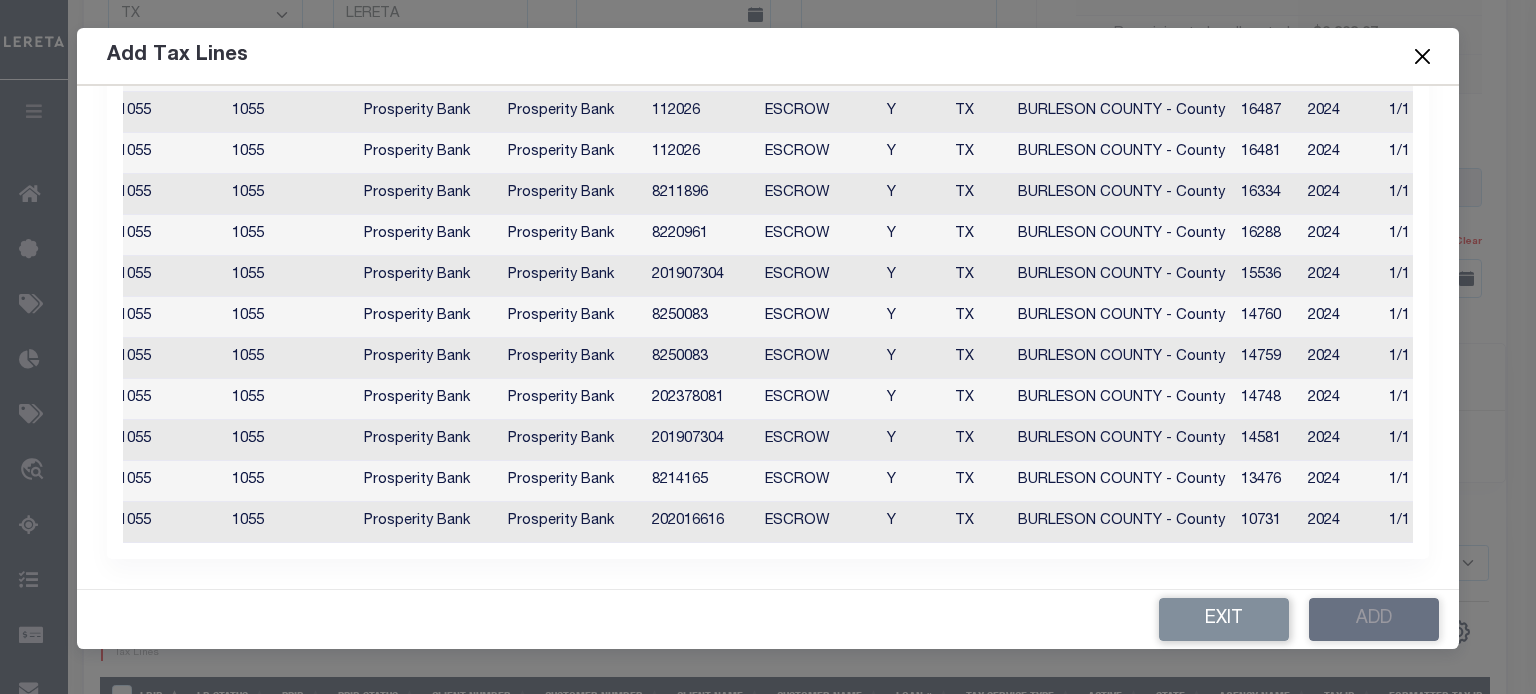 scroll, scrollTop: 0, scrollLeft: 0, axis: both 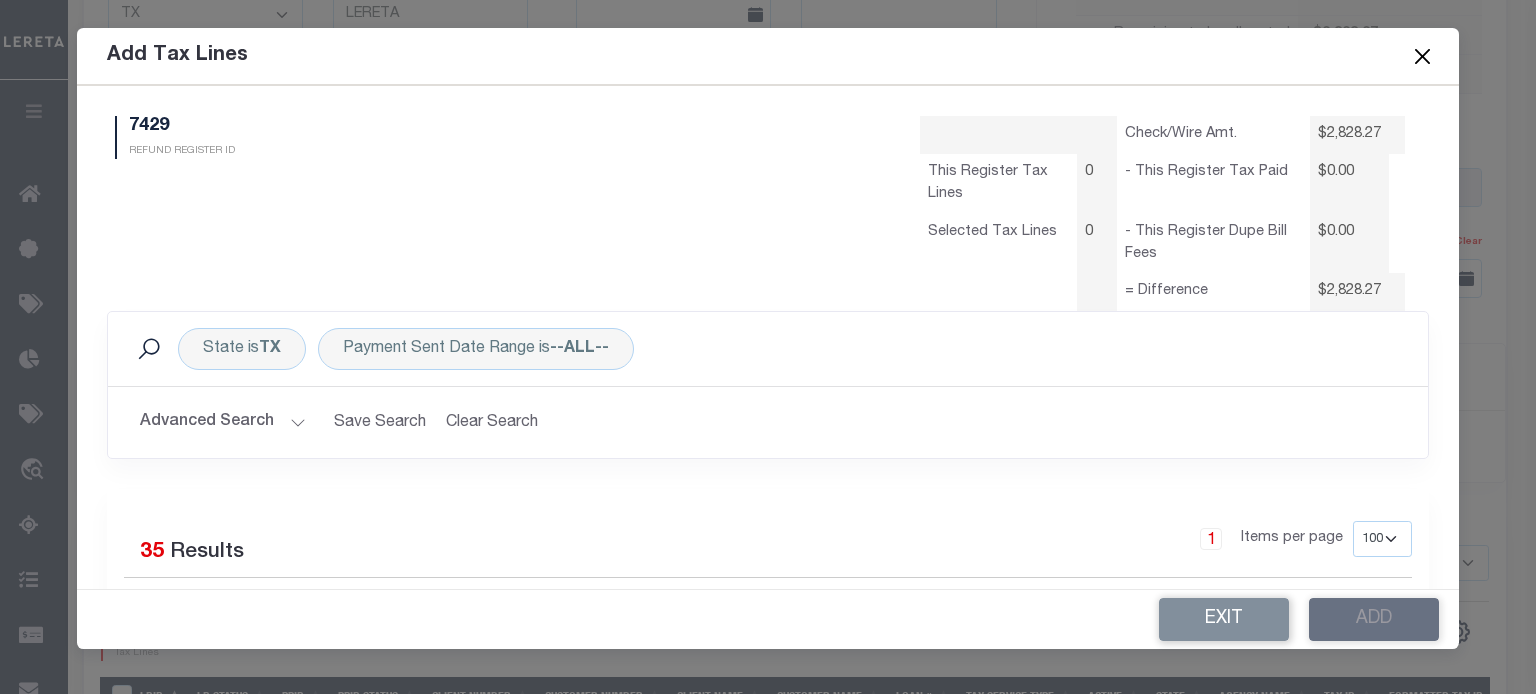 select on "100" 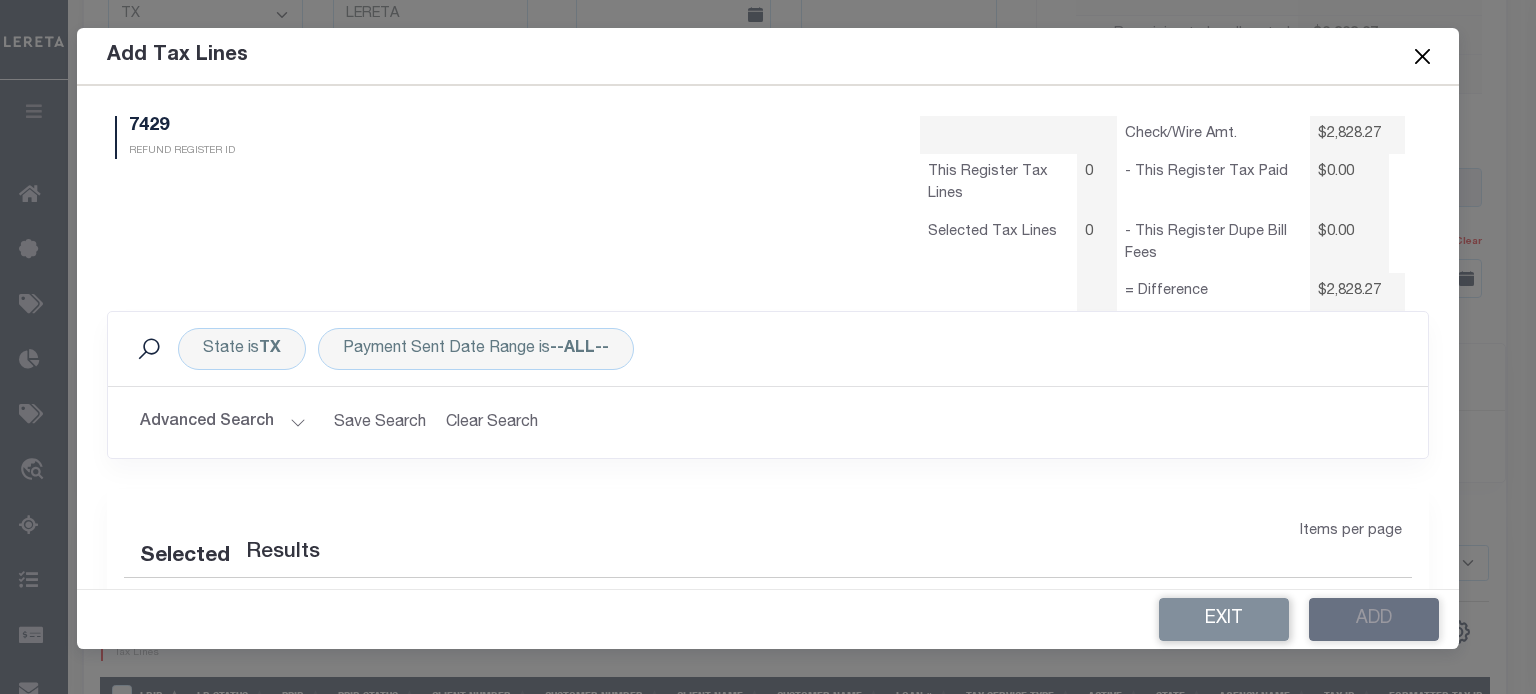 select on "100" 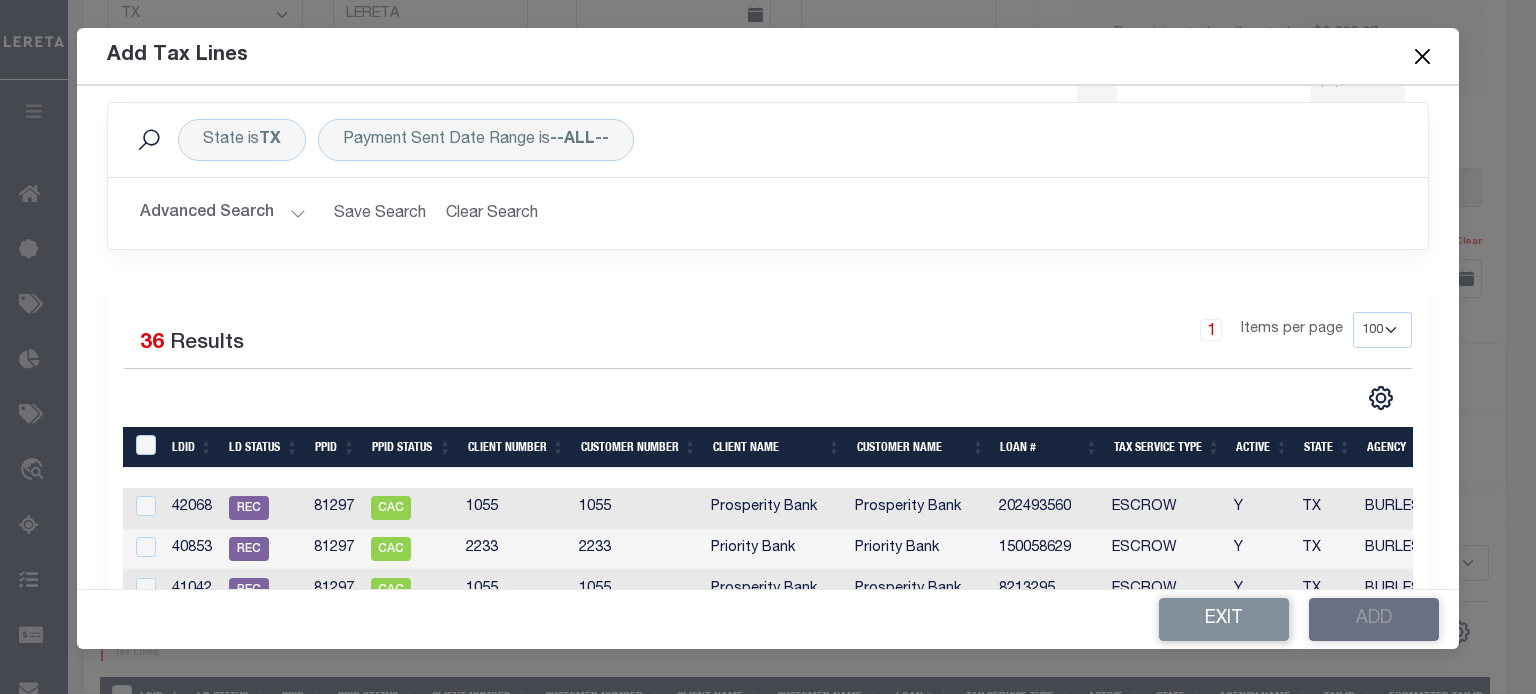 scroll, scrollTop: 300, scrollLeft: 0, axis: vertical 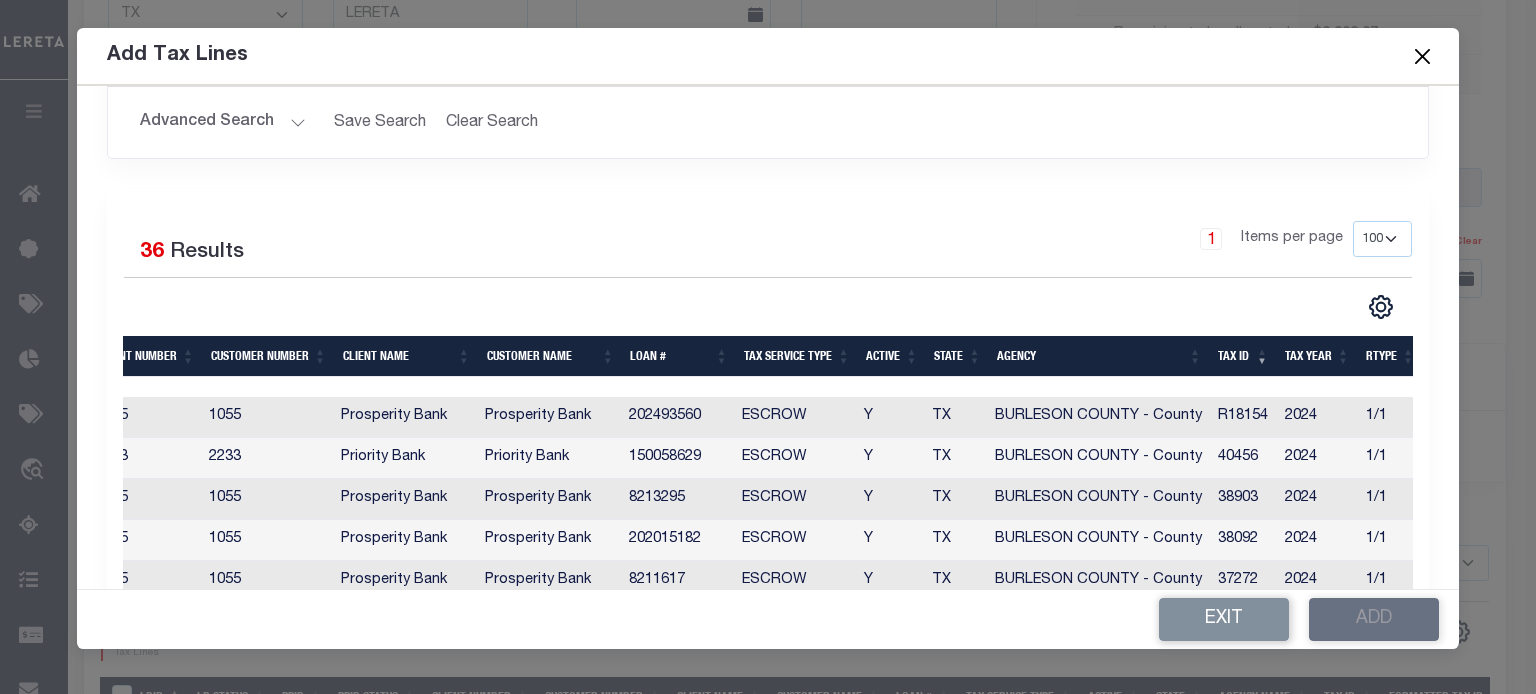 click on "Tax ID" at bounding box center (1243, 356) 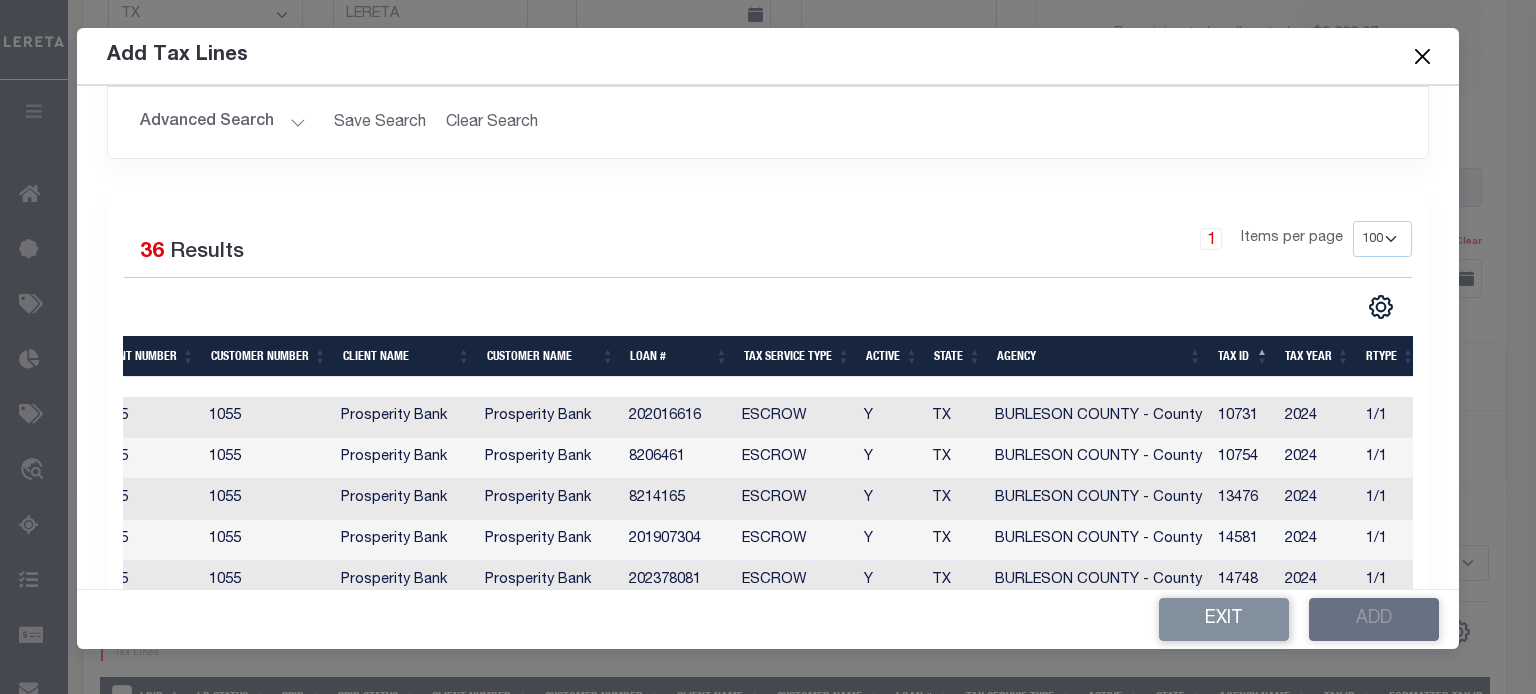 click on "BURLESON COUNTY                      - County" at bounding box center [1098, 458] 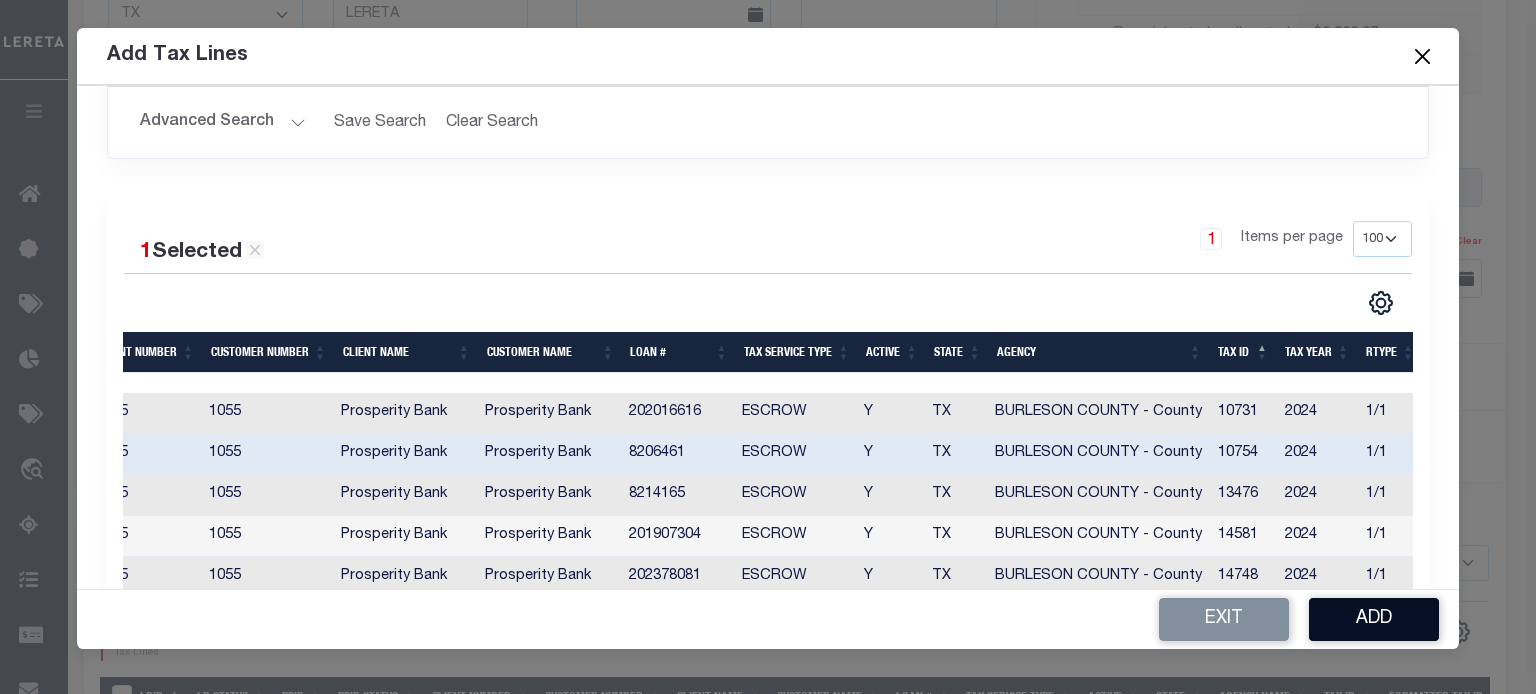 click on "Add" at bounding box center (1374, 619) 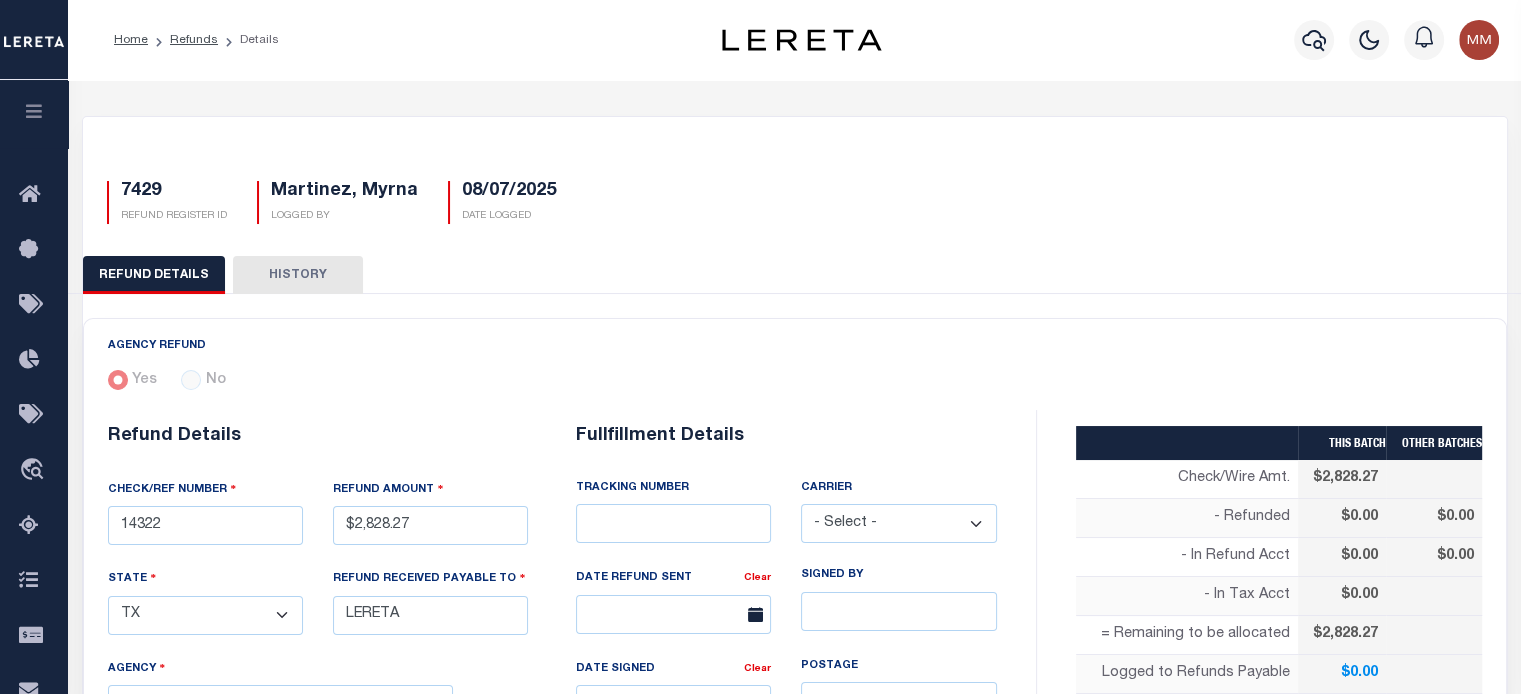 scroll, scrollTop: 1010, scrollLeft: 0, axis: vertical 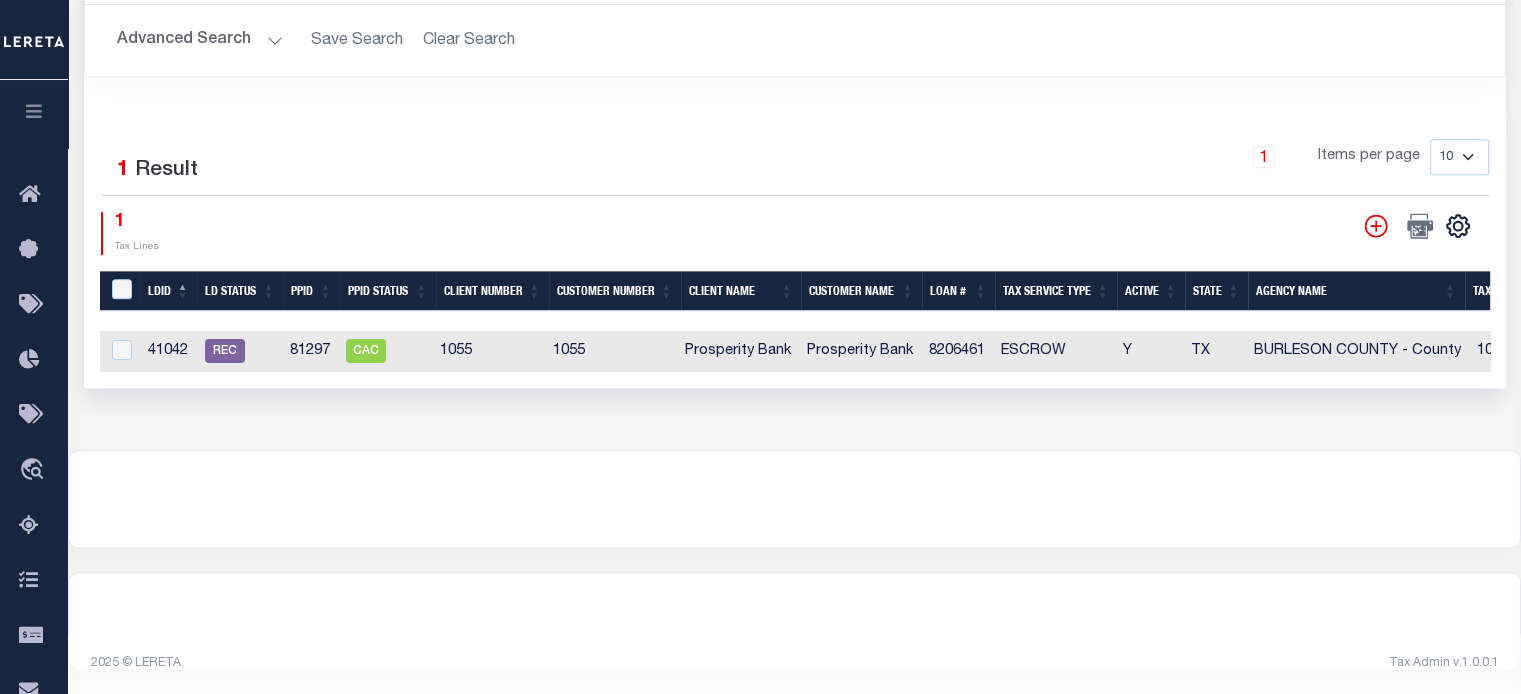 select on "50" 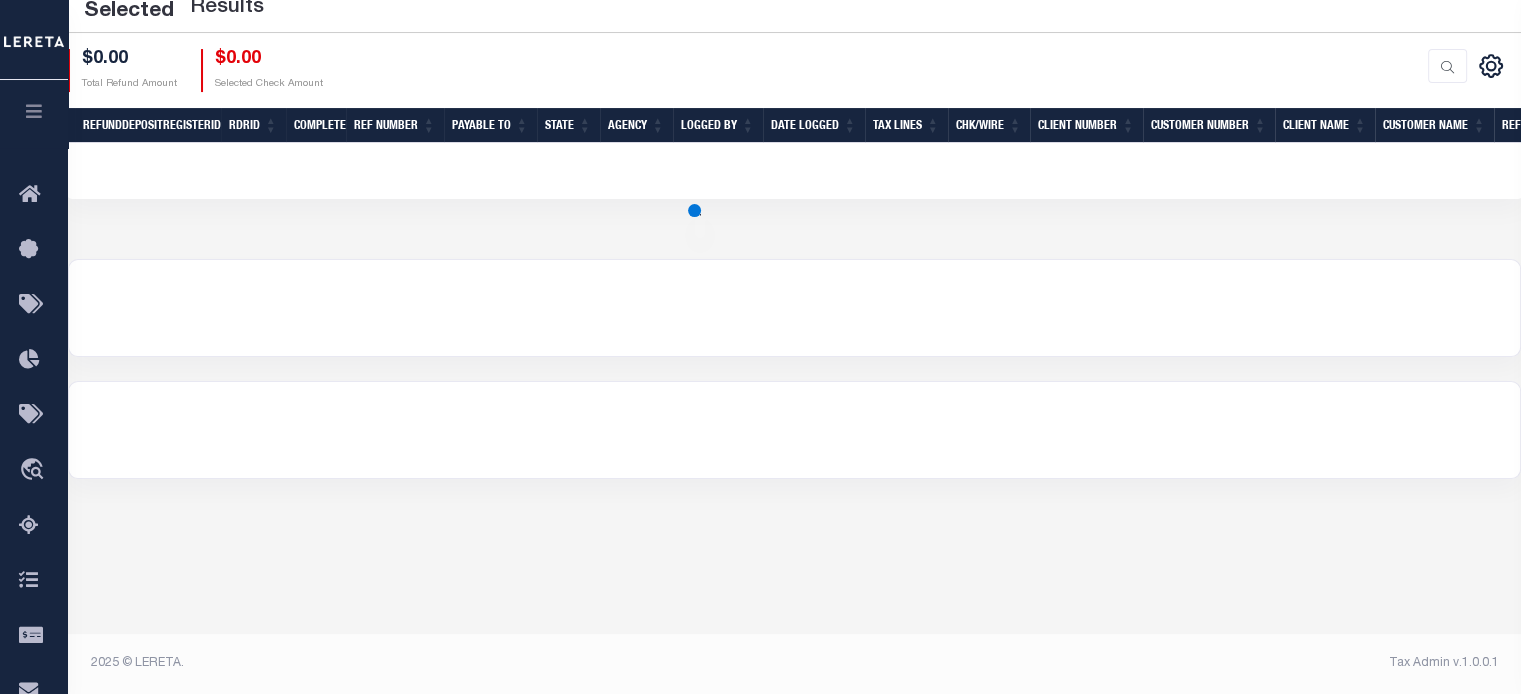 scroll, scrollTop: 0, scrollLeft: 0, axis: both 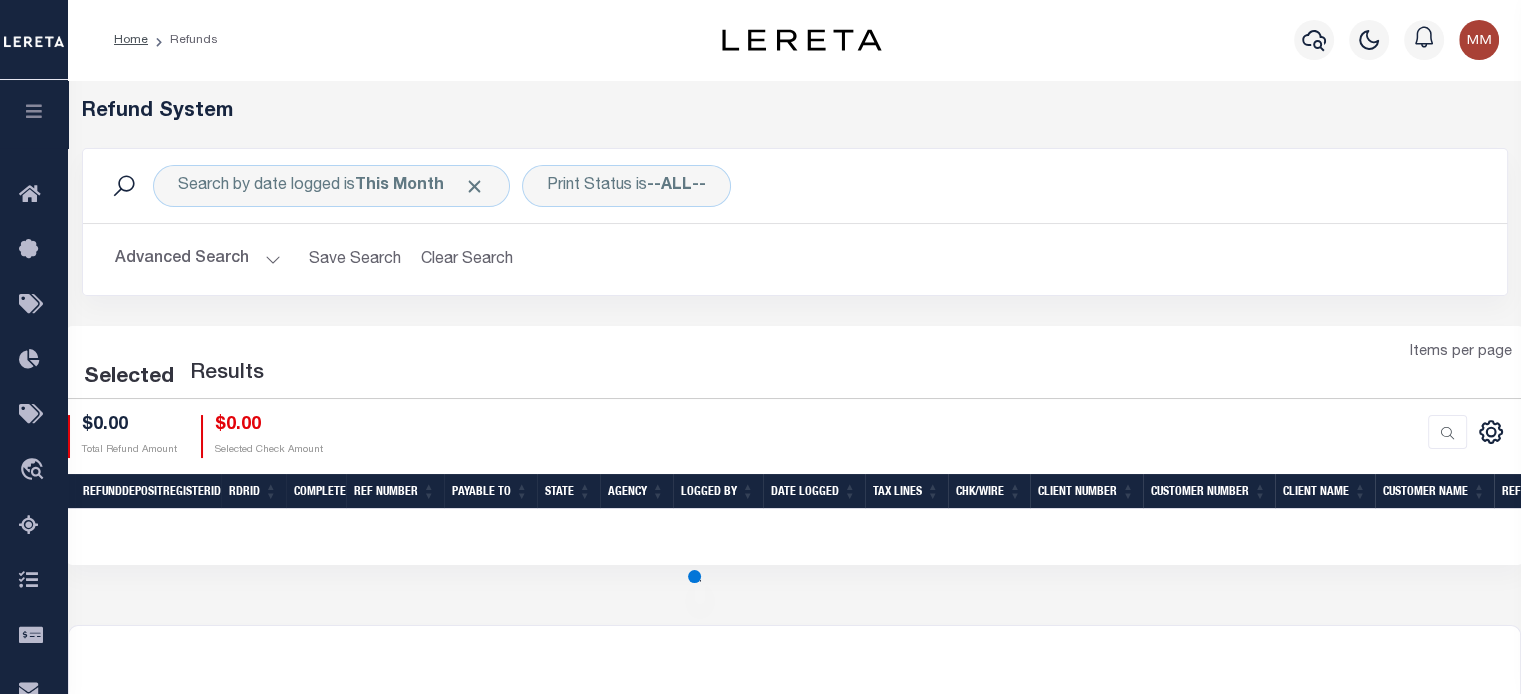 select on "50" 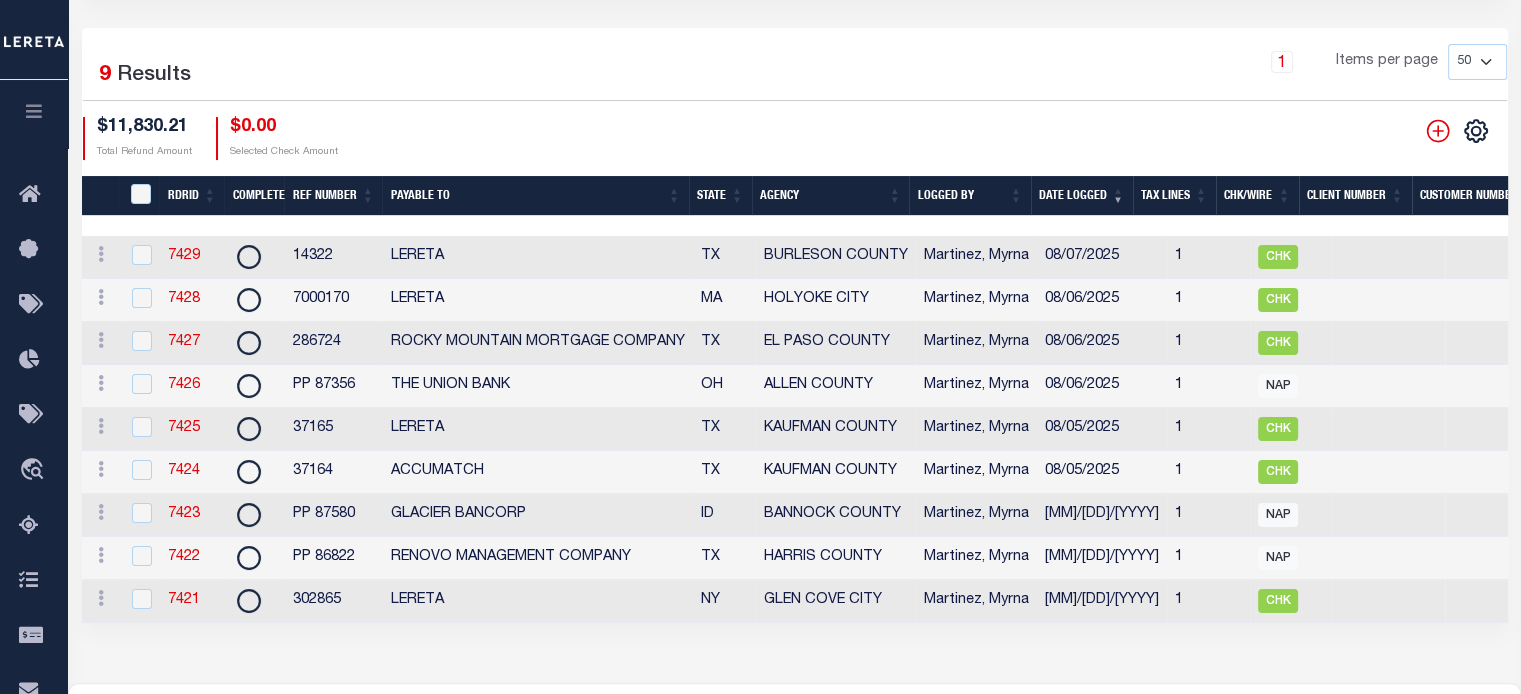 scroll, scrollTop: 300, scrollLeft: 0, axis: vertical 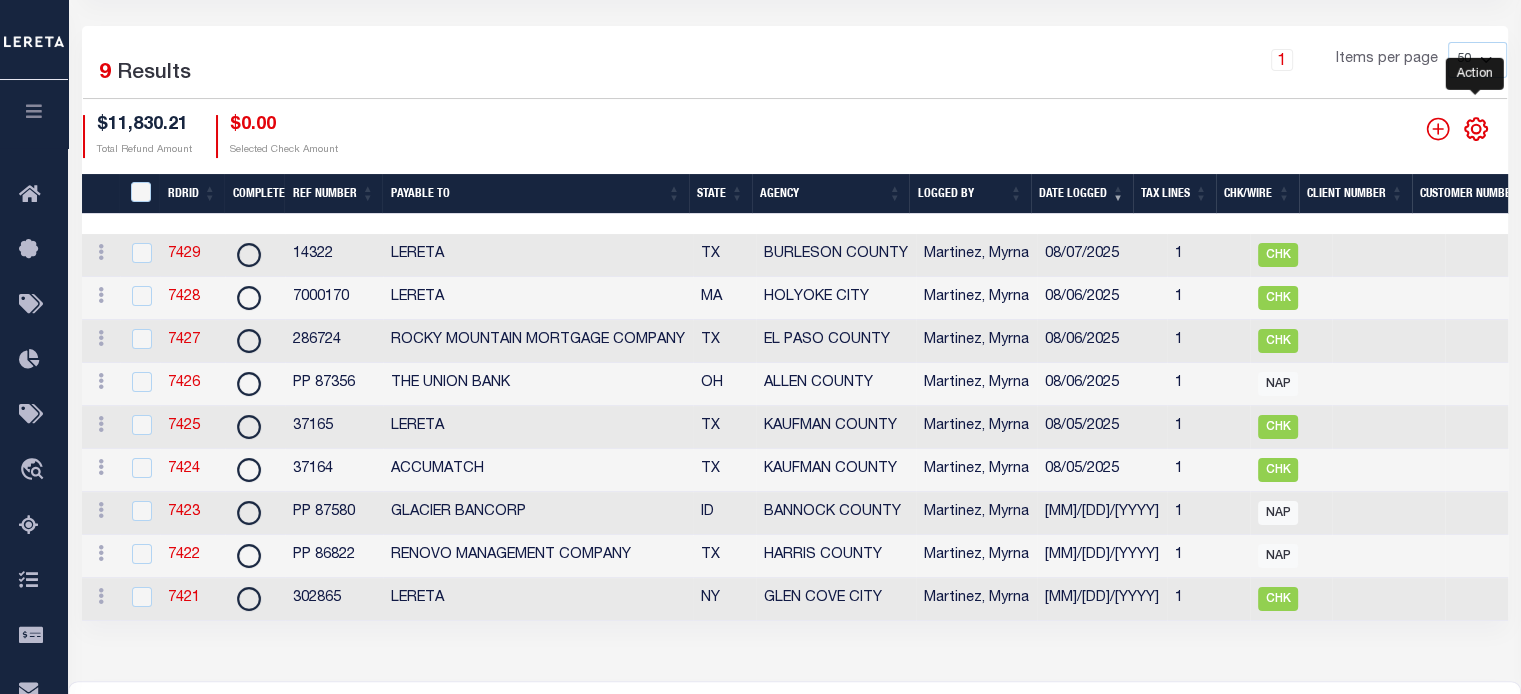 click 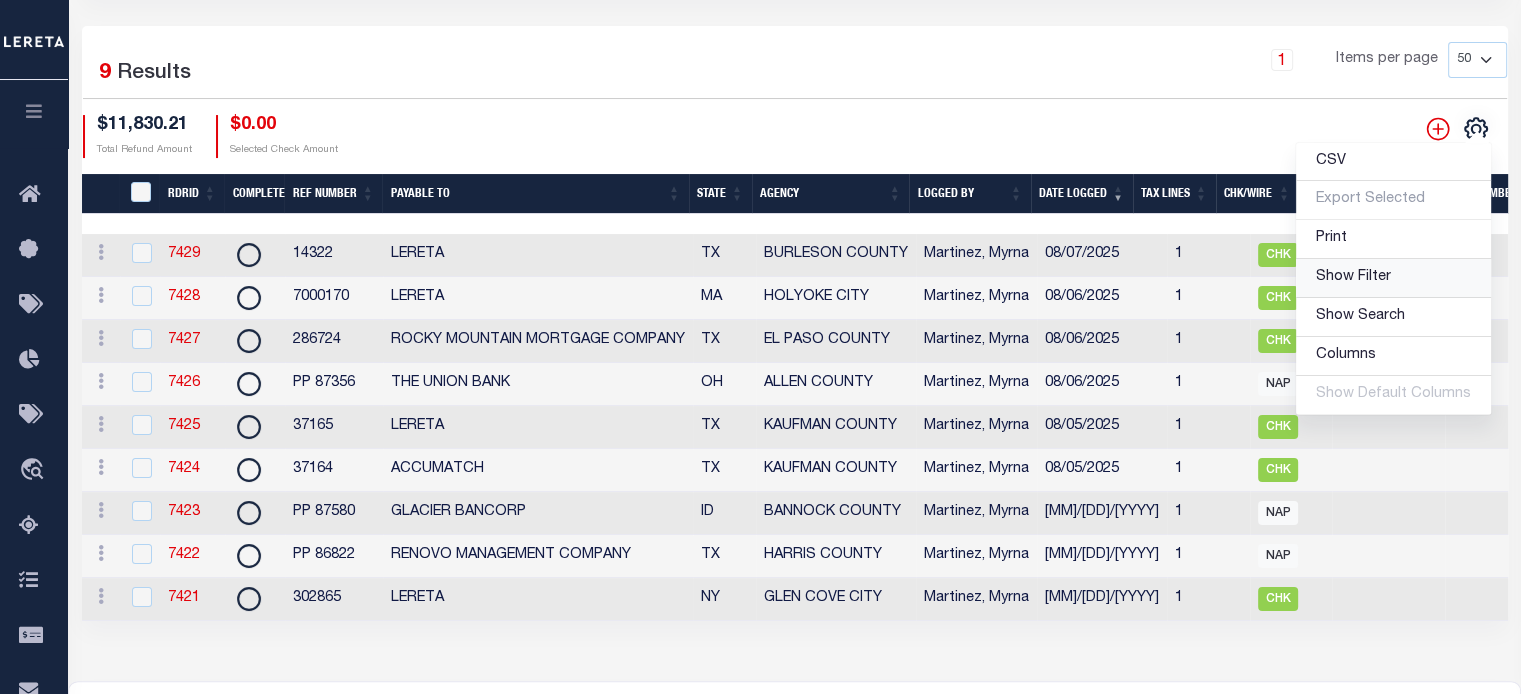 click on "Show Filter" at bounding box center [1353, 277] 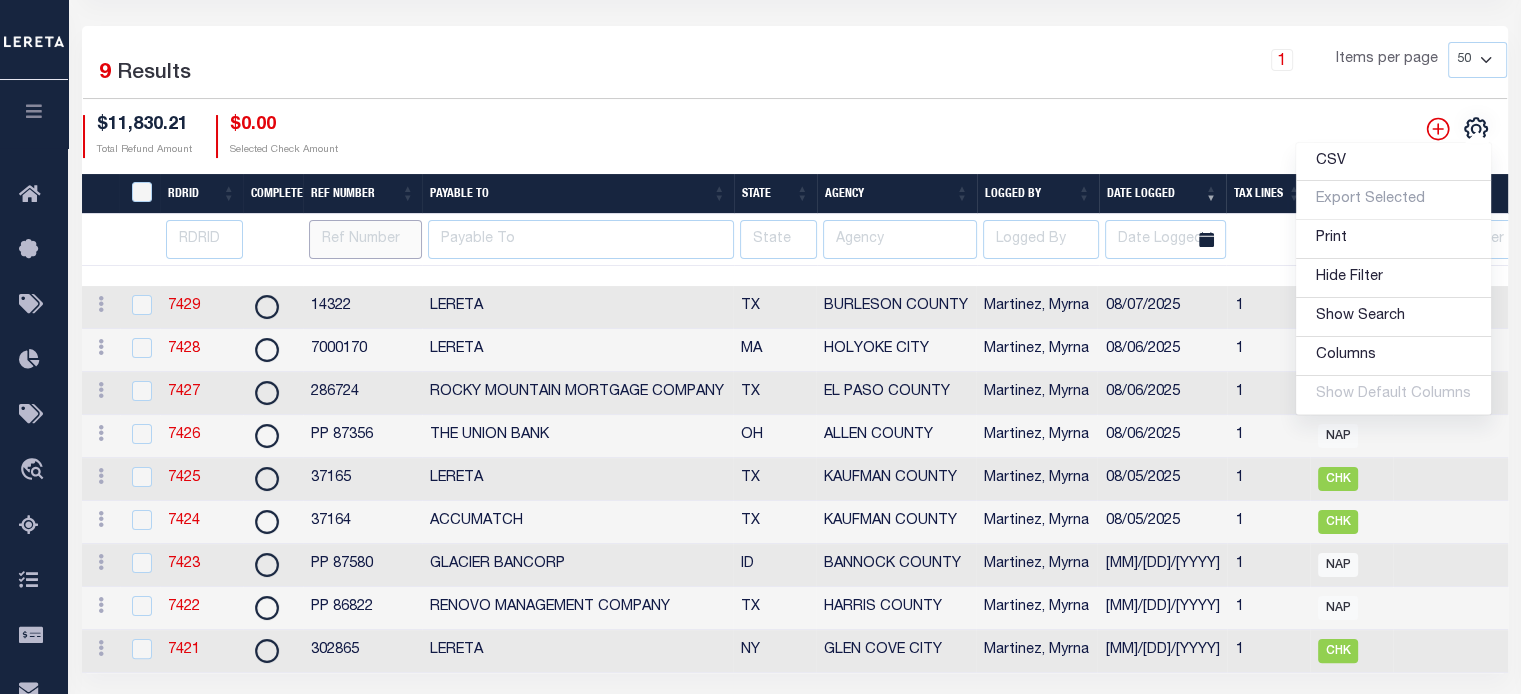 drag, startPoint x: 350, startPoint y: 244, endPoint x: 356, endPoint y: 263, distance: 19.924858 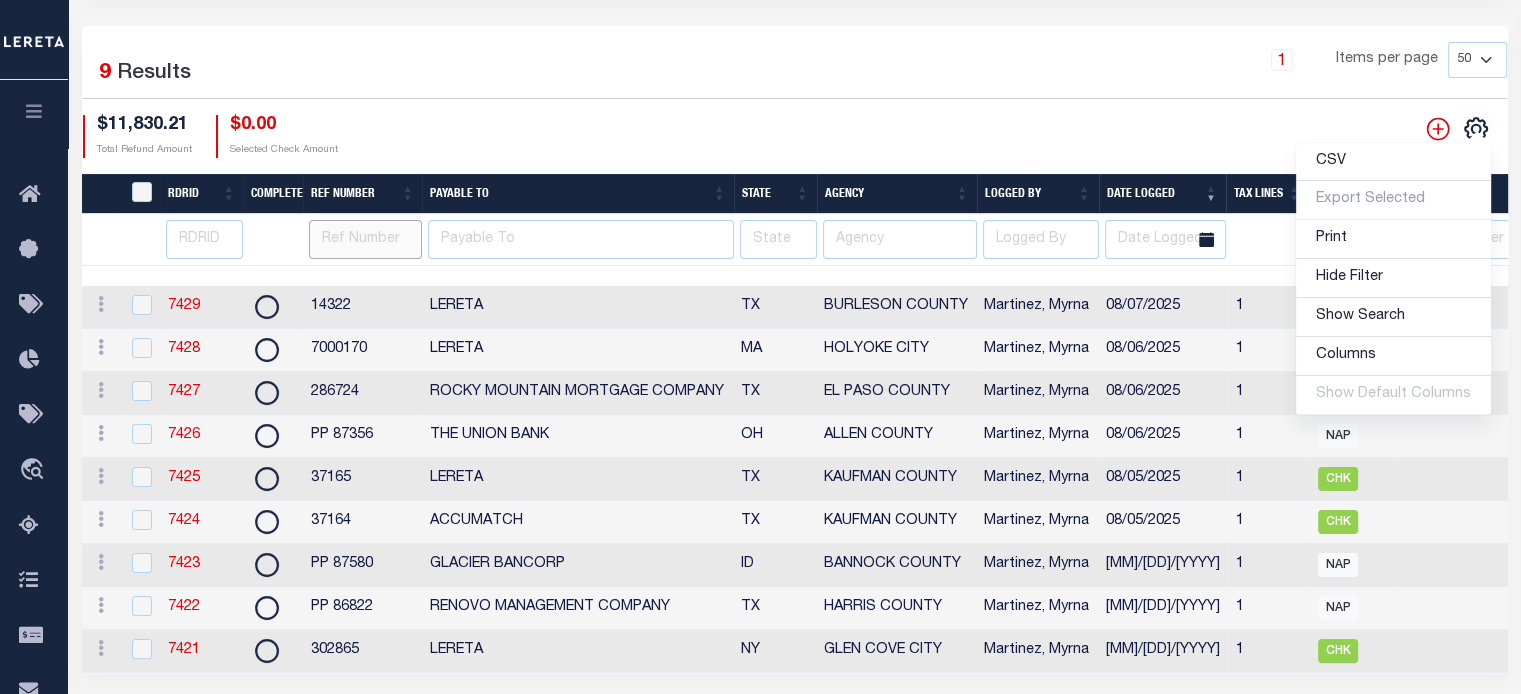 click at bounding box center [365, 239] 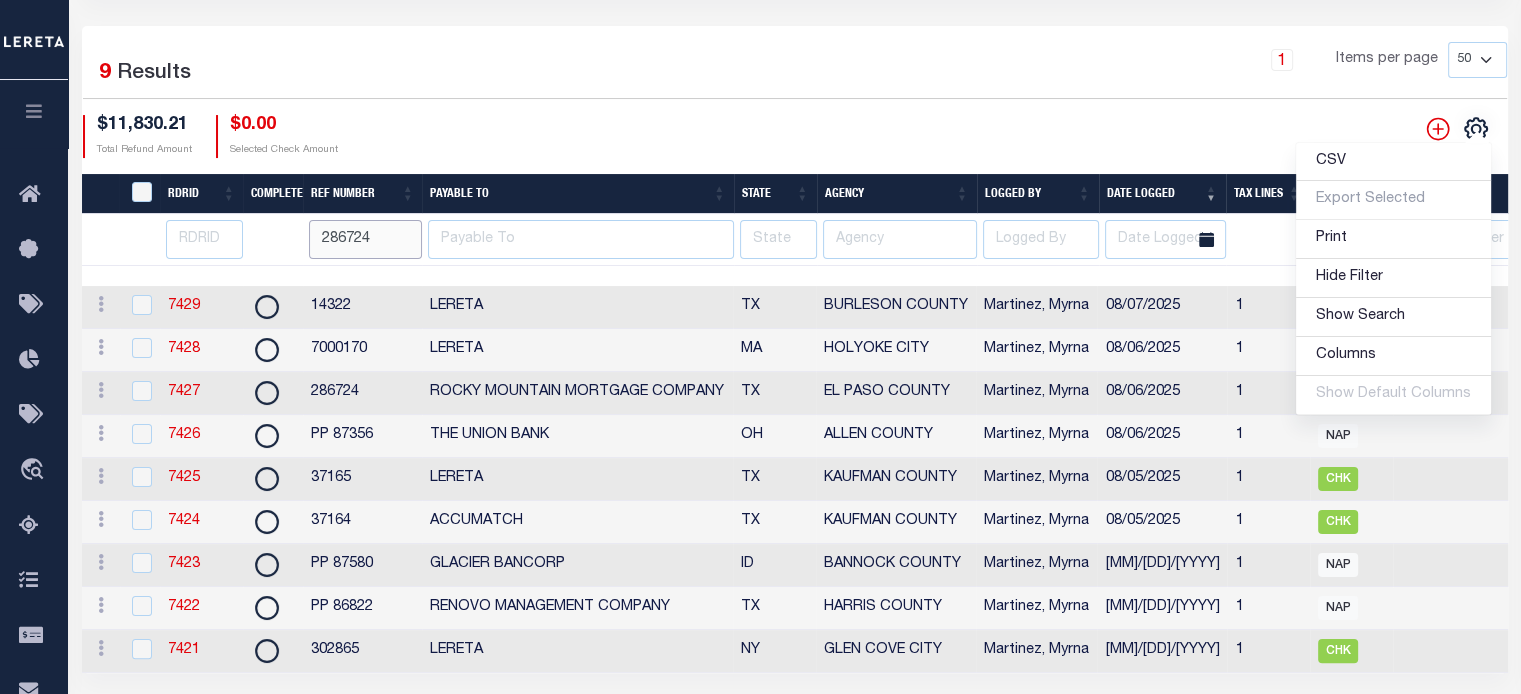 type on "286724" 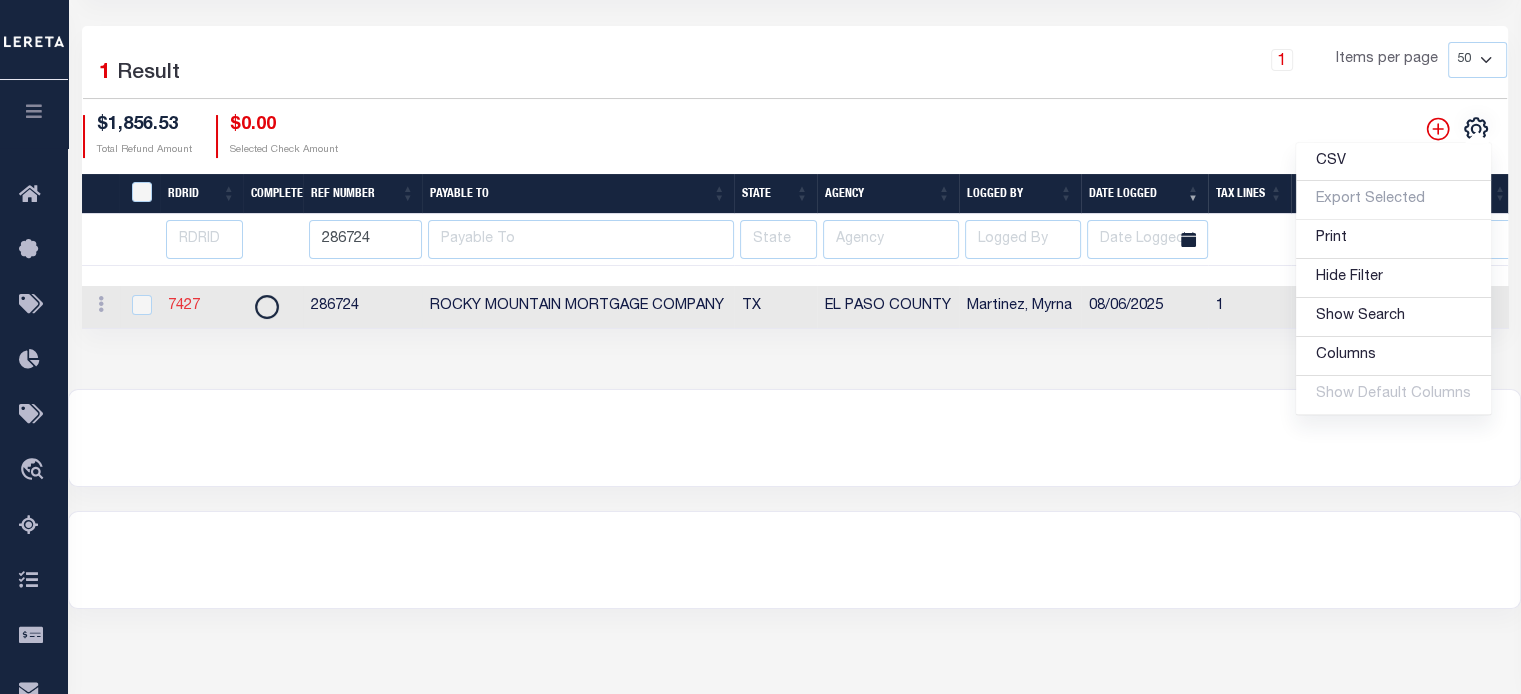 click on "7427" at bounding box center (184, 306) 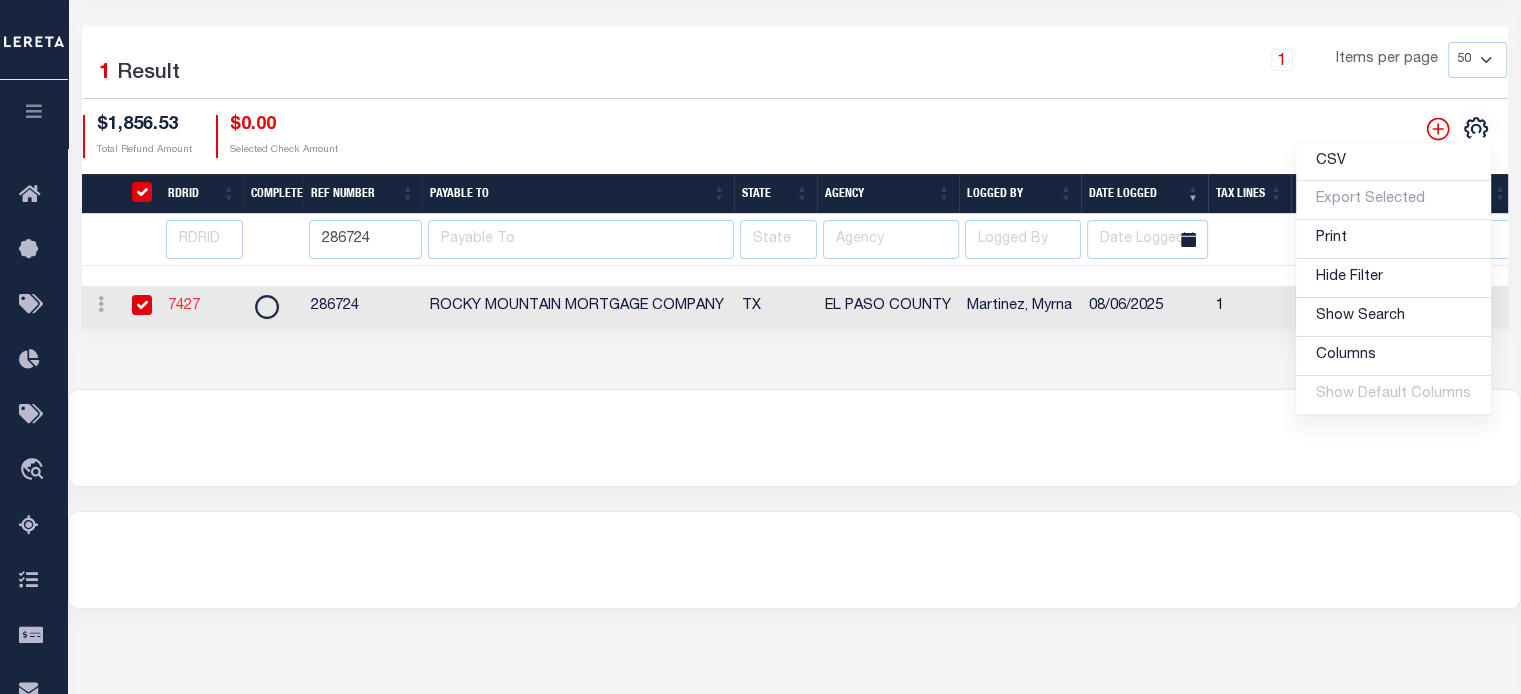checkbox on "true" 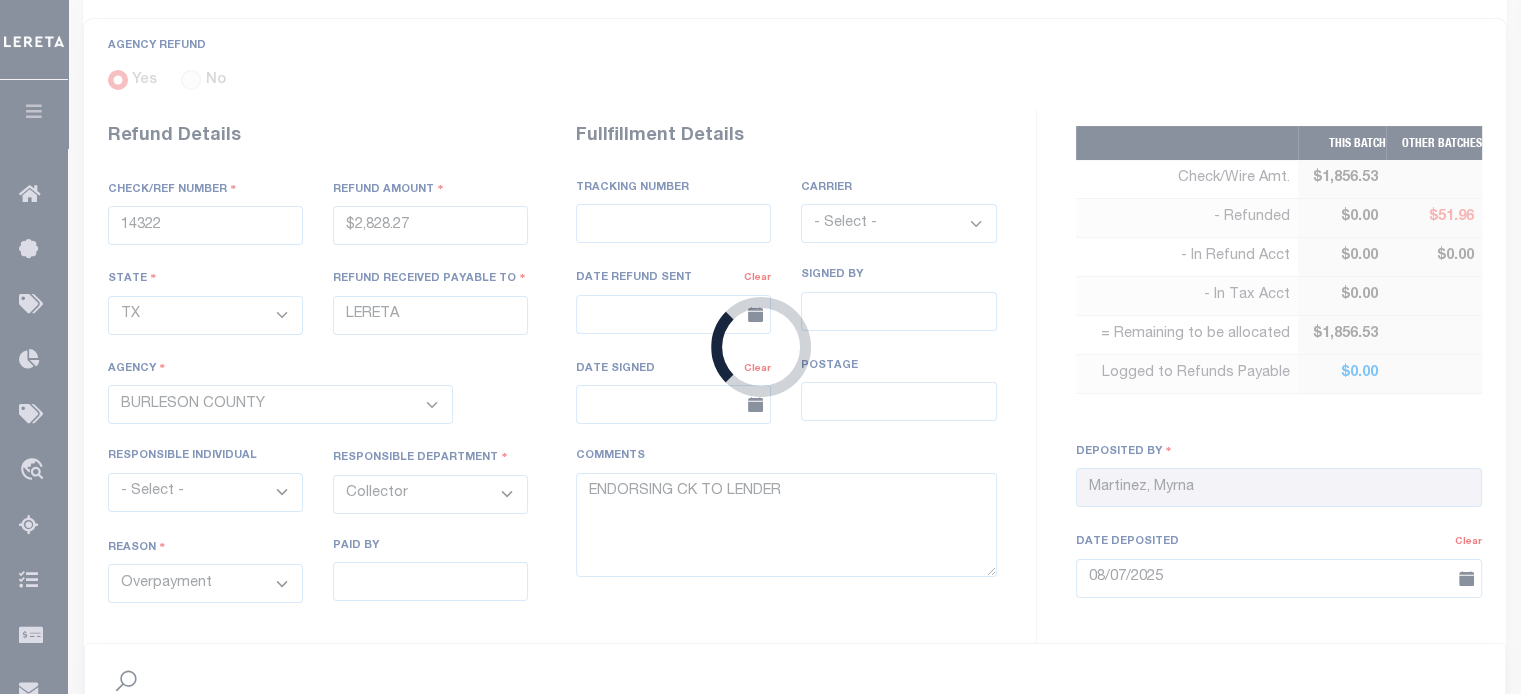 scroll, scrollTop: 68, scrollLeft: 0, axis: vertical 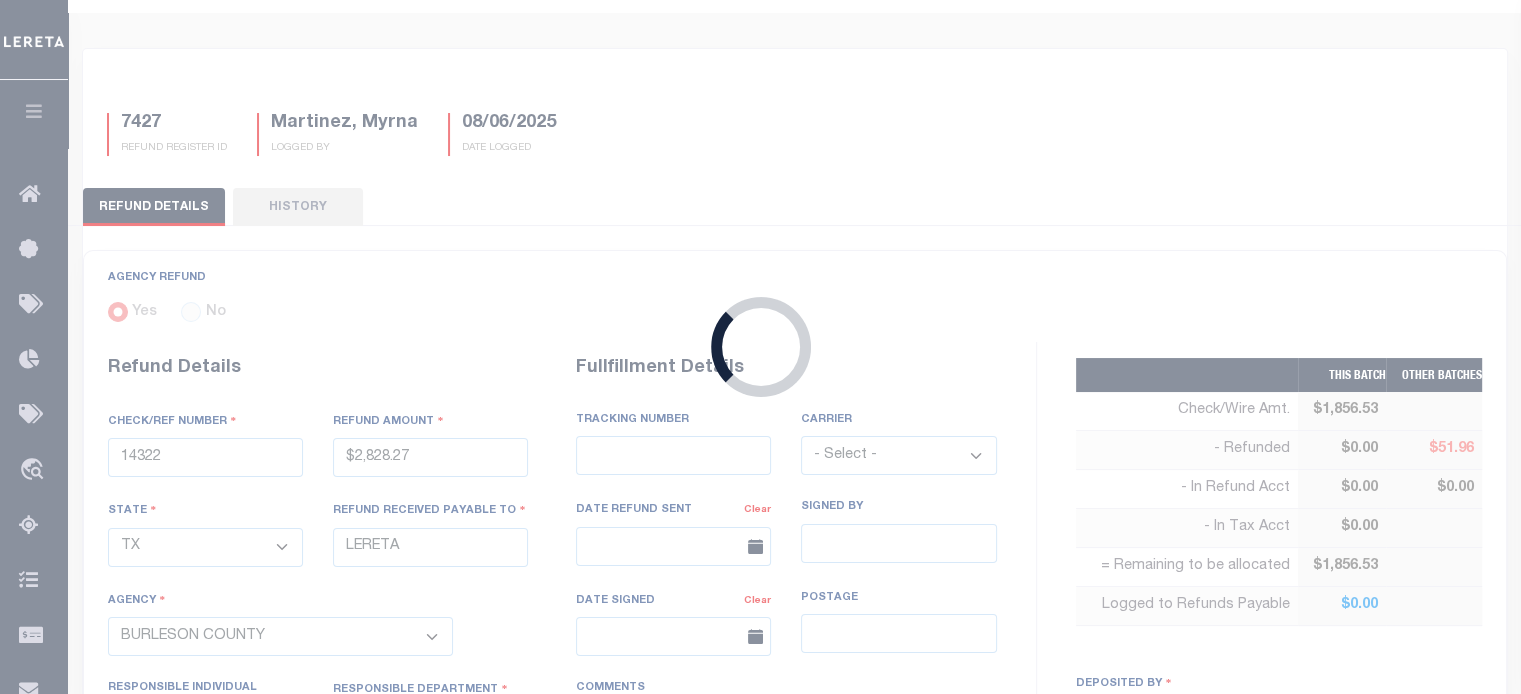 type on "286724" 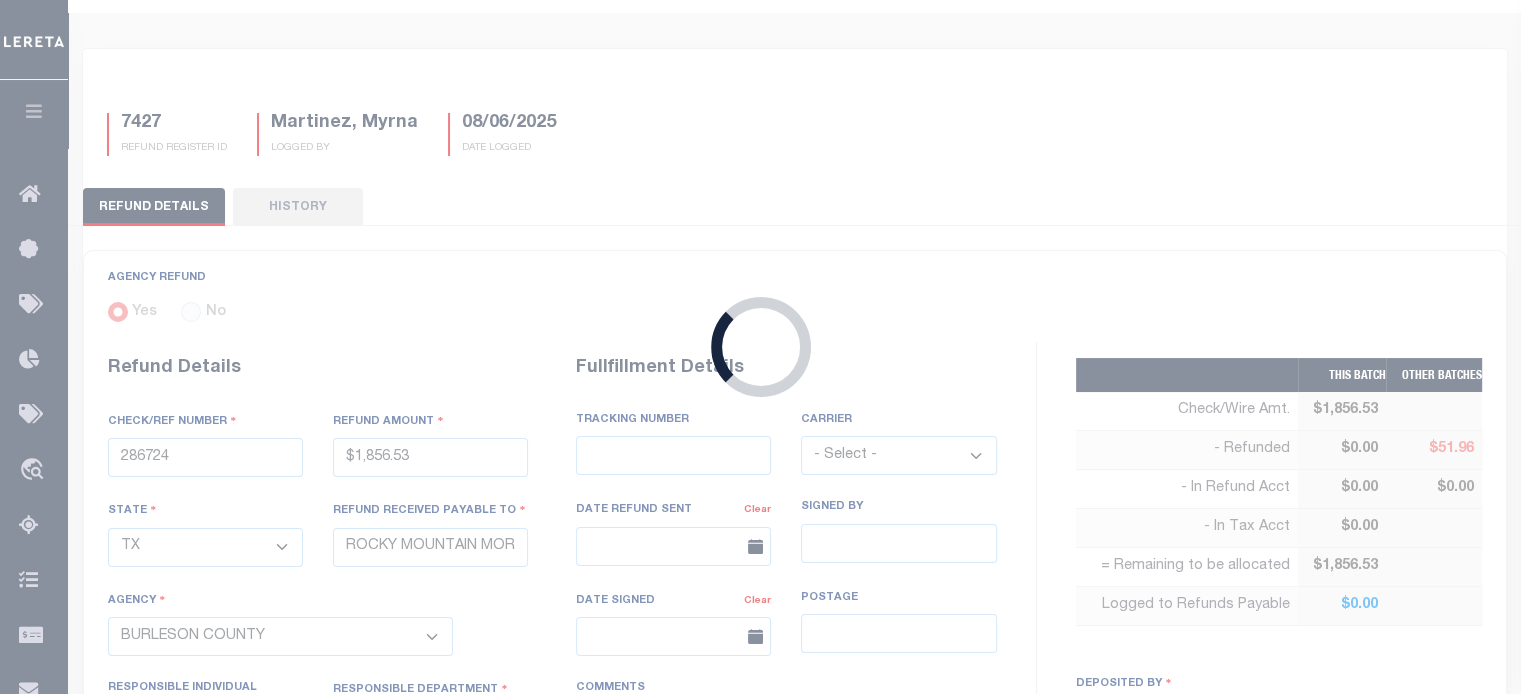 select on "4814100000" 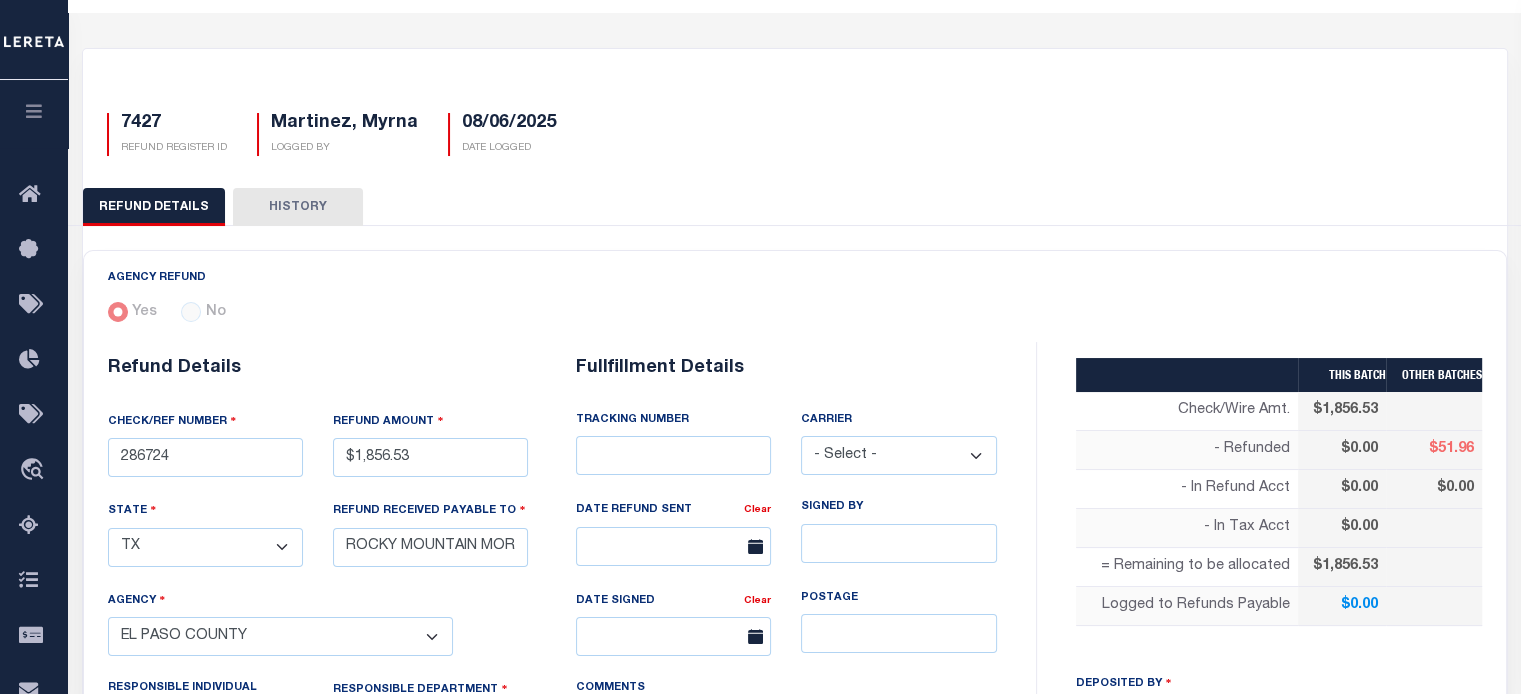 scroll, scrollTop: 0, scrollLeft: 0, axis: both 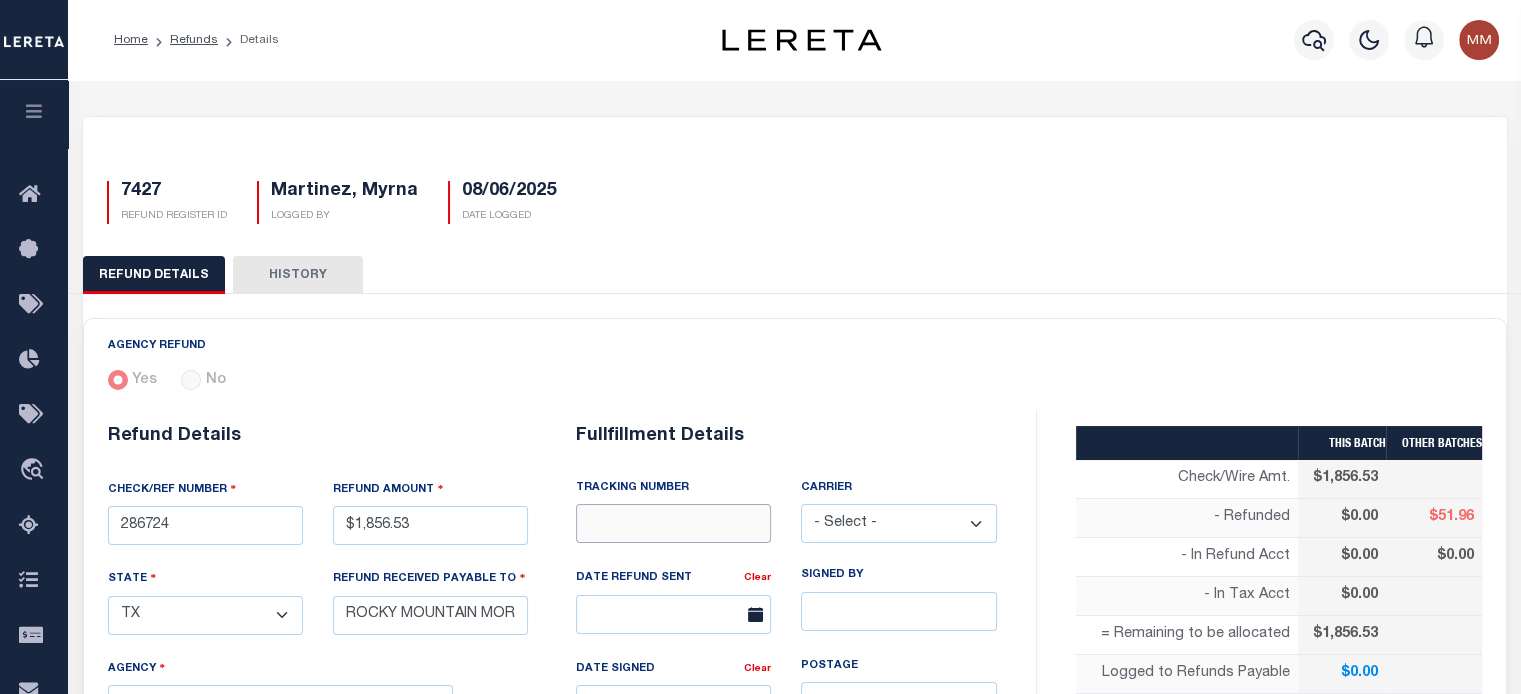 click at bounding box center [673, 523] 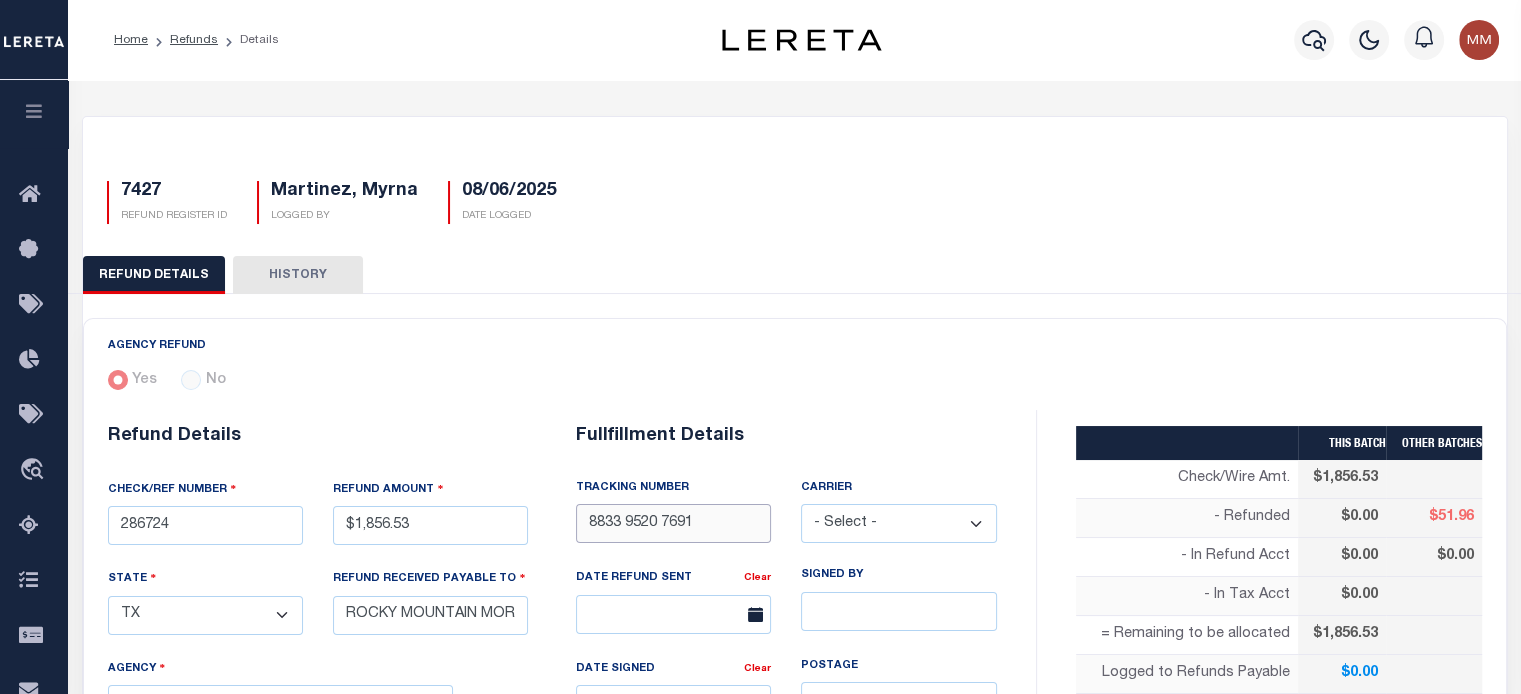 type on "8833 9520 7691" 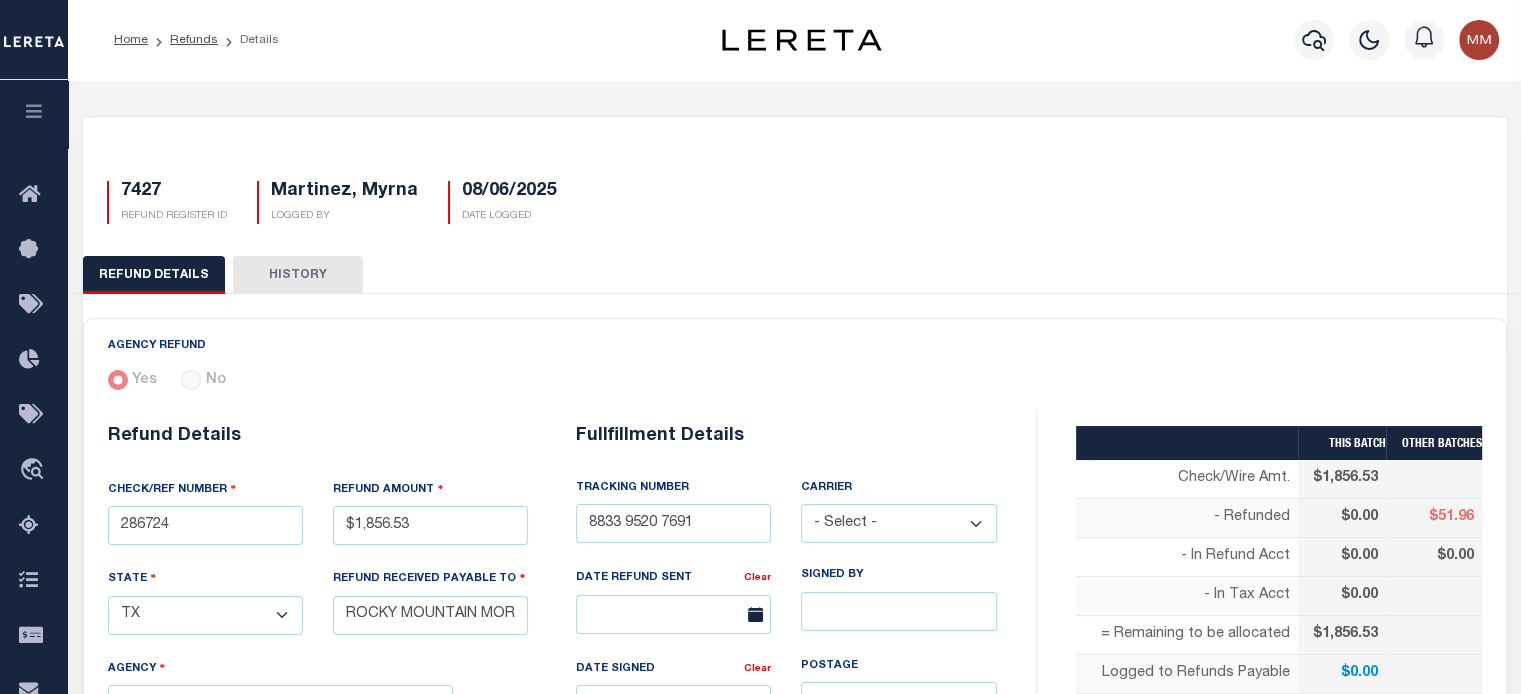 click on "- Select -
Fedex
USPS" at bounding box center (898, 523) 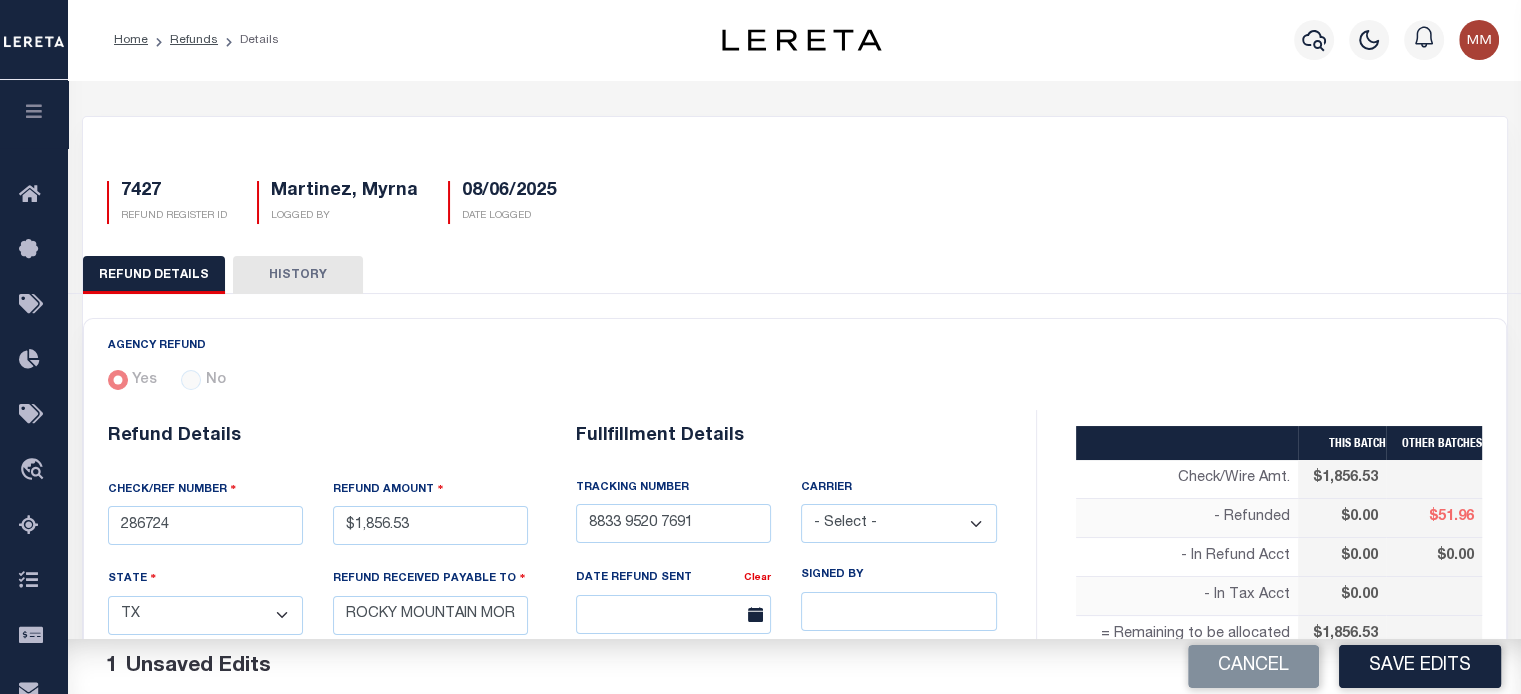 select on "FDX" 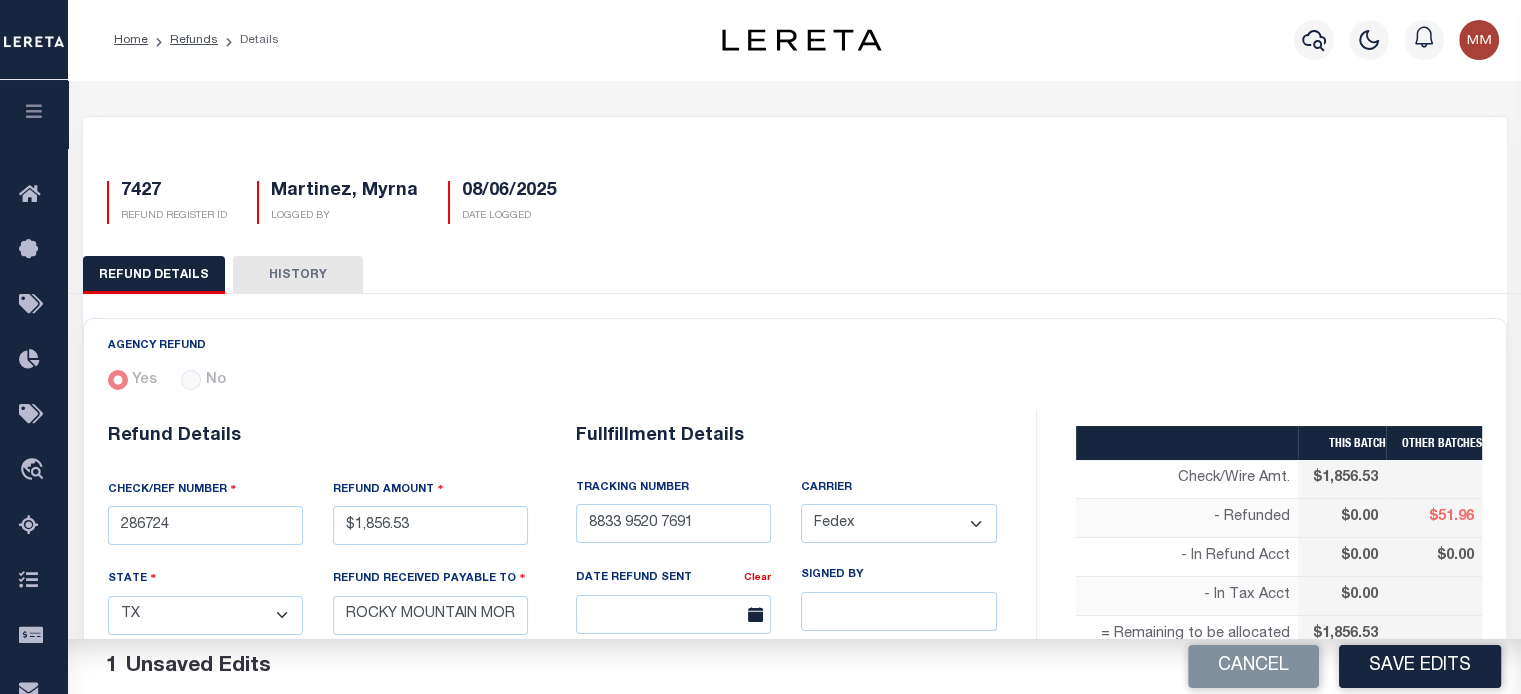 click on "- Select -
Fedex
USPS" at bounding box center [898, 523] 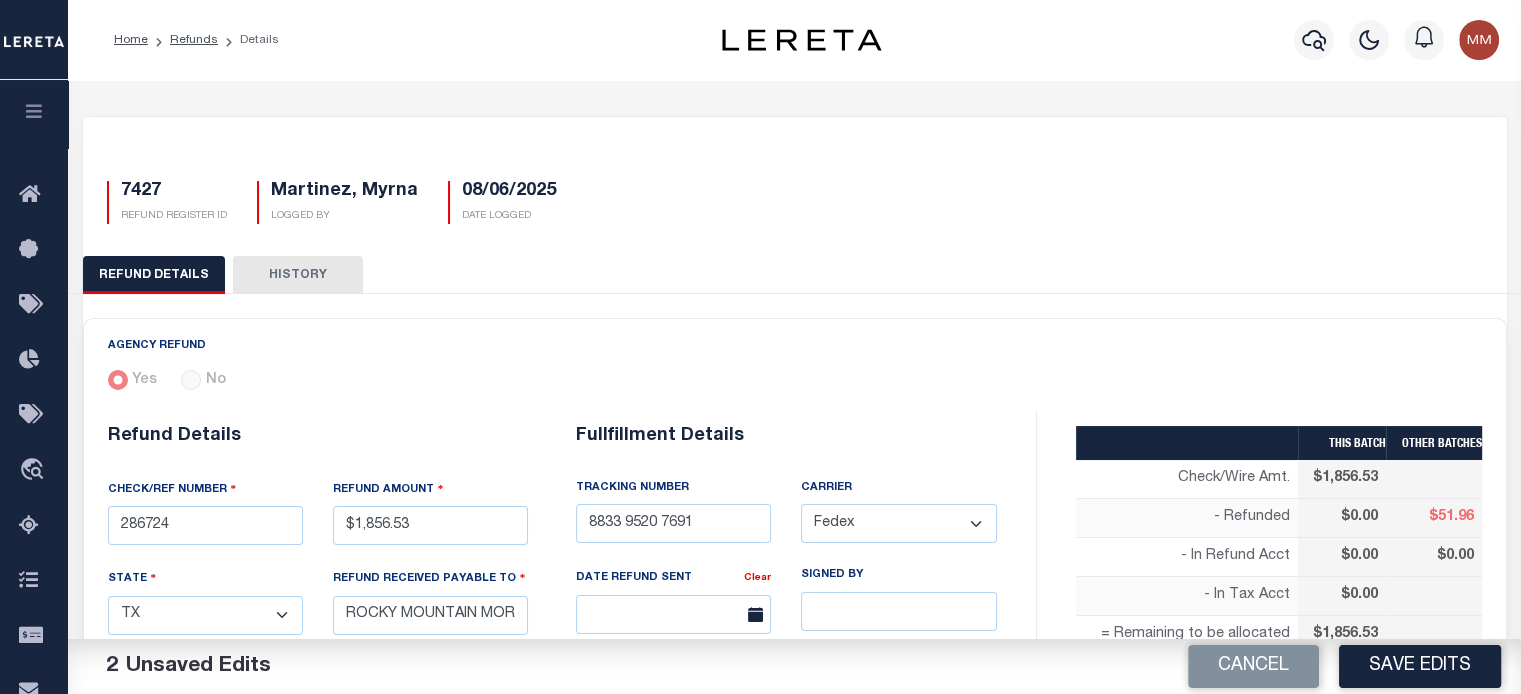 scroll, scrollTop: 200, scrollLeft: 0, axis: vertical 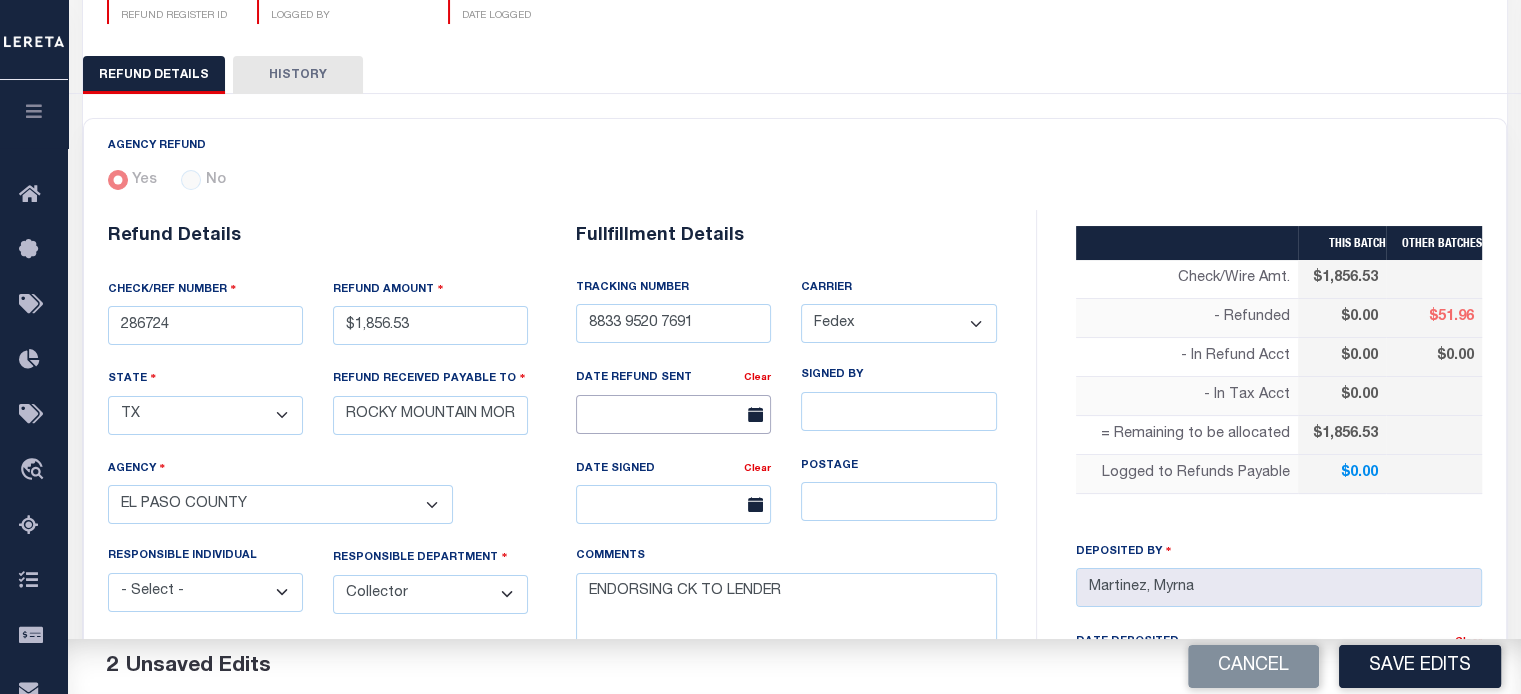 click at bounding box center [673, 414] 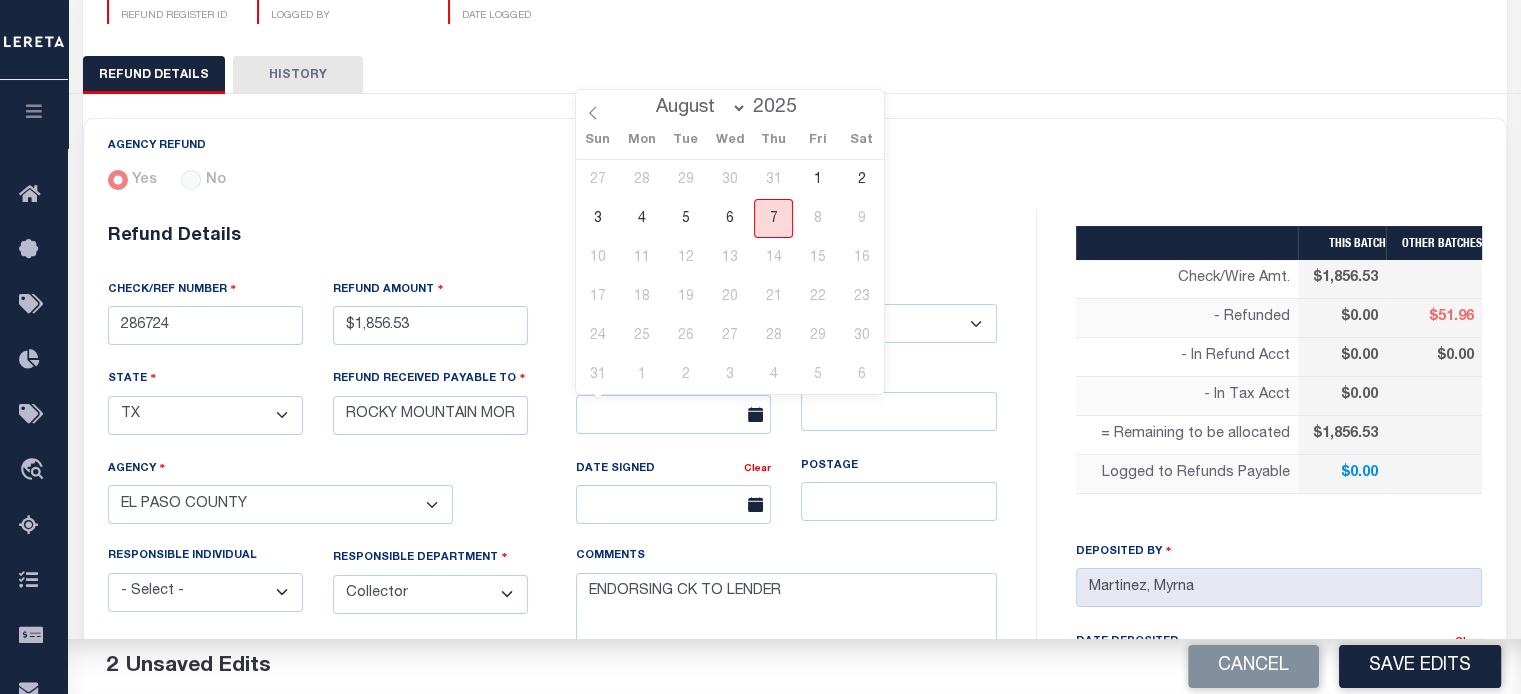 click on "7" at bounding box center (773, 218) 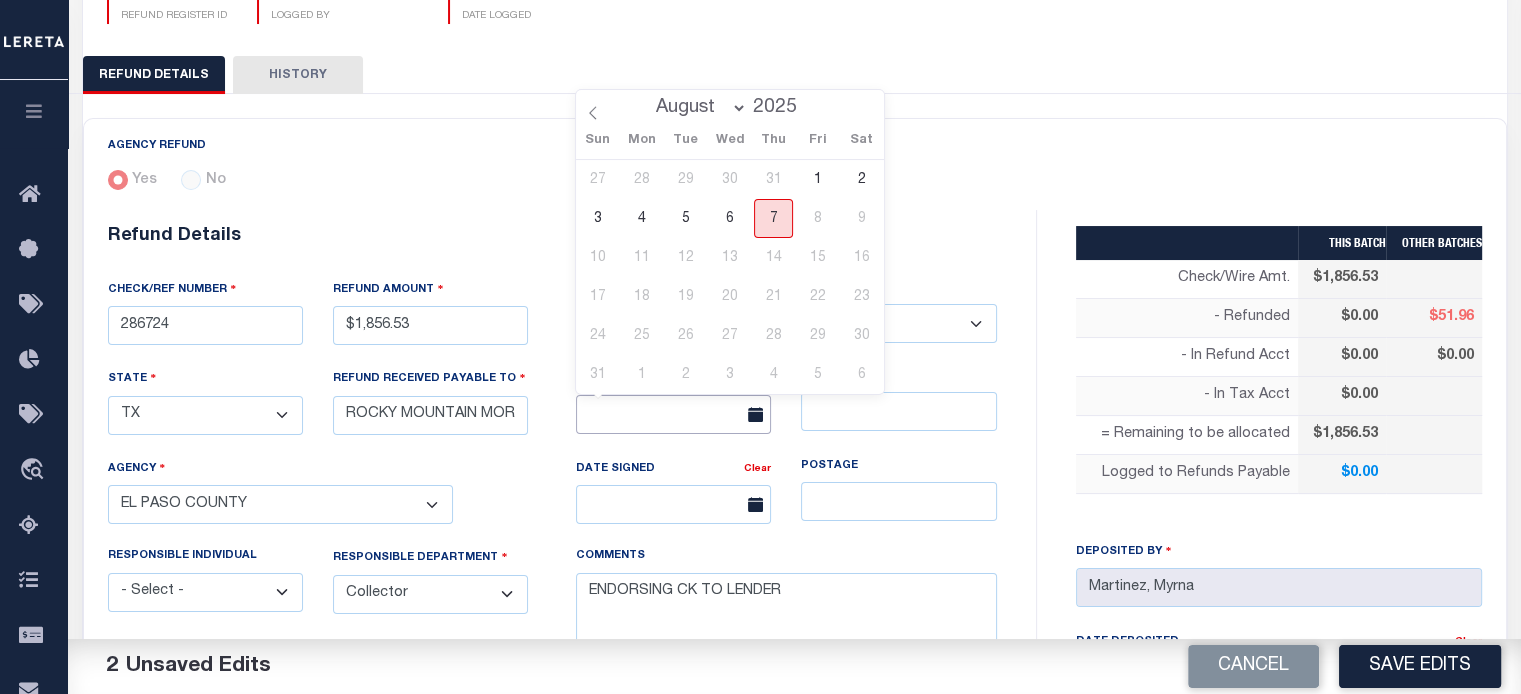 type on "08/07/2025" 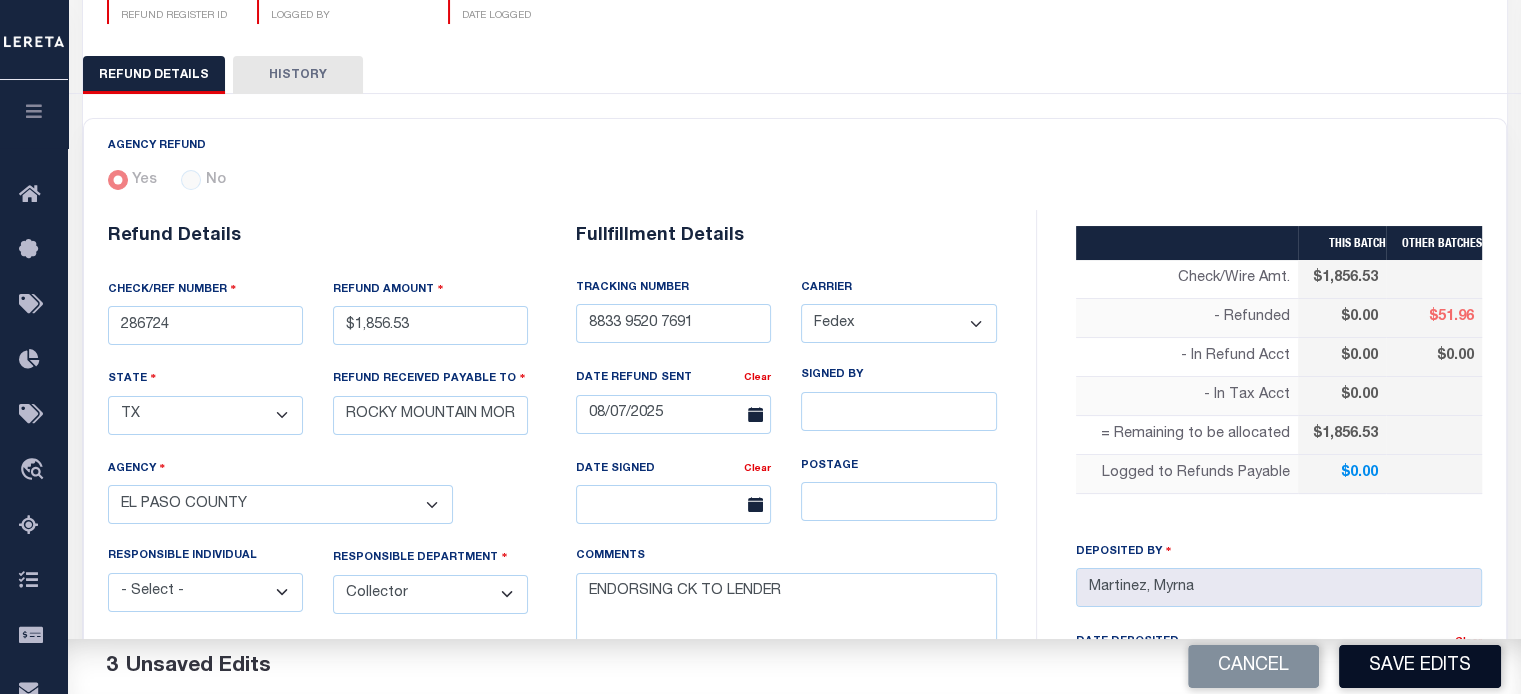 click on "Save Edits" at bounding box center (1420, 666) 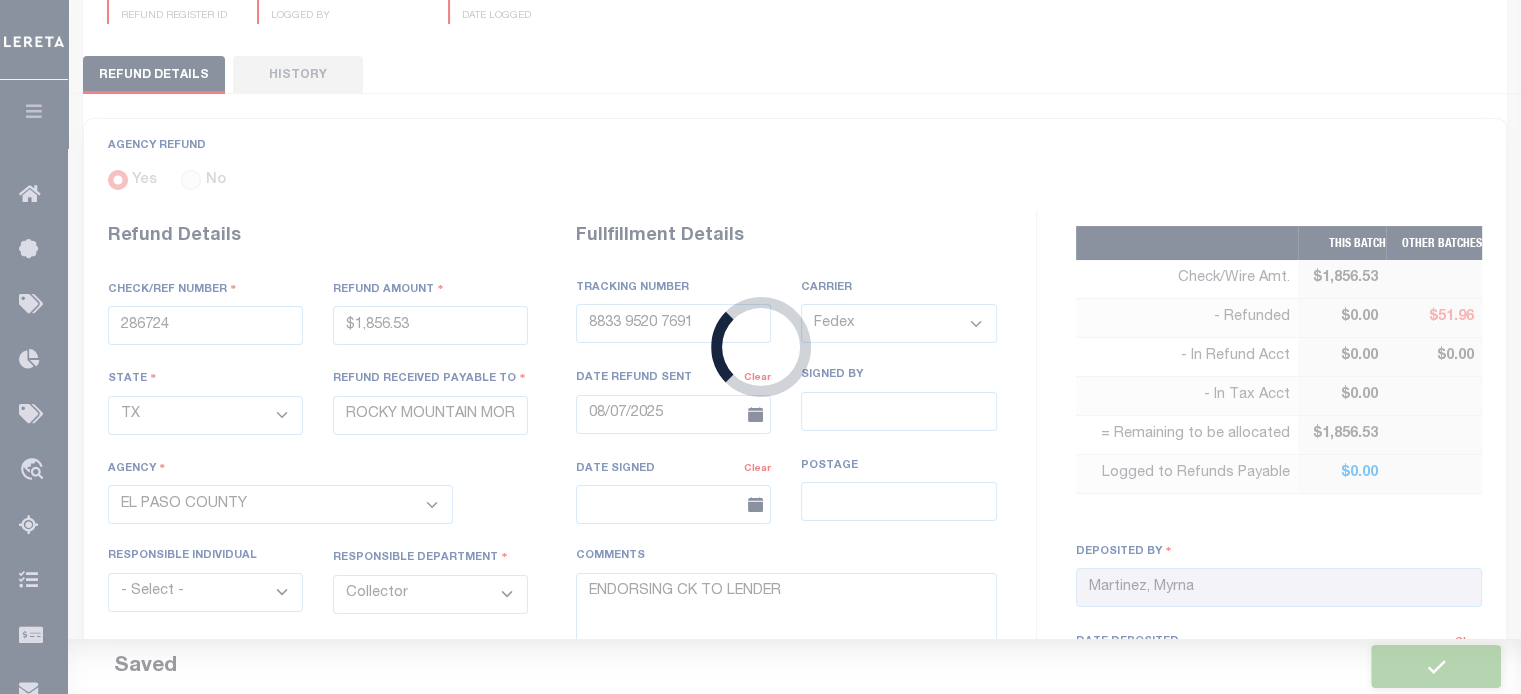 type on "$1,856.53" 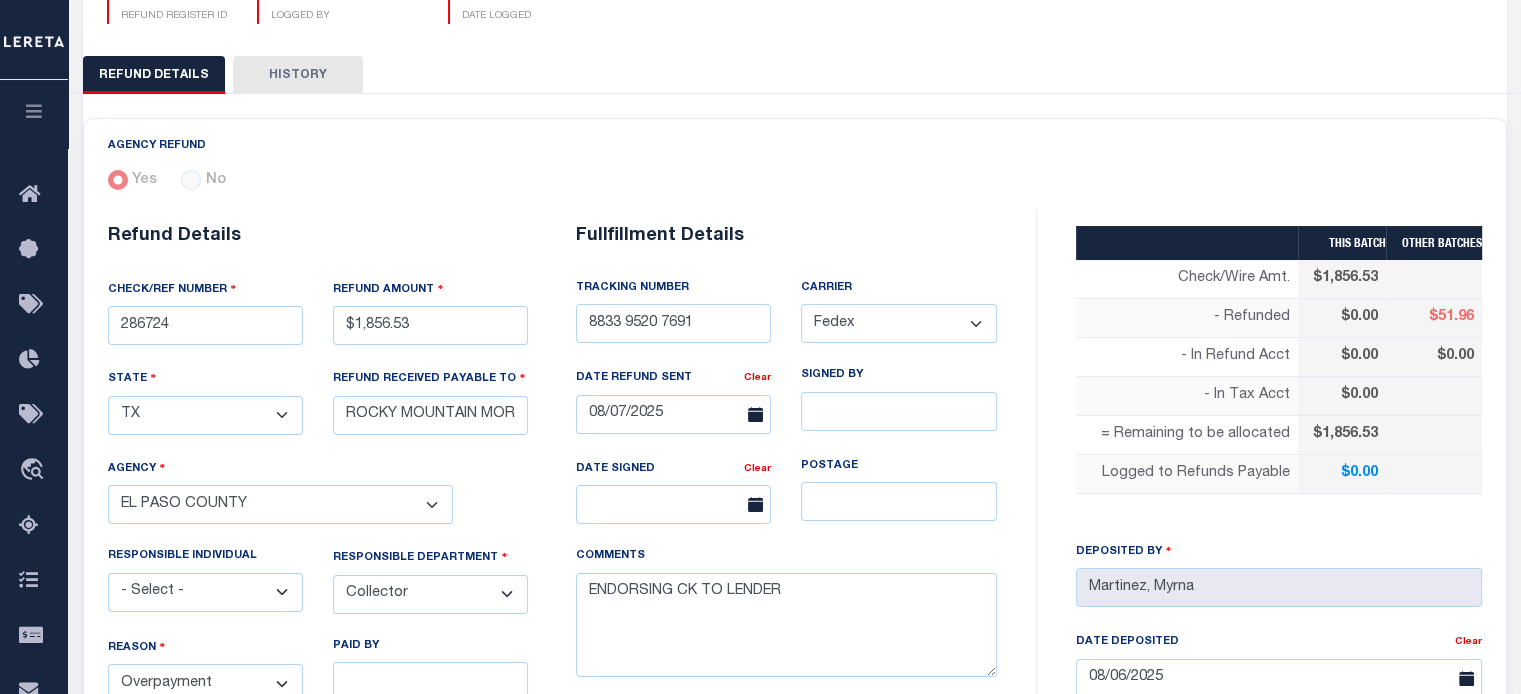 select on "50" 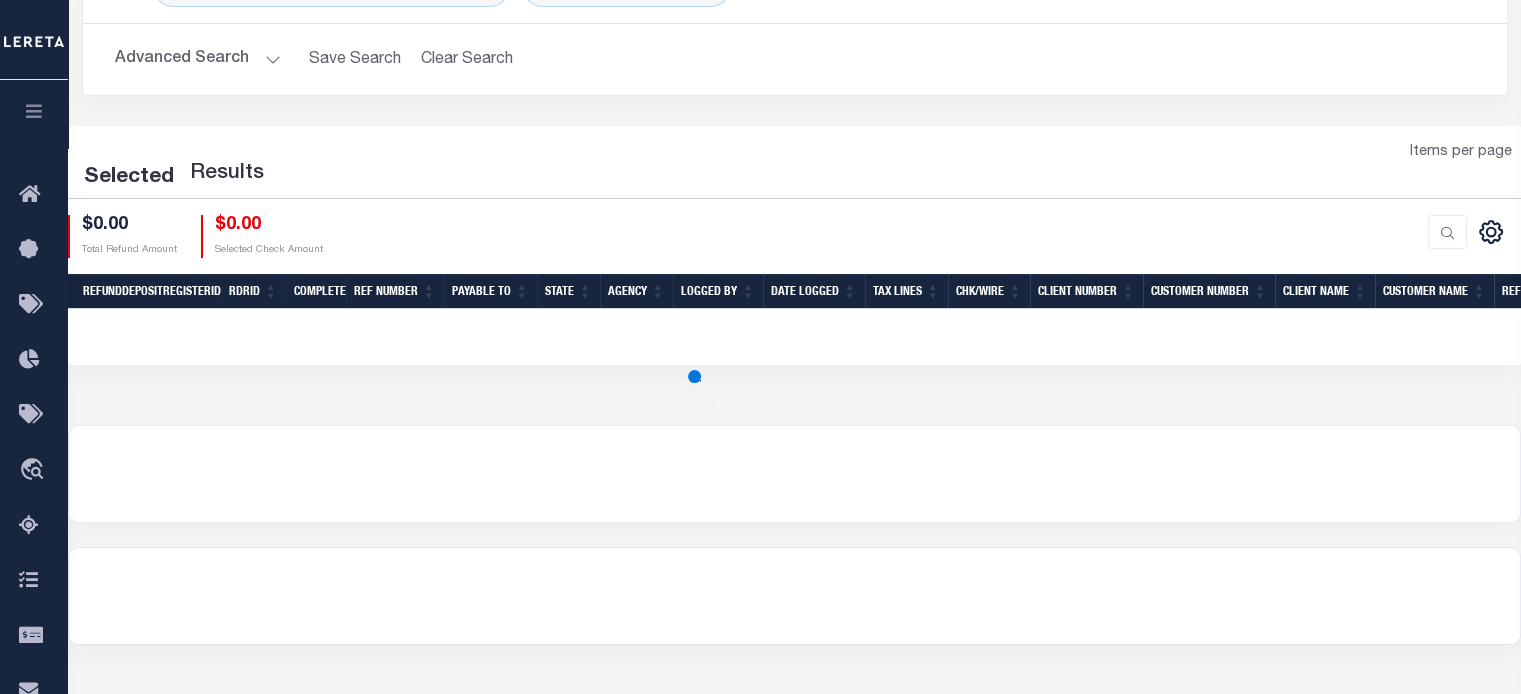 scroll, scrollTop: 300, scrollLeft: 0, axis: vertical 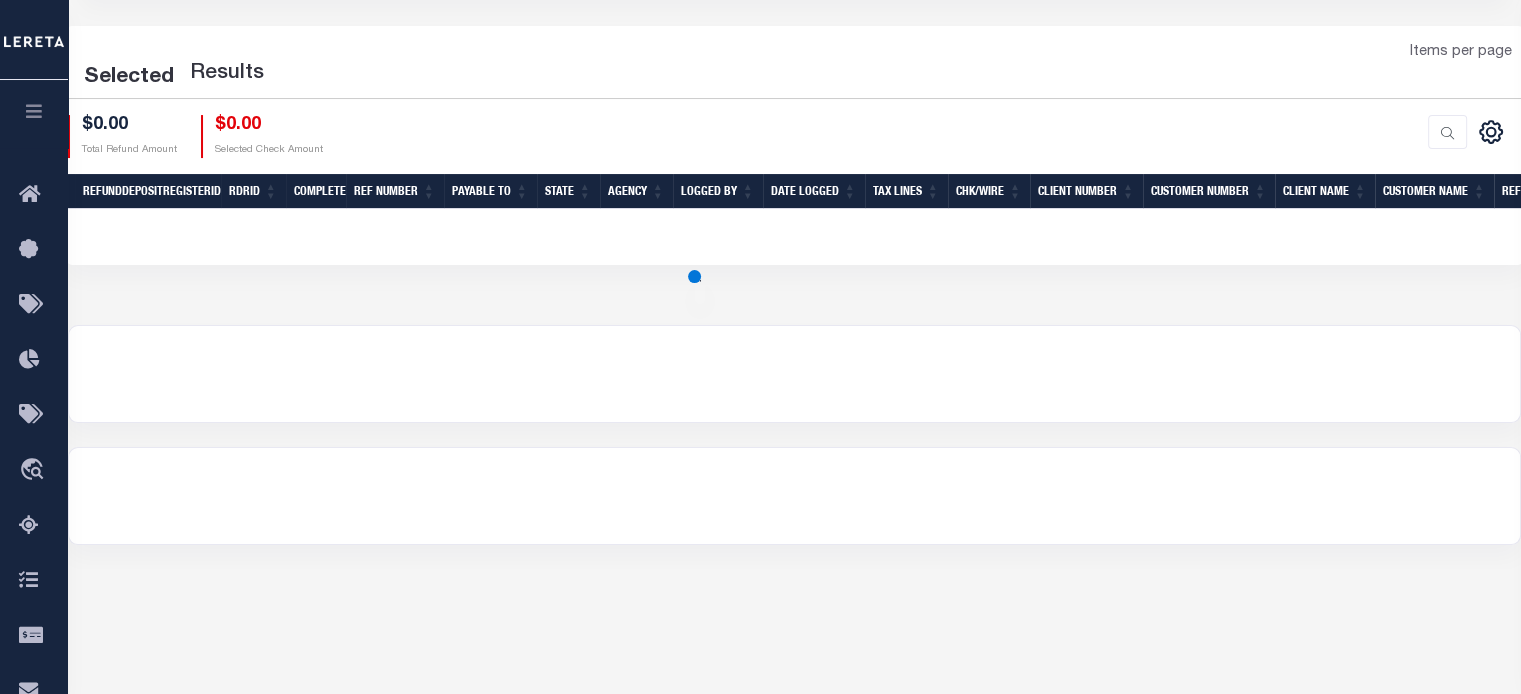 select on "50" 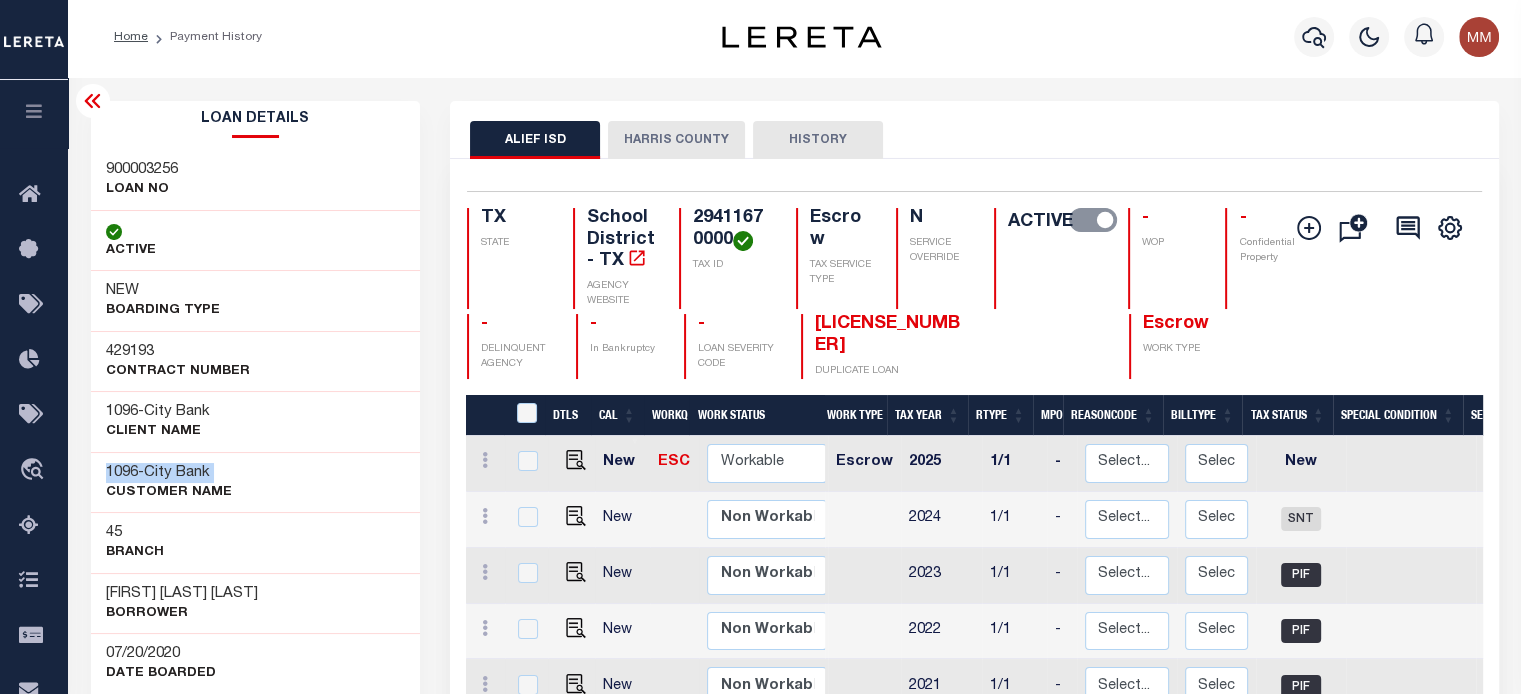 scroll, scrollTop: 3, scrollLeft: 0, axis: vertical 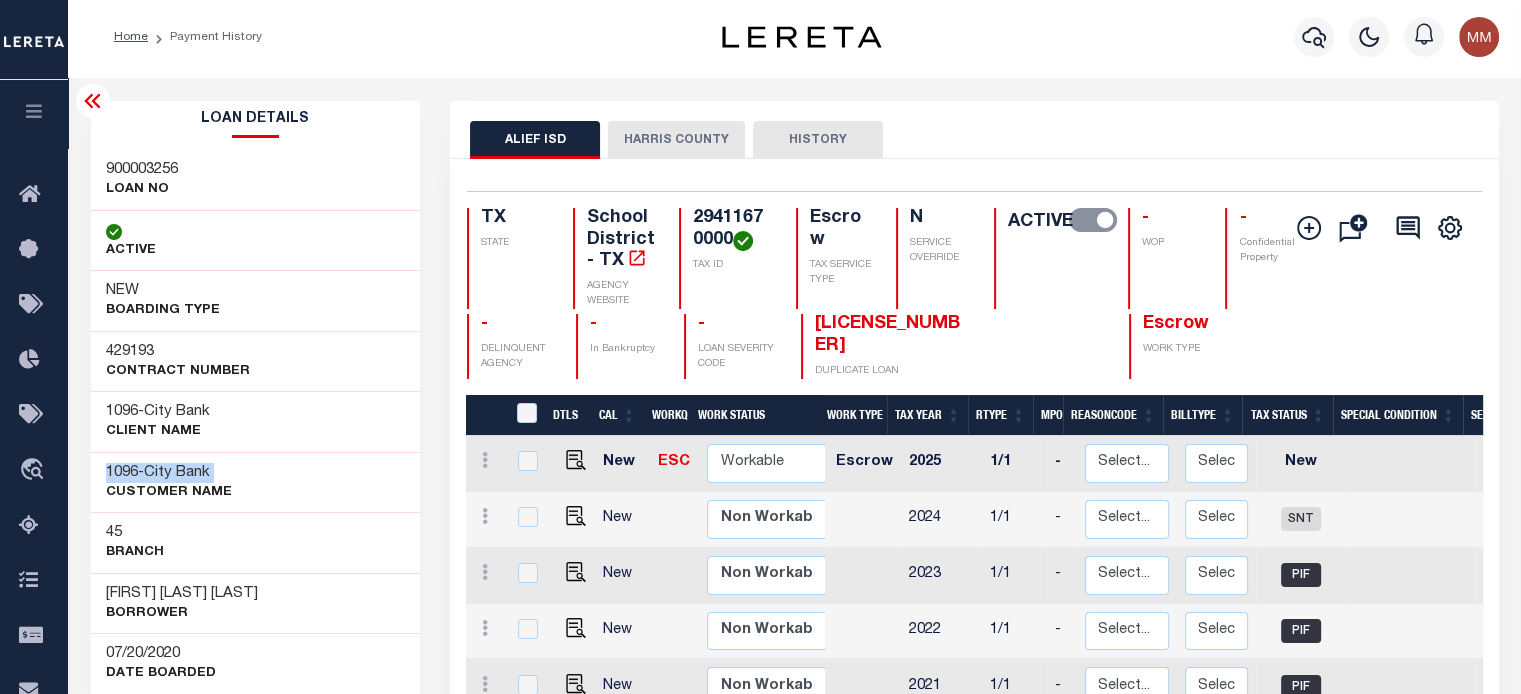 click at bounding box center [34, 111] 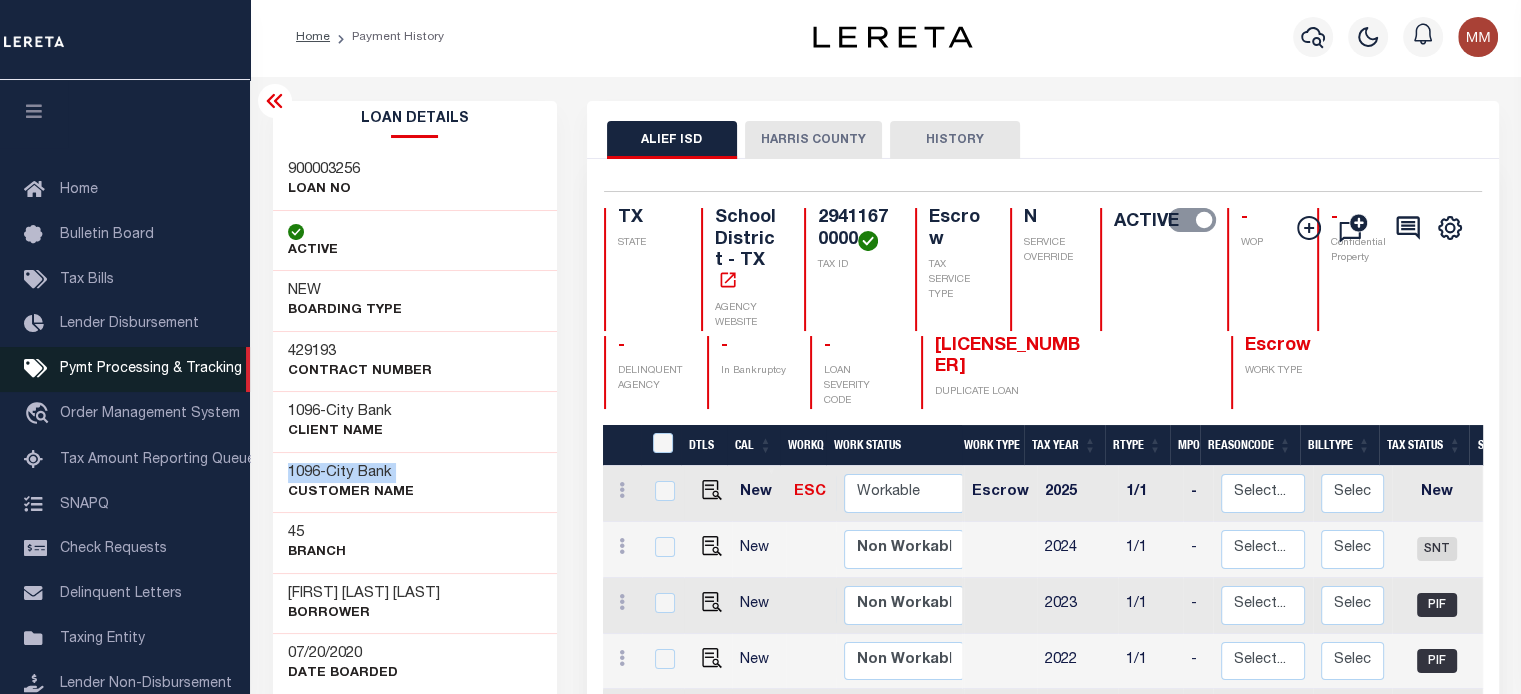 click on "Pymt Processing & Tracking" at bounding box center [151, 369] 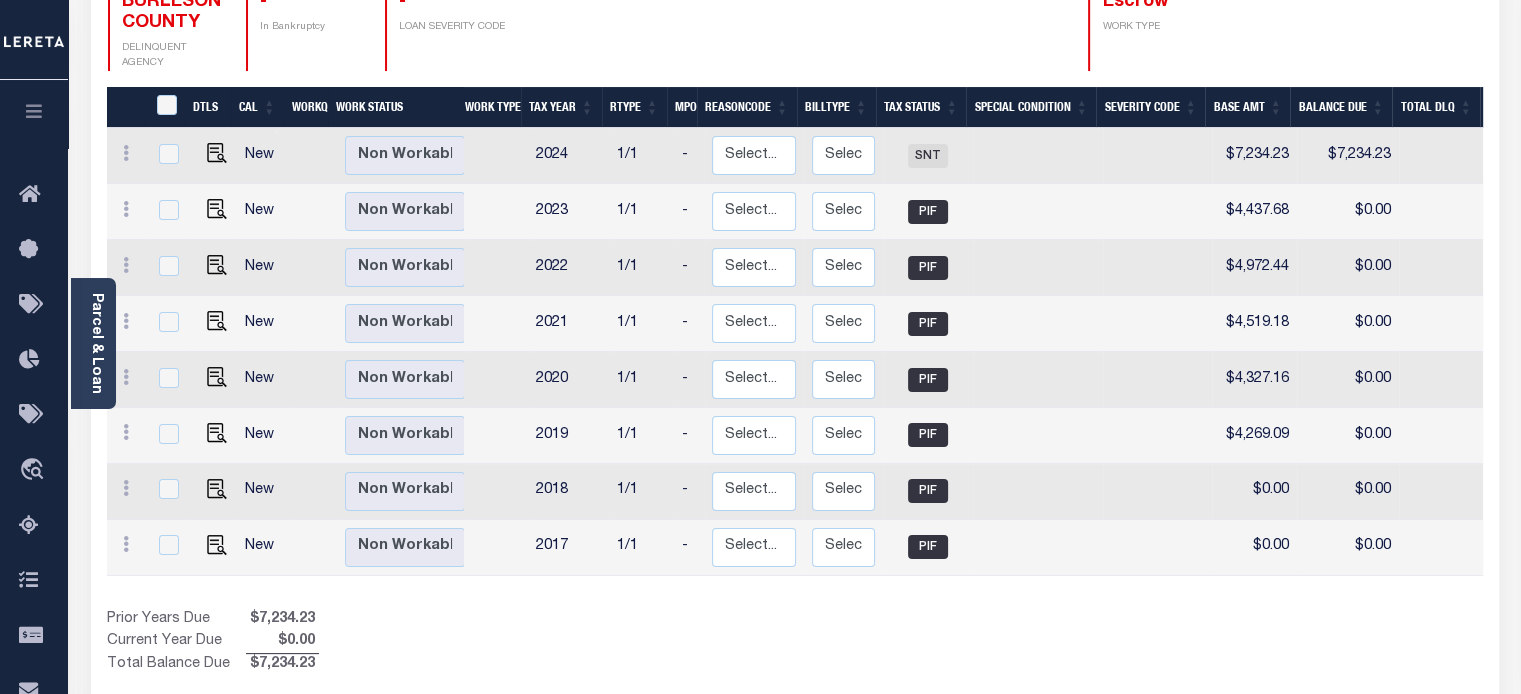 scroll, scrollTop: 400, scrollLeft: 0, axis: vertical 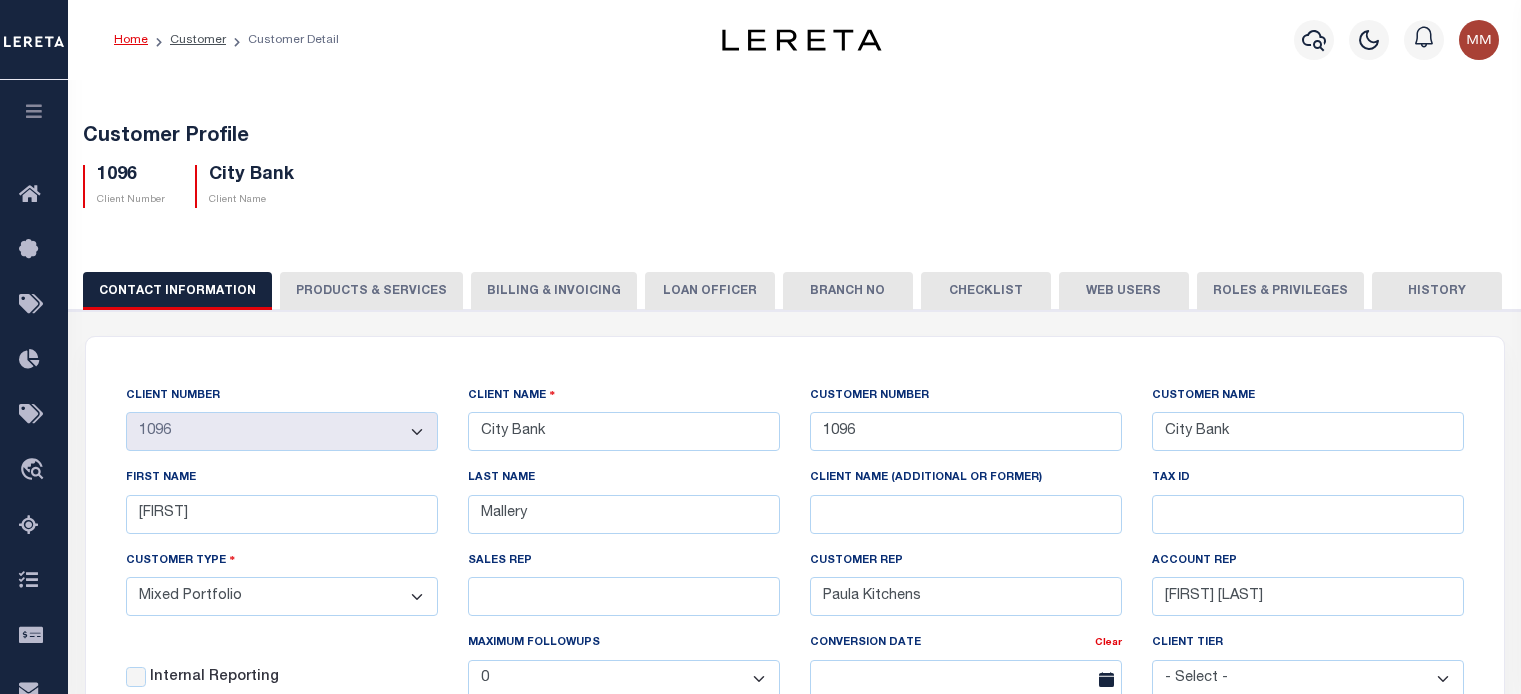 select on "Mixed Portfolio" 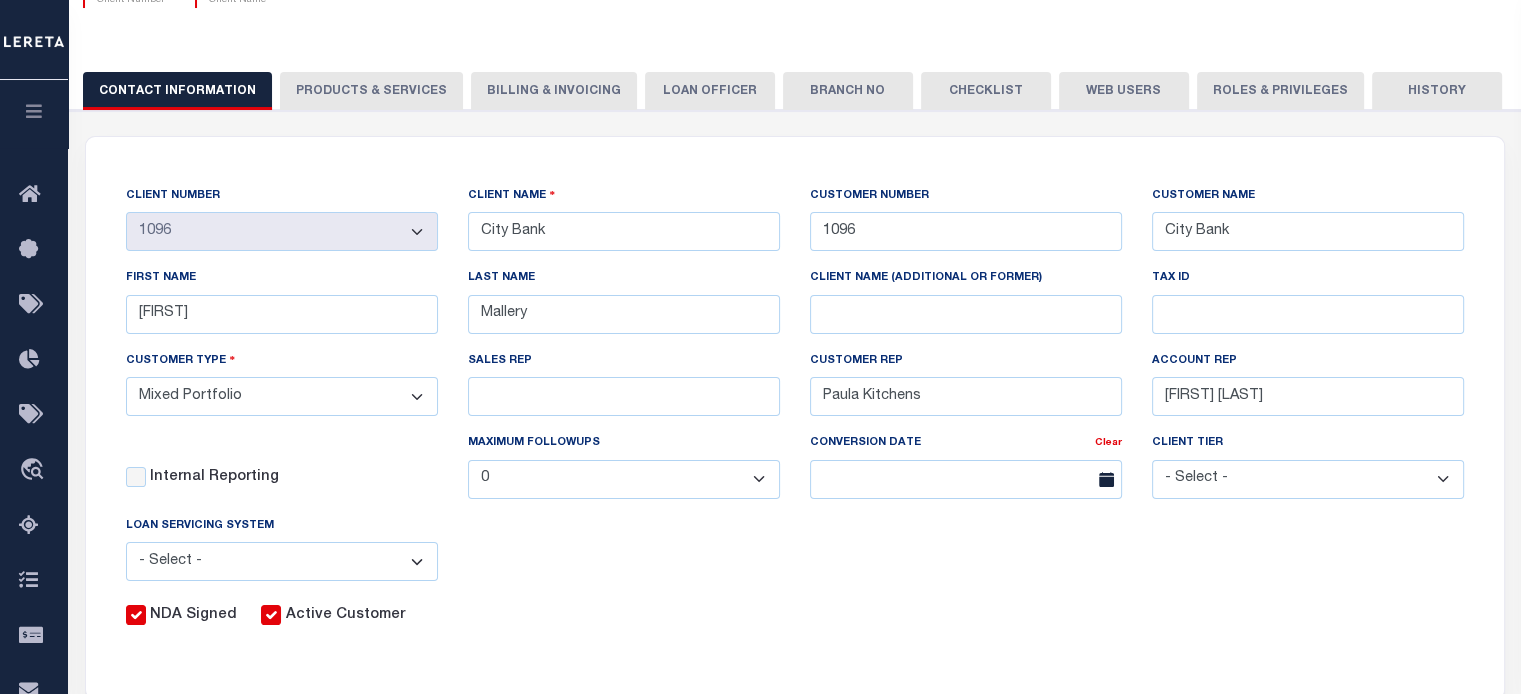 scroll, scrollTop: 0, scrollLeft: 0, axis: both 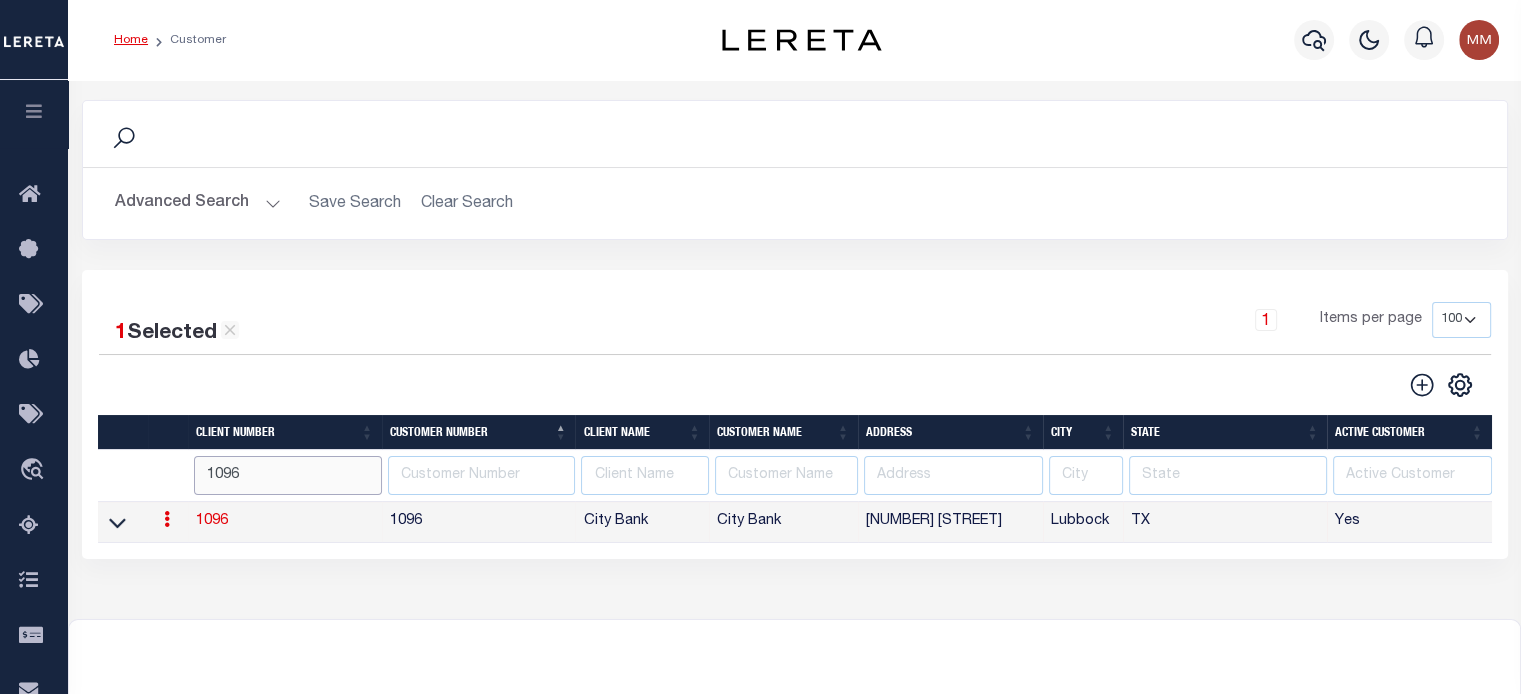 click on "1096" at bounding box center [288, 475] 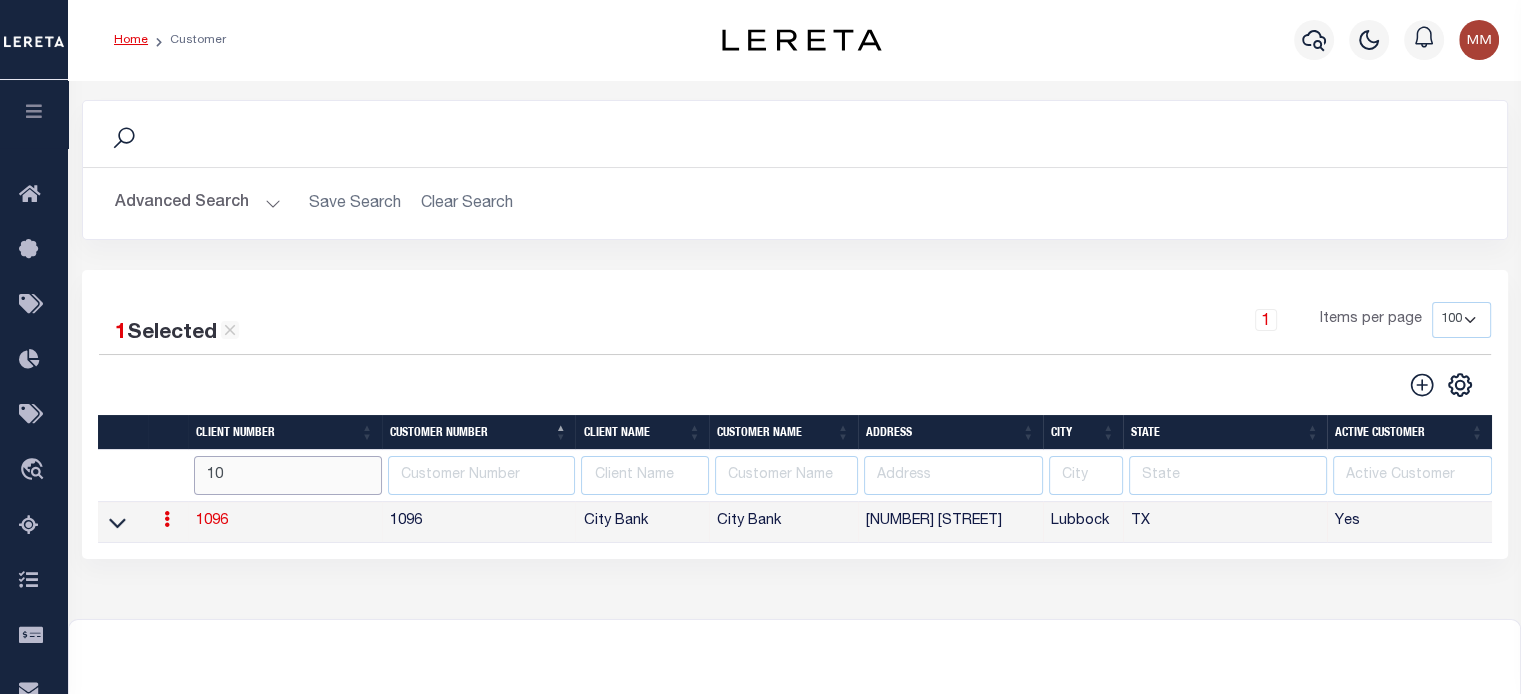 type on "1" 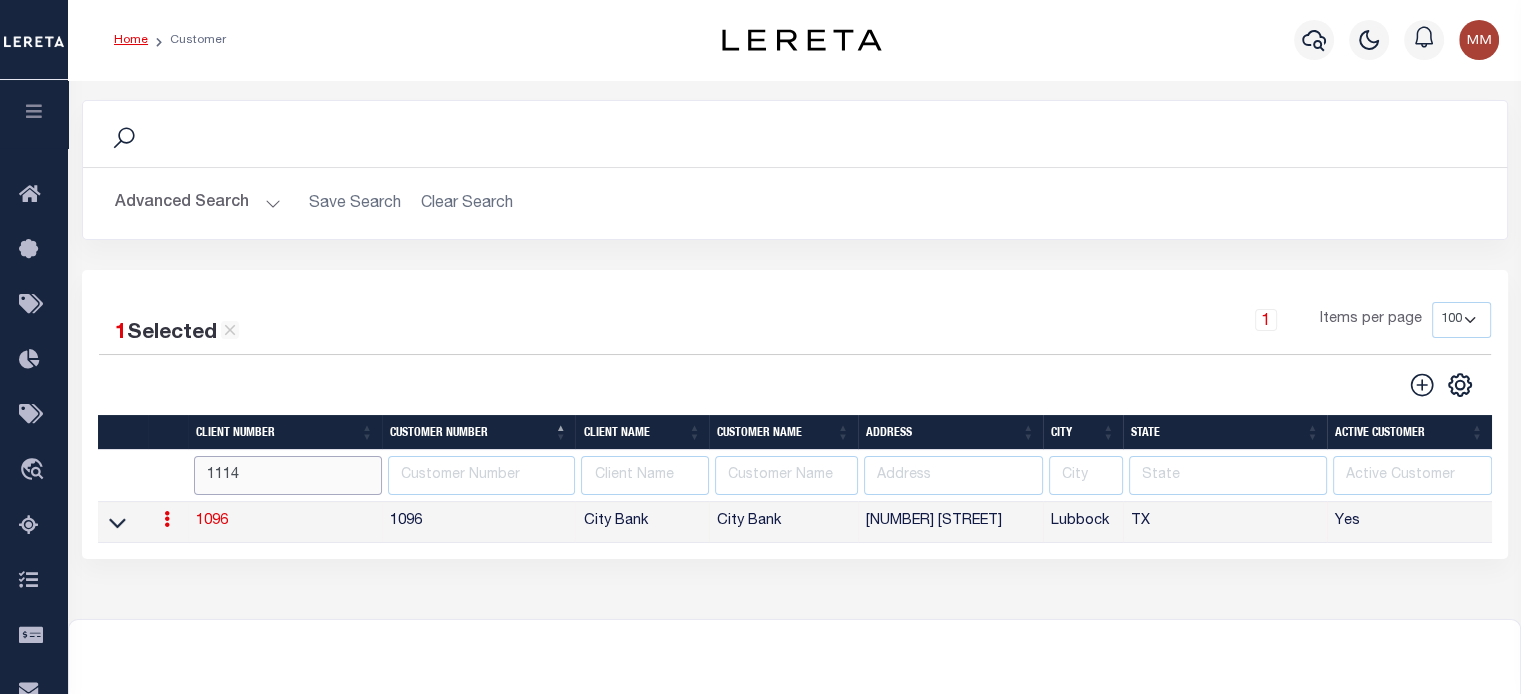 type on "1114" 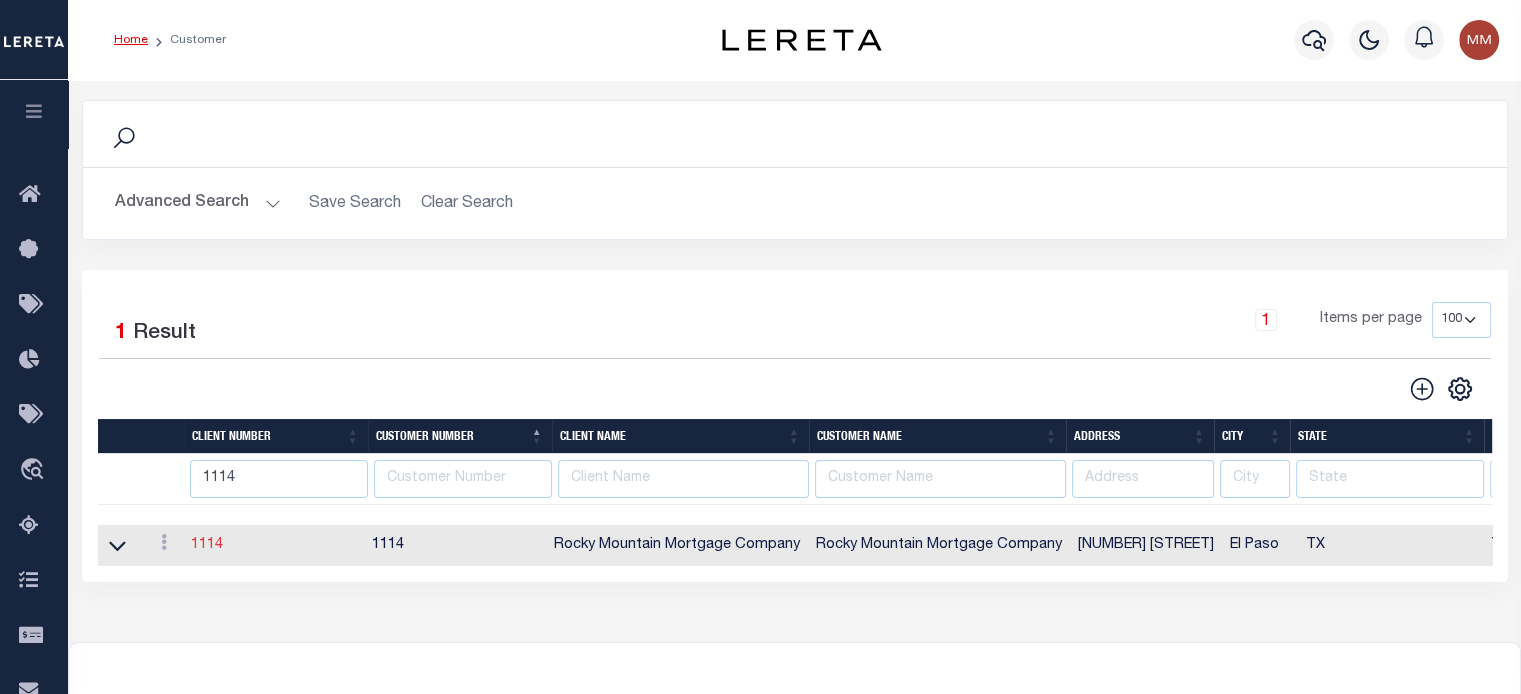 click on "1114" at bounding box center [207, 545] 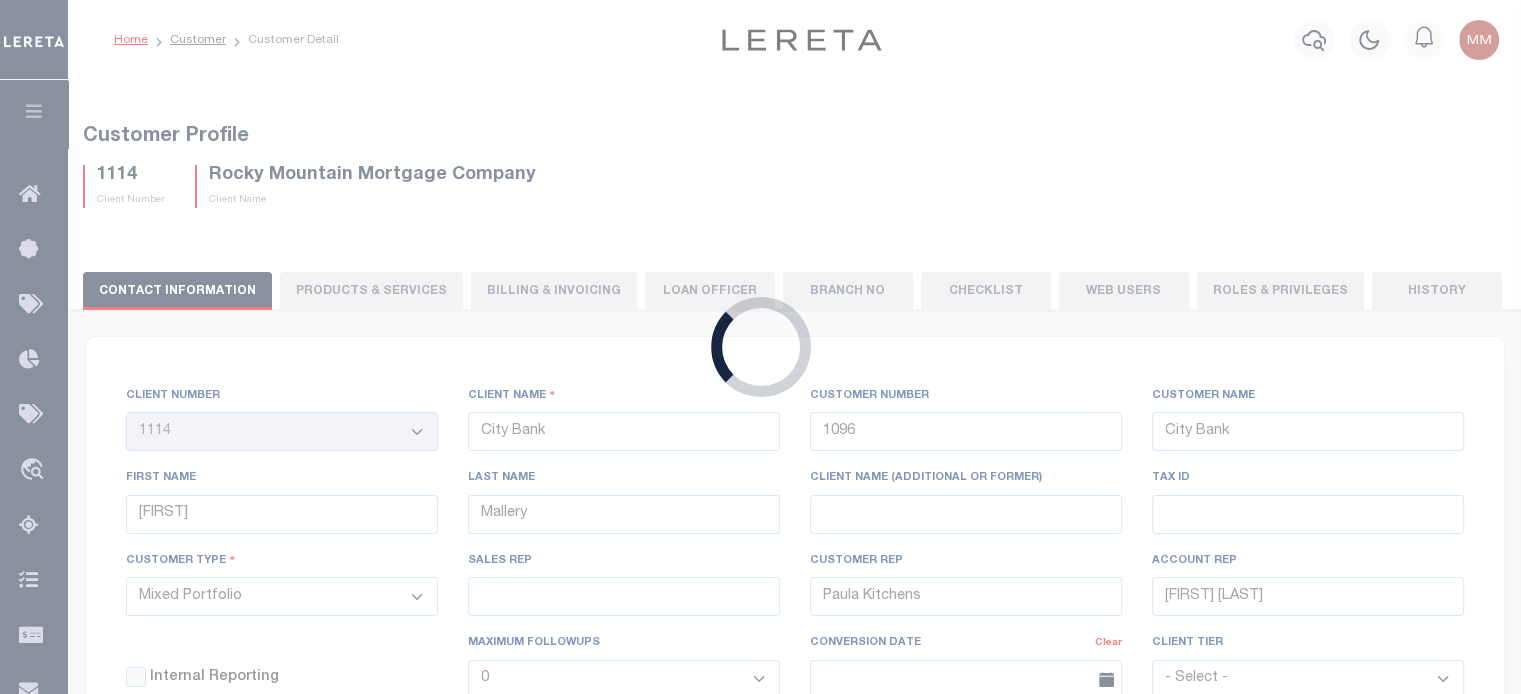 select on "1114" 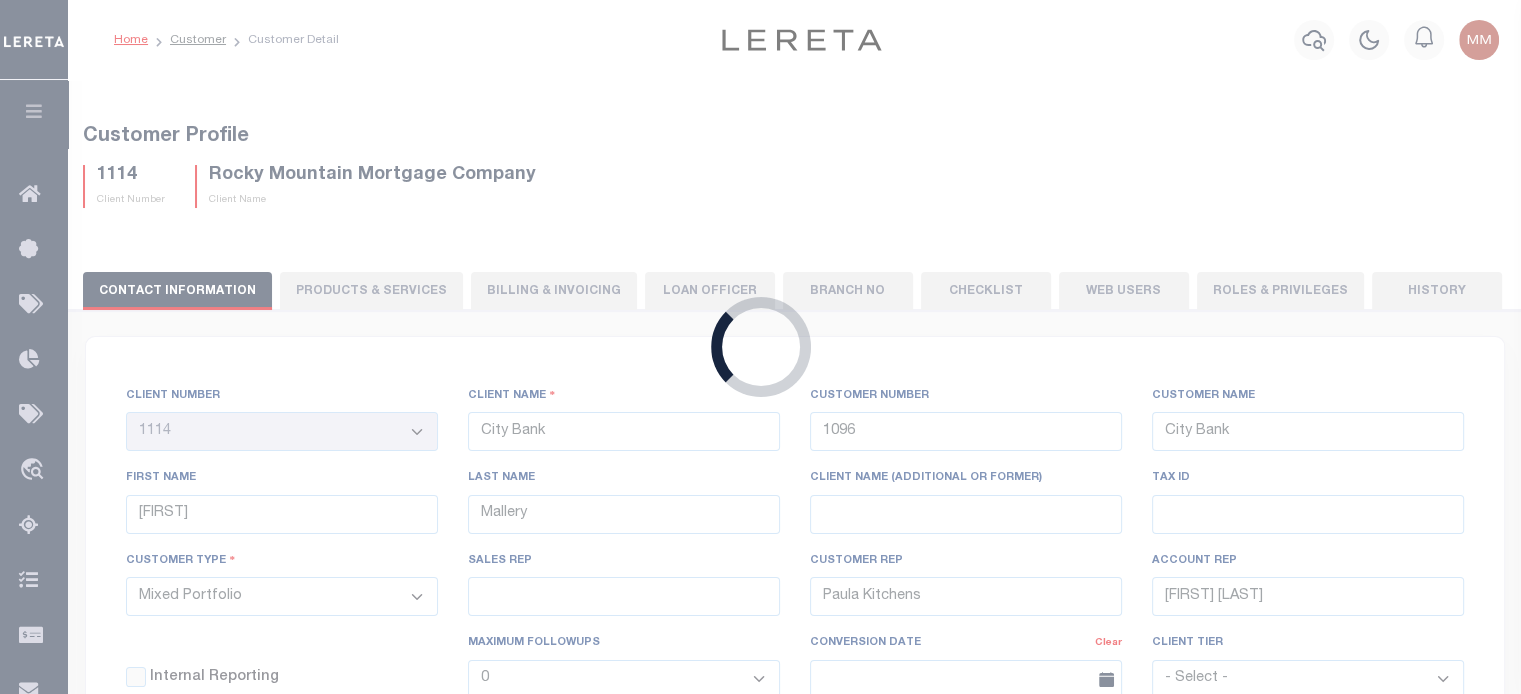 type on "Rocky Mountain Mortgage Company" 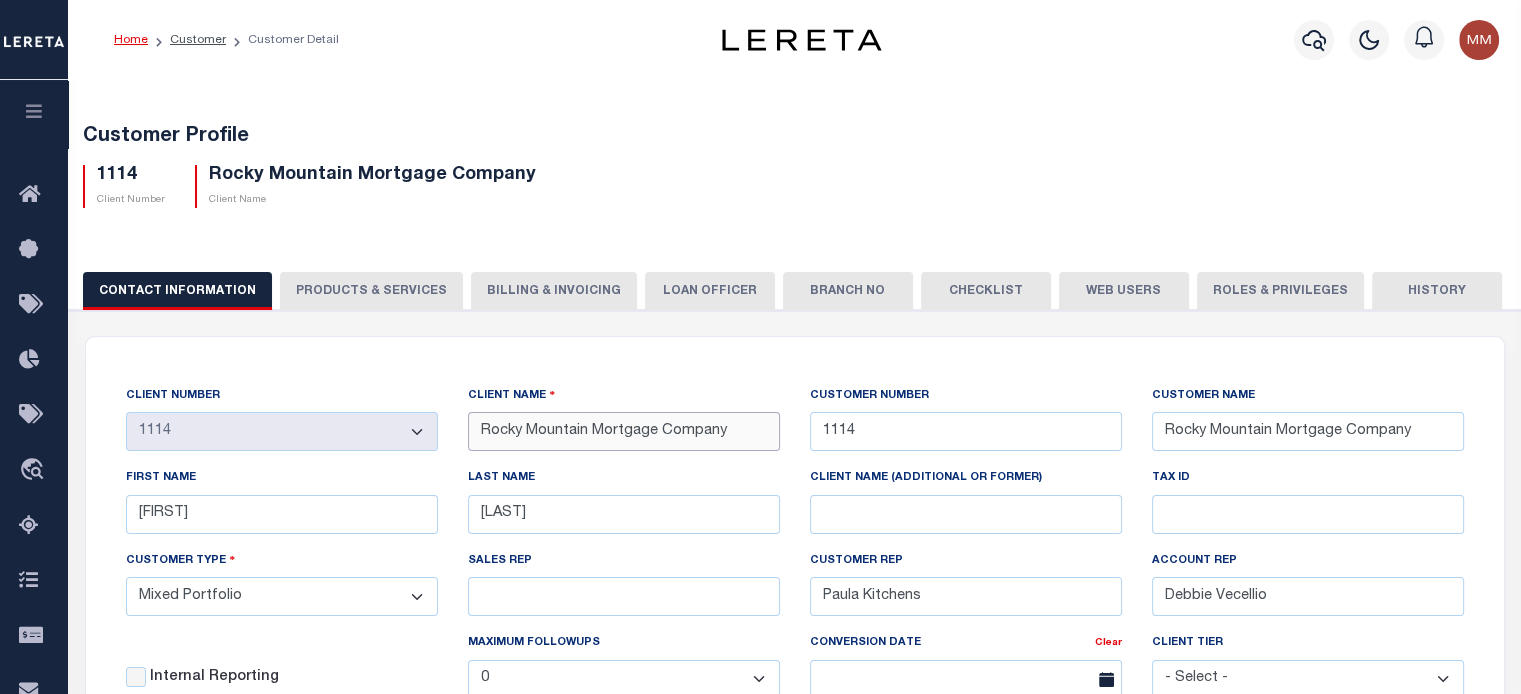 drag, startPoint x: 724, startPoint y: 438, endPoint x: 446, endPoint y: 436, distance: 278.0072 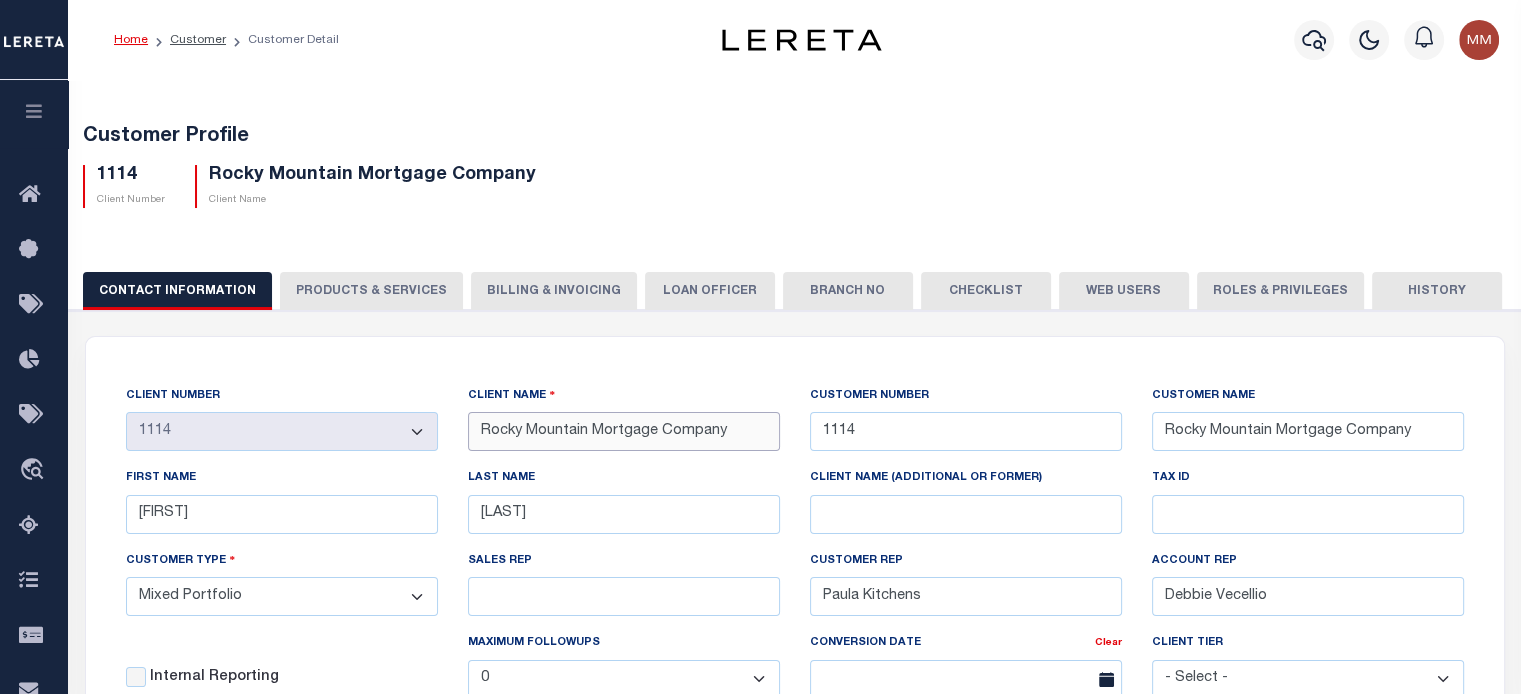 click on "CLIENT NUMBER
- Self Parent -
1011
1012
1013
1014
1016
1017
1018
1019
1035
1036
1037
1038
1042
1044
1046
1049
1052
1053
1054
1055
1056
1057
1058
1060
1061
1062
1063
1064
1065
1066
1067
1068
1069
1070
1072
1073
1074
1075
1076
1077
1078
1079
1080
1081
1083
1084
1085
1088
1089
1090
1091
1093
1094
1095
1096
1097
1098
1099
1100
1101
1102
1103
1106
1107
1108
1109
1110
1111
1112
1113
1114
1117
1118
2118
2119
2120
2121
2122
2123
2124
2126
2127
2128
2129
2130
2131
2132
2133
2134
2135
2136
2137
2138
2139
2140
2141
2142
2143
2144
2145
2146
2147
2148
2149
2150
2151
2152
2153
2154
2155
2156
2157
2158
2159
2160
2161
2162
2163
2165
2166
2167
2169
2170" at bounding box center (795, 606) 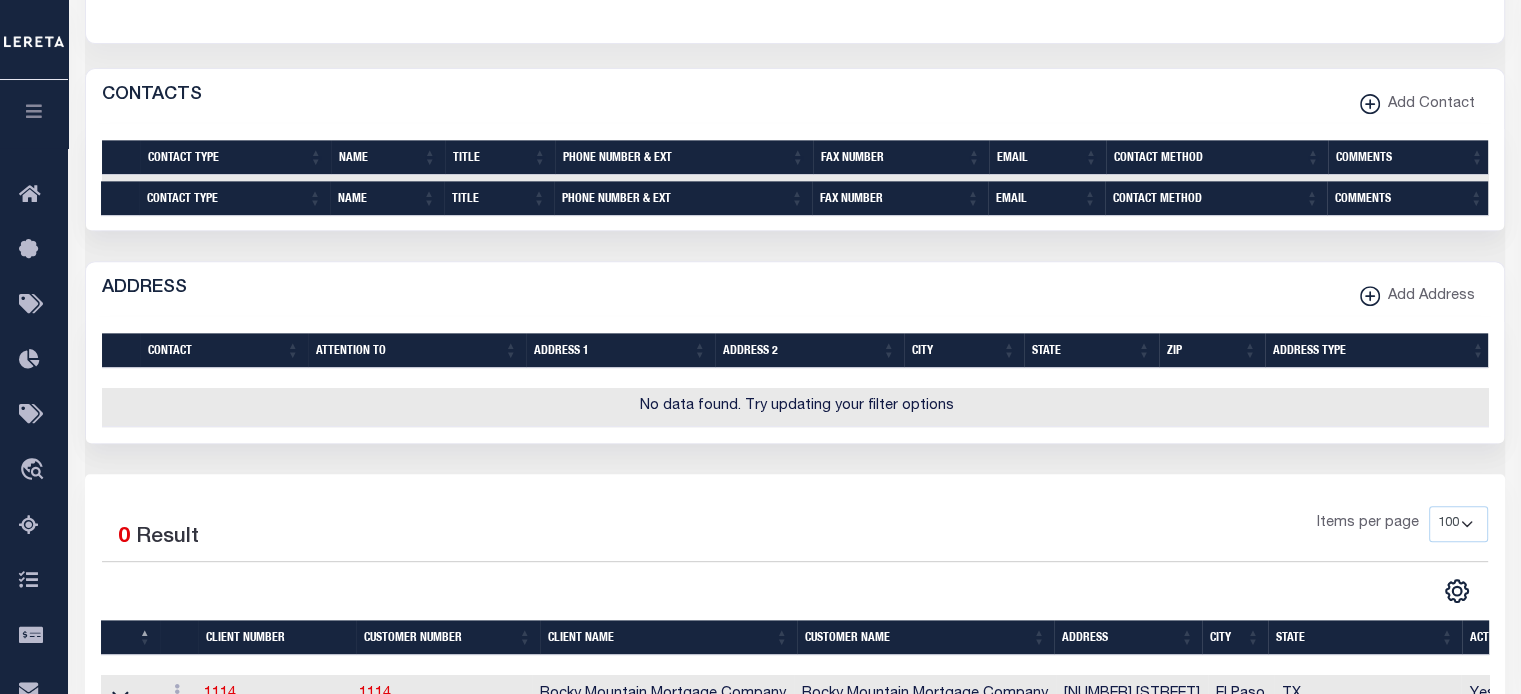 scroll, scrollTop: 1288, scrollLeft: 0, axis: vertical 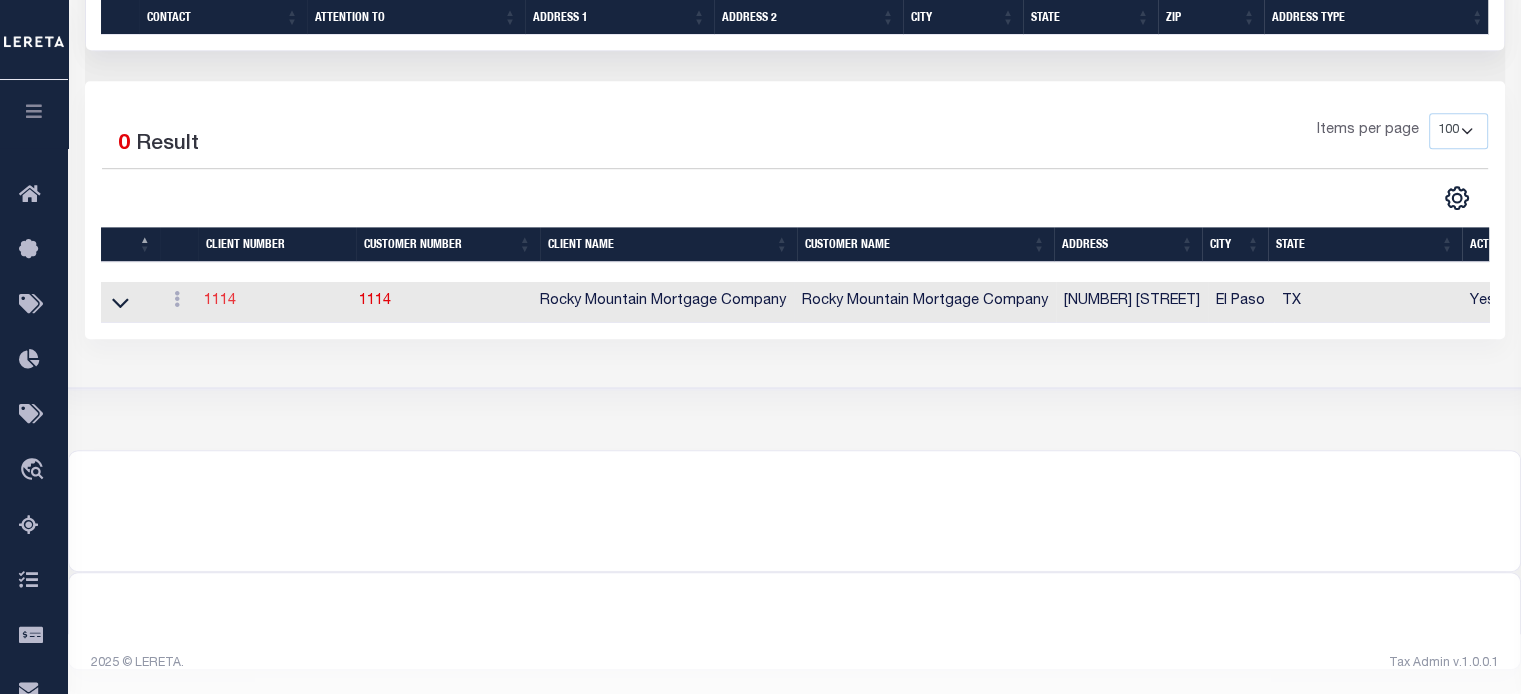 click on "1114" at bounding box center [220, 301] 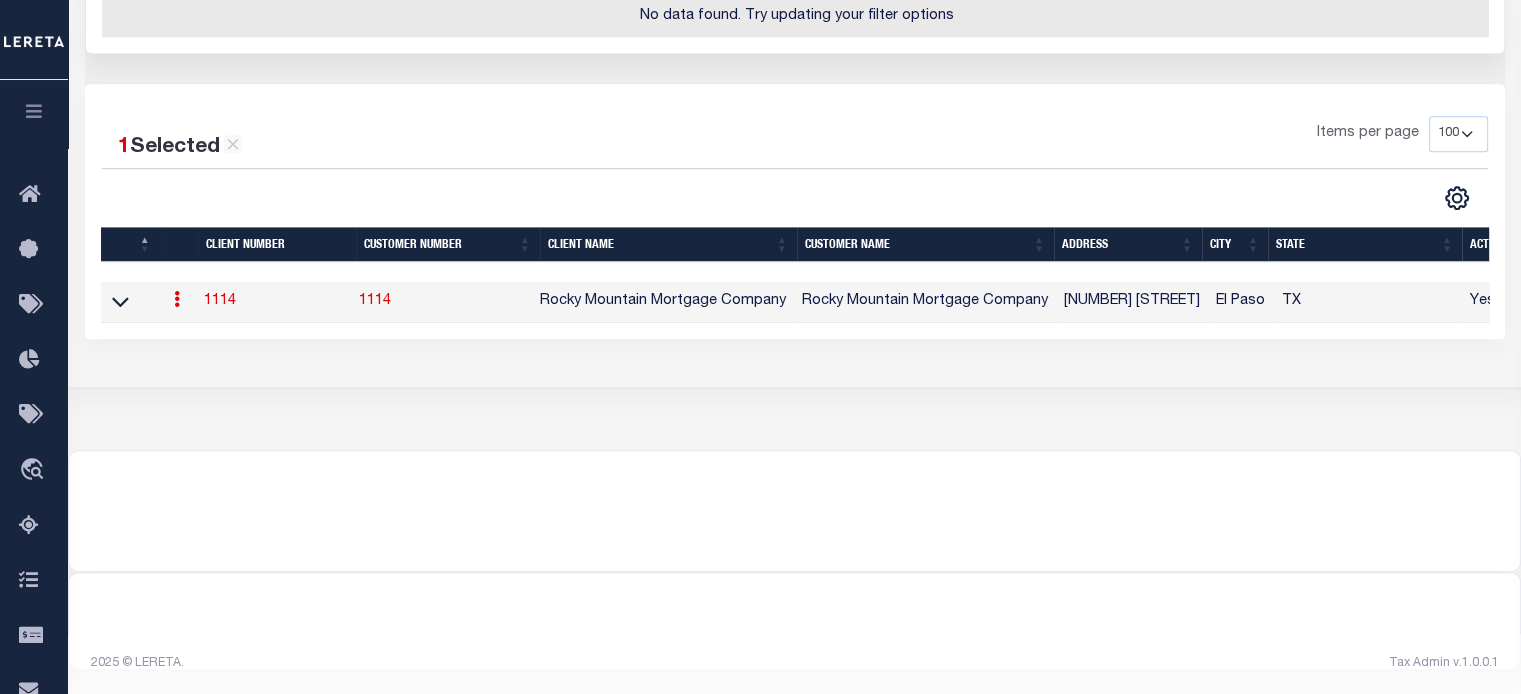 scroll, scrollTop: 785, scrollLeft: 0, axis: vertical 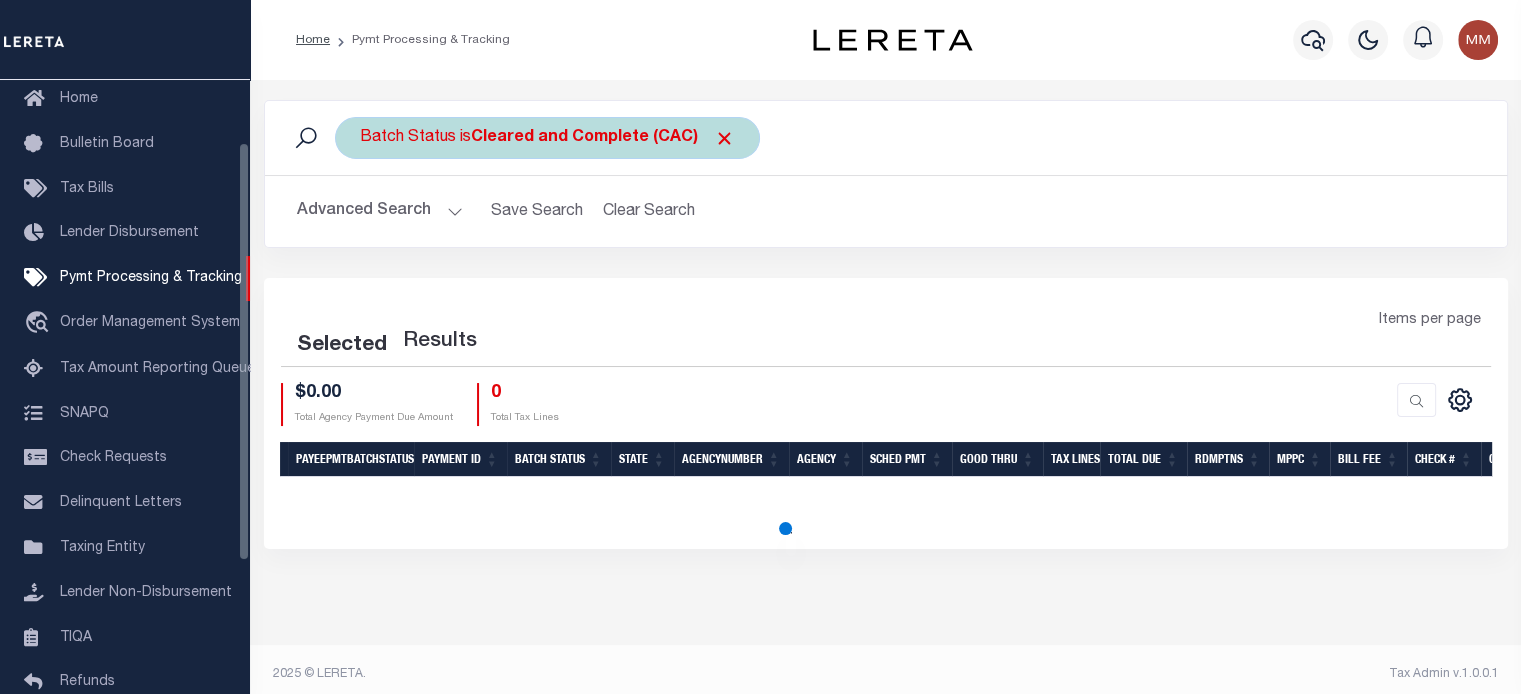 click on "Cleared and Complete (CAC)" at bounding box center (603, 138) 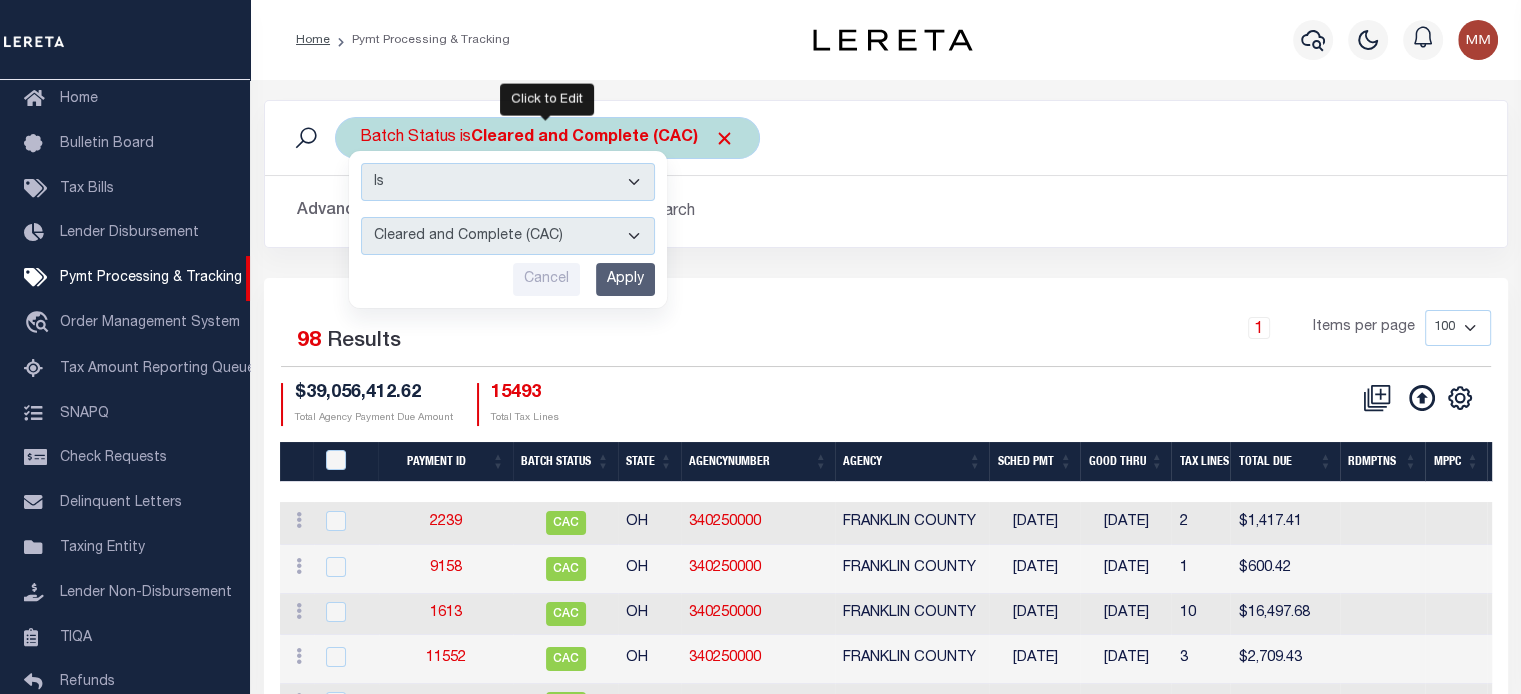 click on "Awaiting Funds (AWF) Cleared and Complete (CAC) New Check Needed (NCN) Payment File Sent (PFS) Payment Recd - Ctfd (RCC) Payment Received (RCD) Payment Returned (RET) Payment Sent (SNT) Ready For Payment (RFP) Ready for ACH (RFA) Ready for File (RFF) Ready for Wire (RFW) Receipt Received (RRD) Refund Logged(RFL) Refund Requested (RRT) Refund Required (RFR) Refunded (RFD) Research Required(RSR) Scheduled for Payment (SFP)" at bounding box center [508, 236] 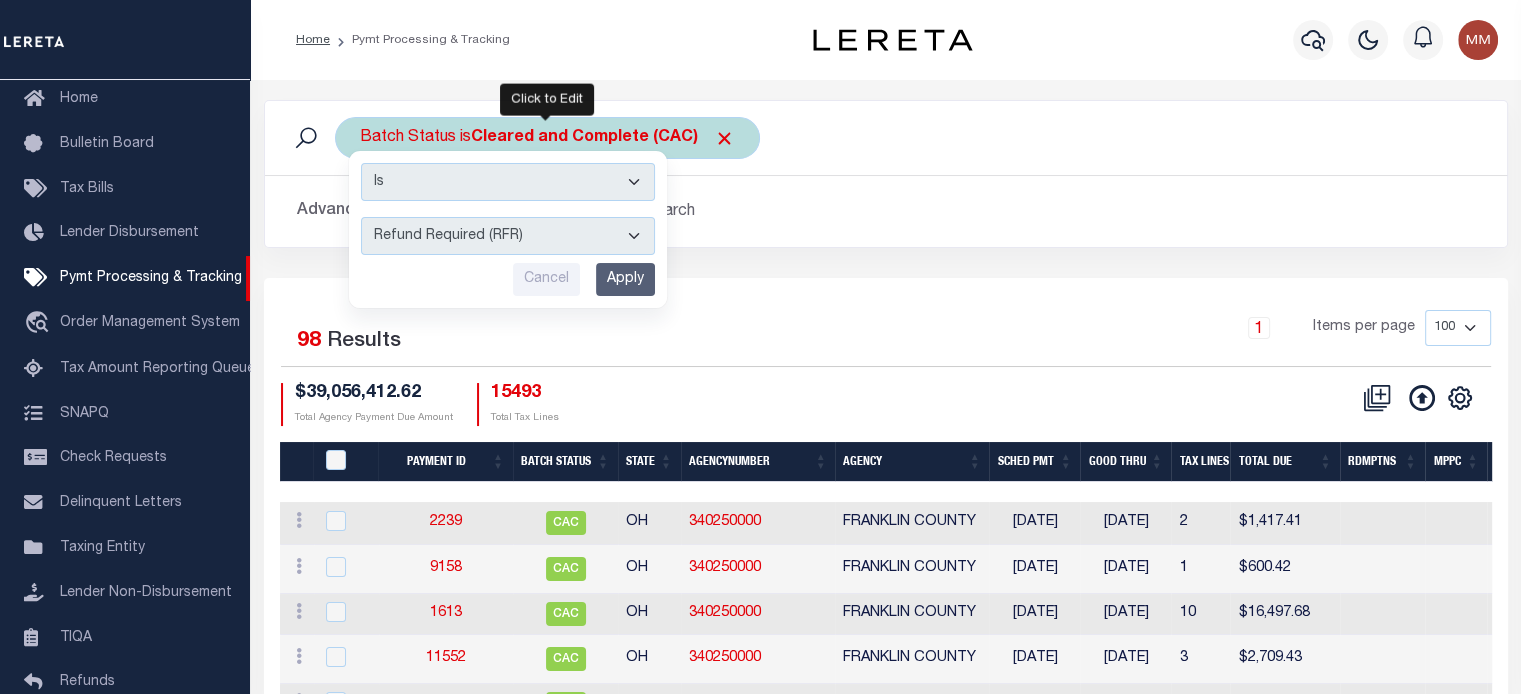 click on "Apply" at bounding box center [625, 279] 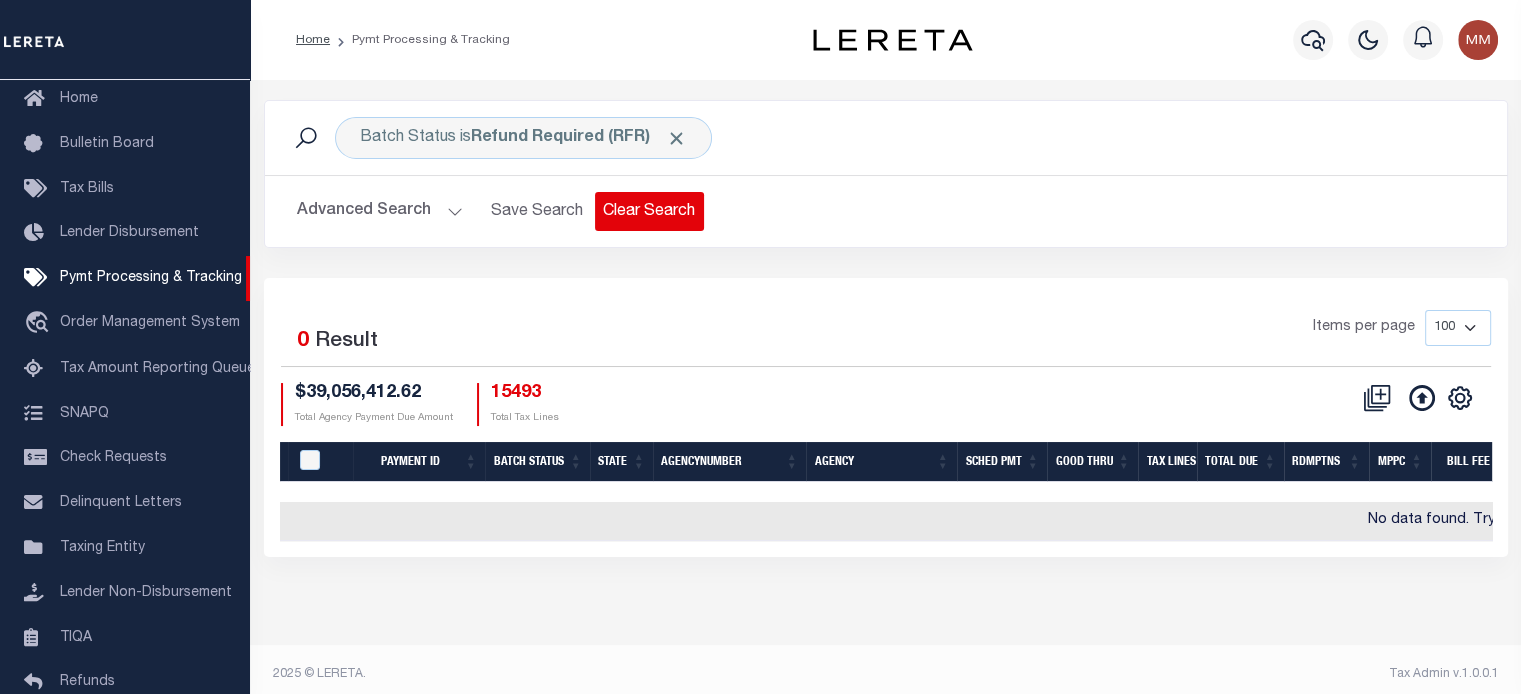 click on "Clear Search" at bounding box center [649, 211] 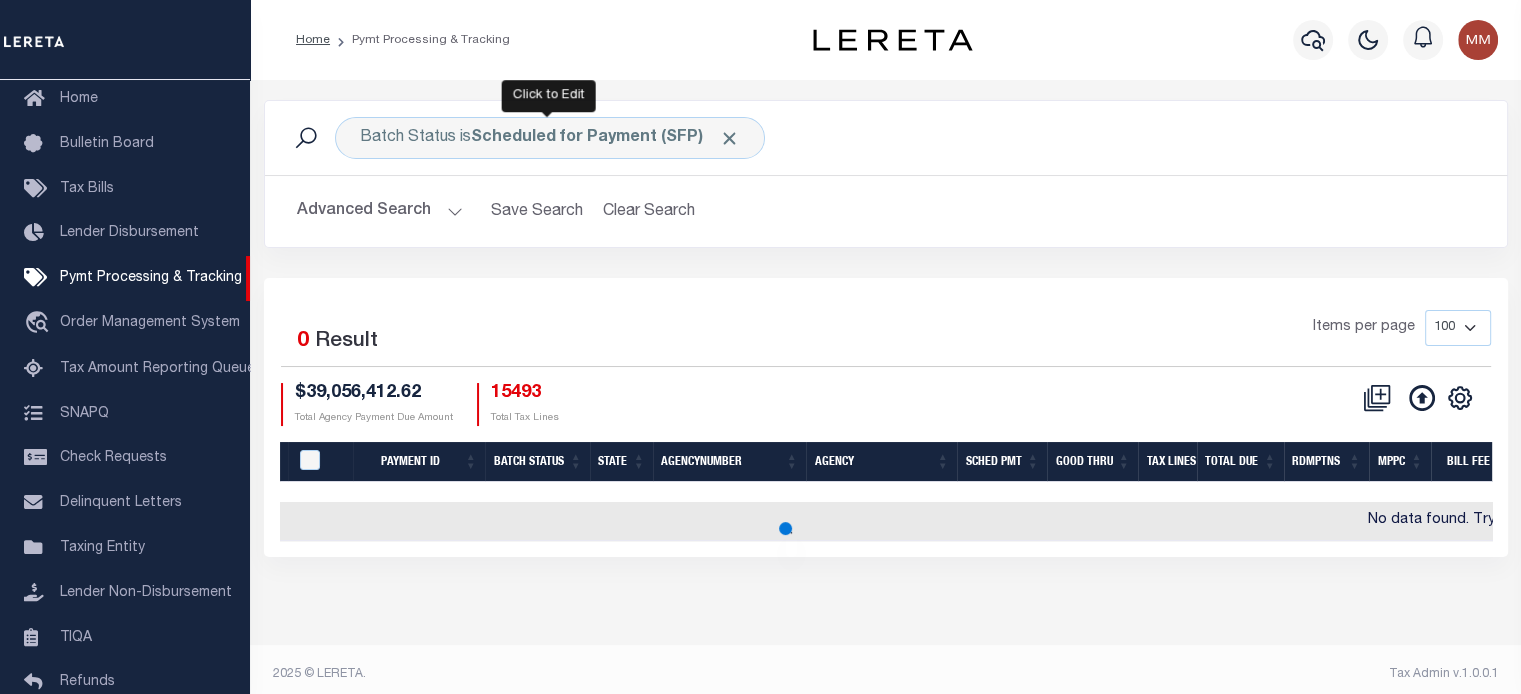 click on "Batch Status is  Scheduled for Payment (SFP)
Search
Advanced Search
Save Search Clear Search
Equals Equals" at bounding box center [886, 174] 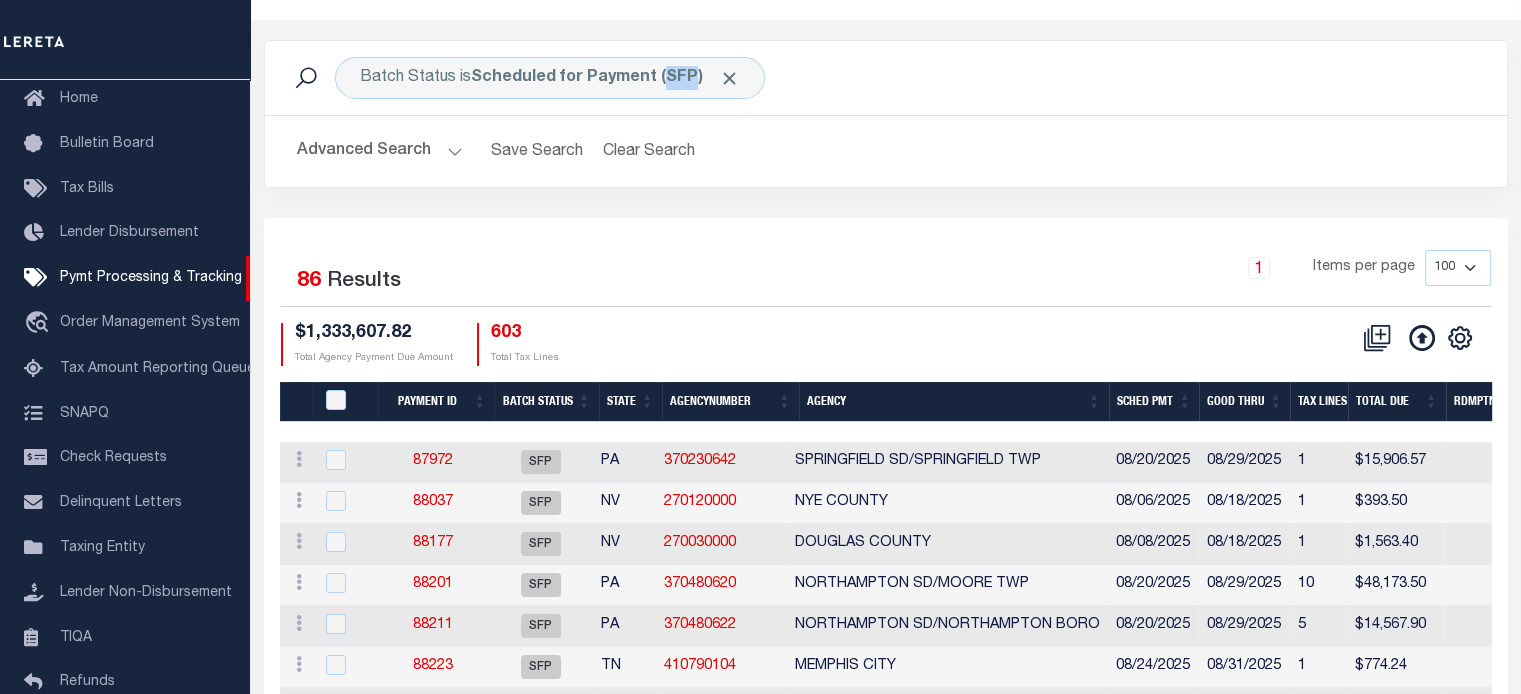 scroll, scrollTop: 0, scrollLeft: 0, axis: both 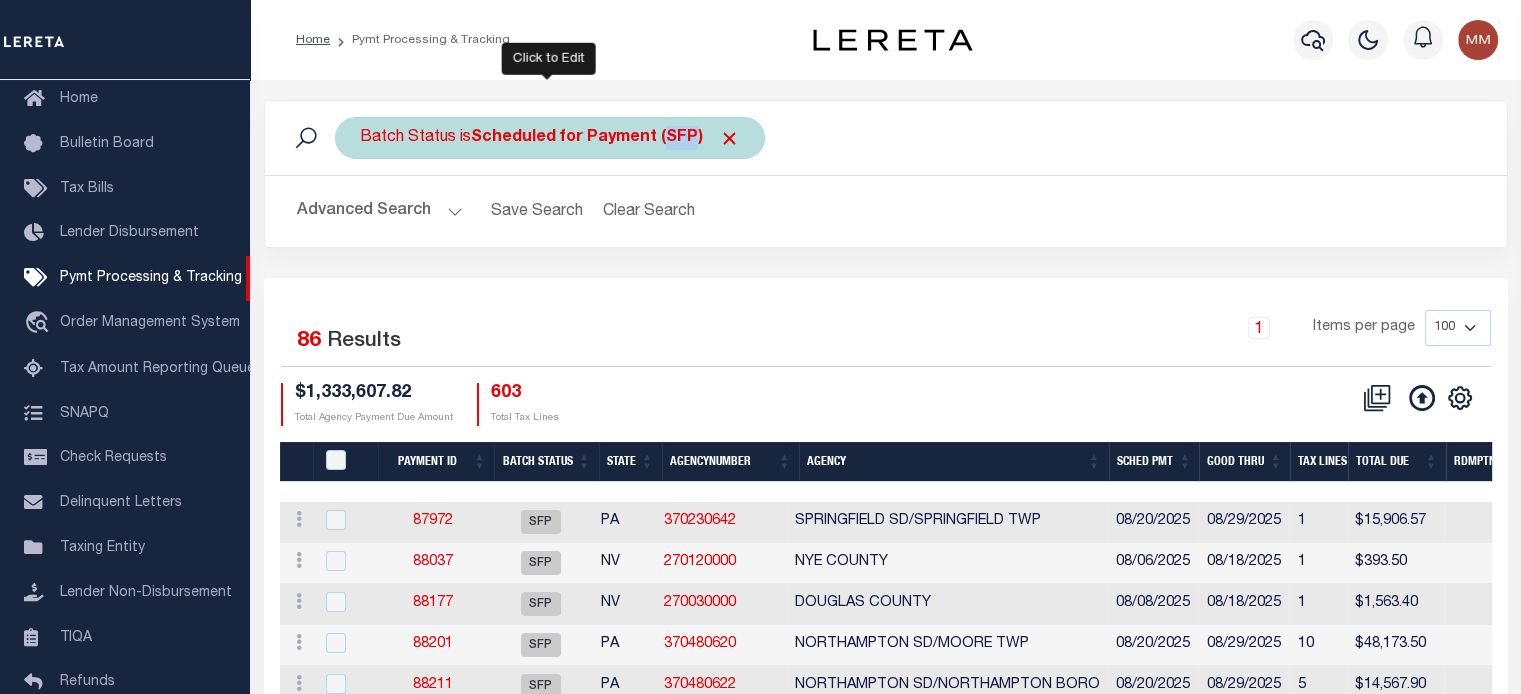 click on "Scheduled for Payment (SFP)" at bounding box center (605, 138) 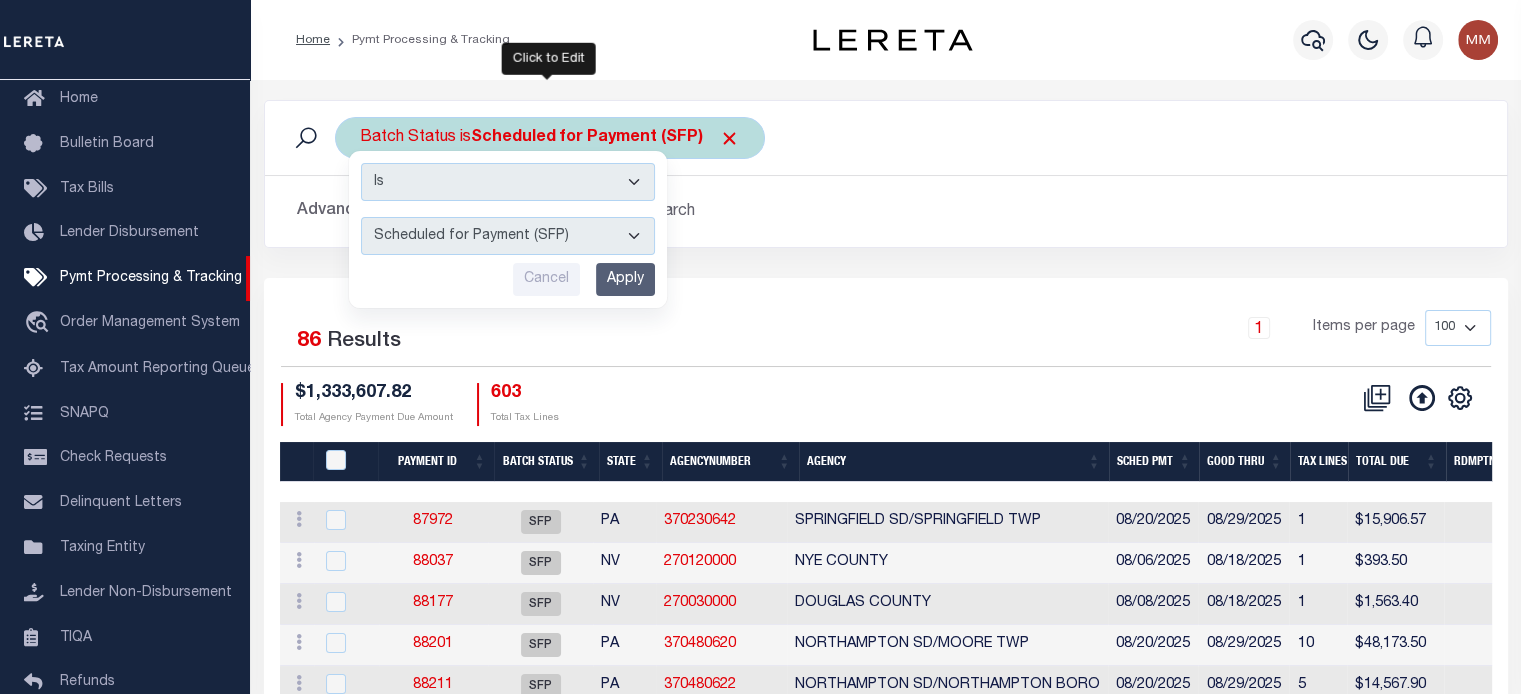 click on "Awaiting Funds (AWF) Cleared and Complete (CAC) New Check Needed (NCN) Payment File Sent (PFS) Payment Recd - Ctfd (RCC) Payment Received (RCD) Payment Returned (RET) Payment Sent (SNT) Ready For Payment (RFP) Ready for ACH (RFA) Ready for File (RFF) Ready for Wire (RFW) Receipt Received (RRD) Refund Logged(RFL) Refund Requested (RRT) Refund Required (RFR) Refunded (RFD) Research Required(RSR) Scheduled for Payment (SFP)" at bounding box center [508, 236] 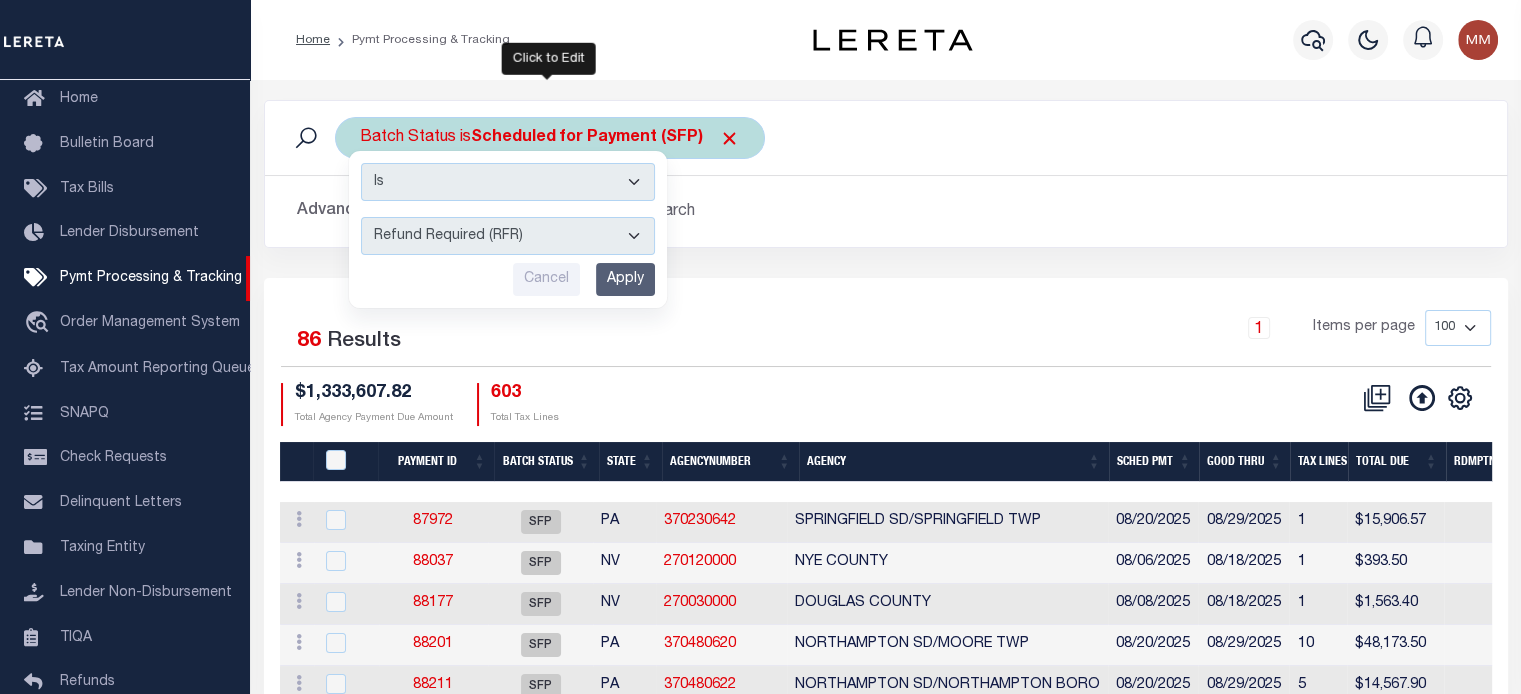 click on "Apply" at bounding box center [625, 279] 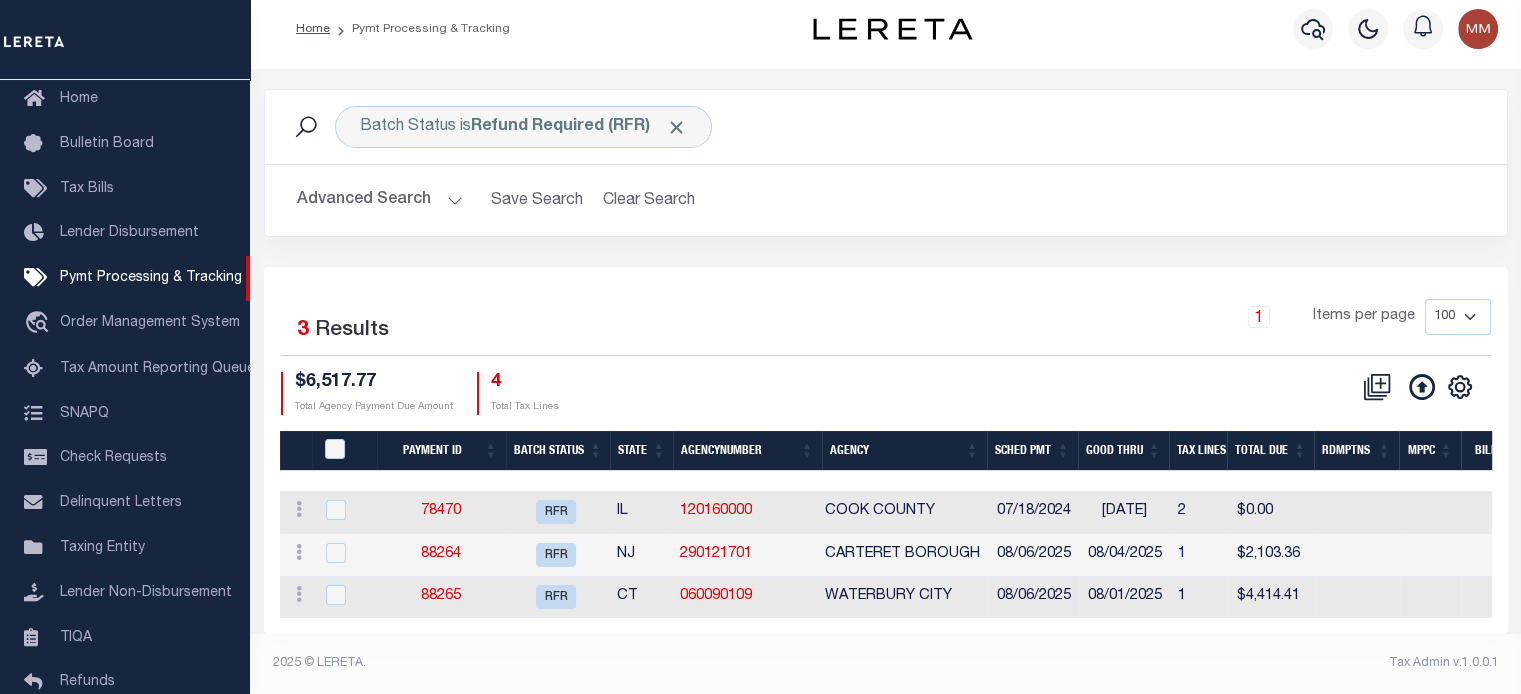 scroll, scrollTop: 25, scrollLeft: 0, axis: vertical 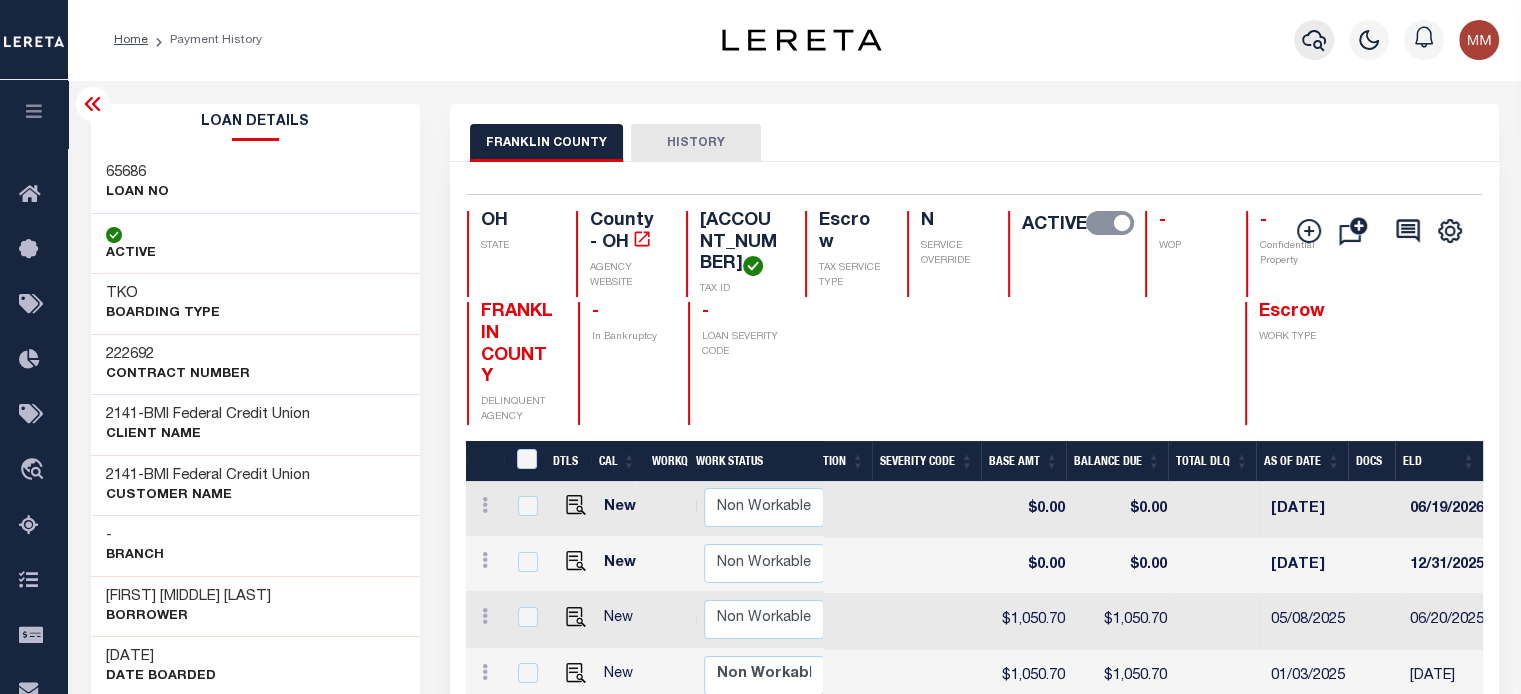 click 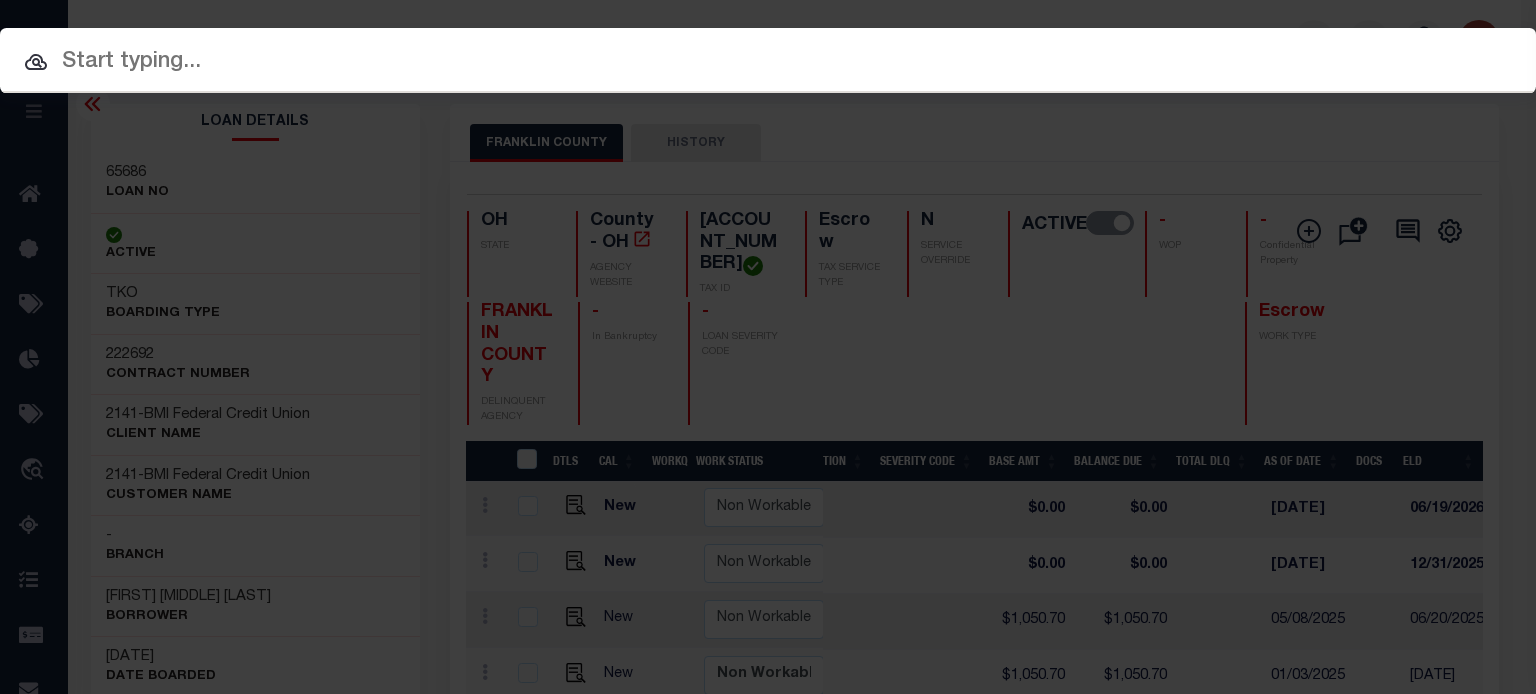 click at bounding box center [768, 62] 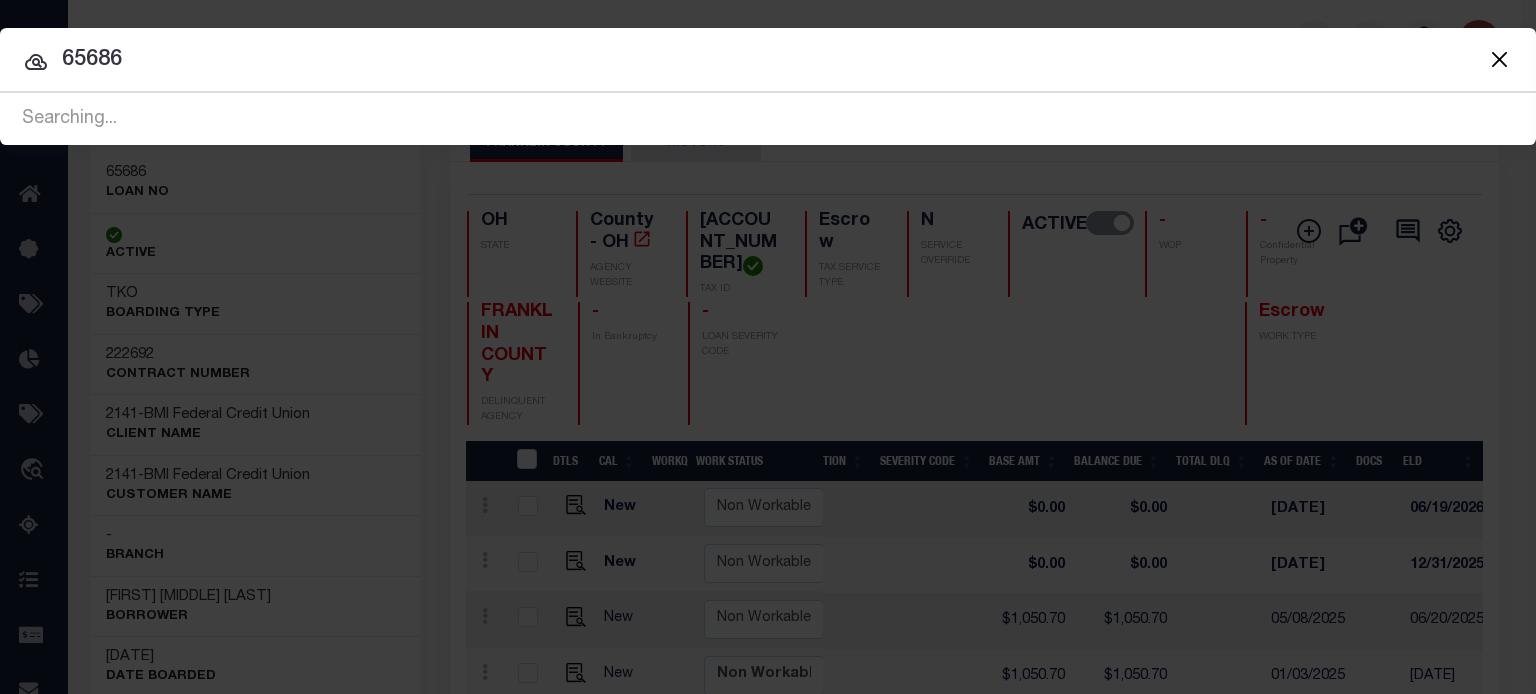 type on "65686" 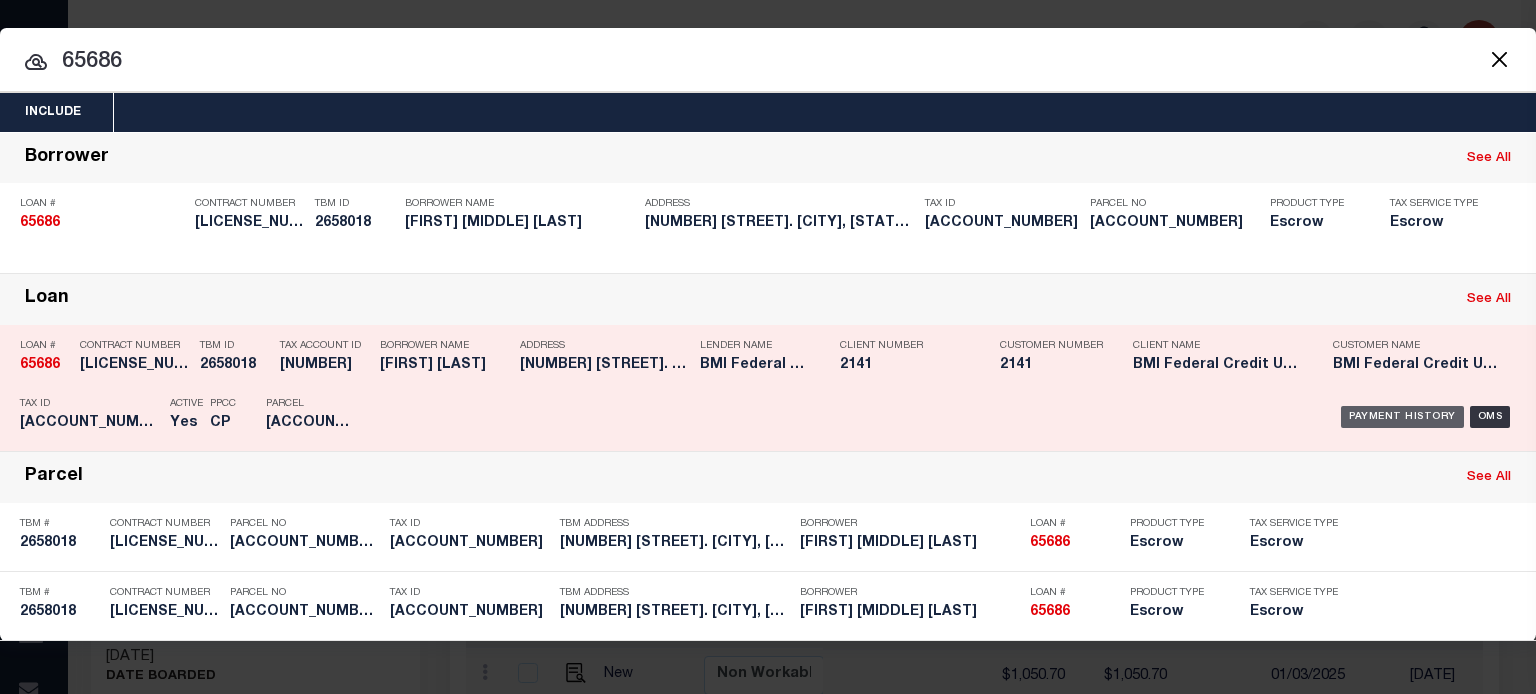 click on "Payment History" at bounding box center (1402, 417) 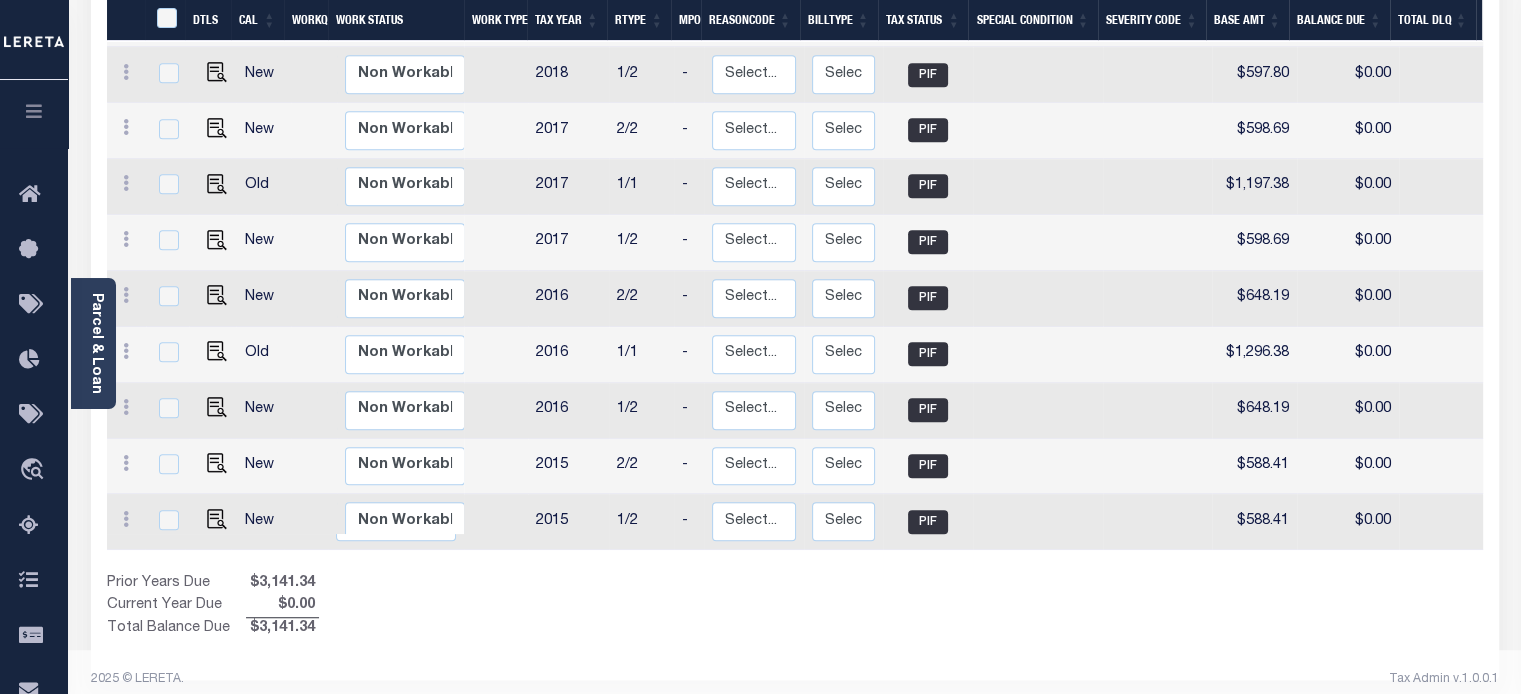 scroll, scrollTop: 1284, scrollLeft: 0, axis: vertical 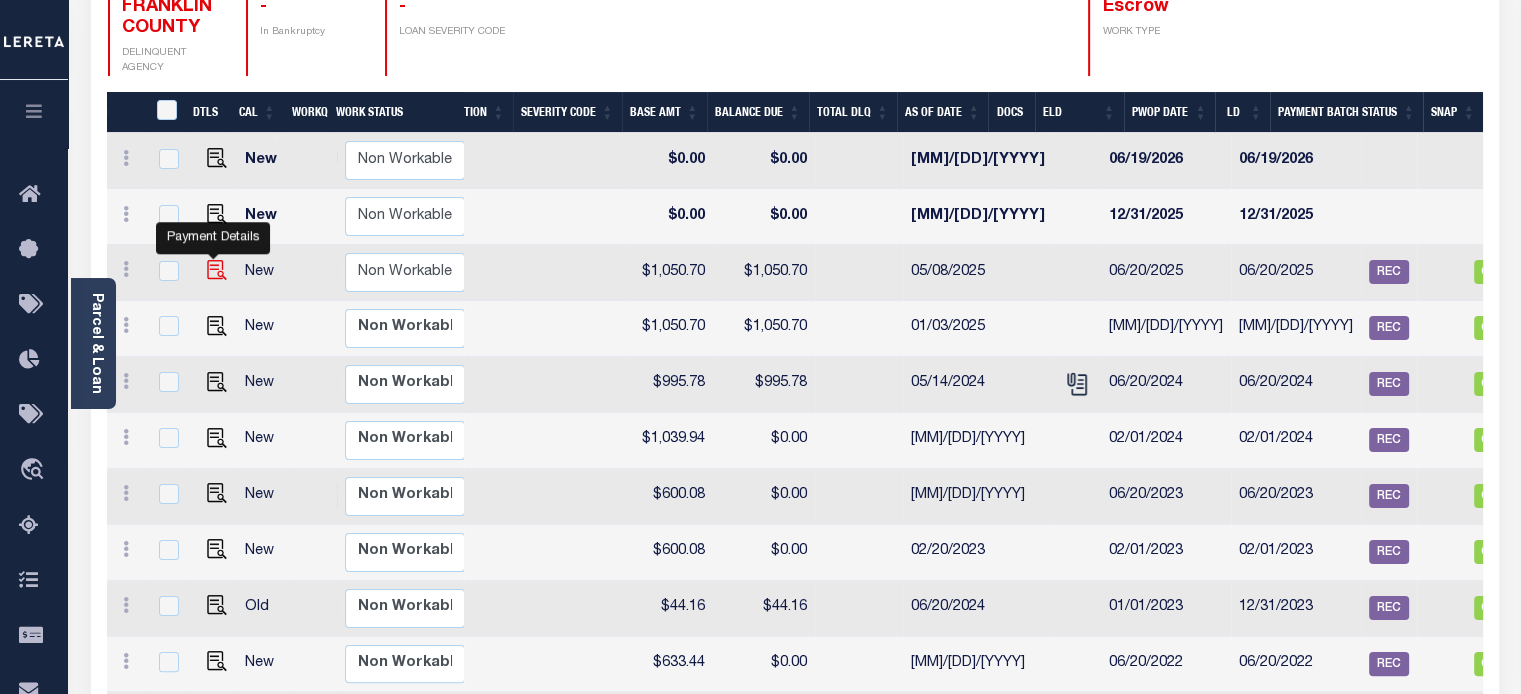 click at bounding box center [217, 270] 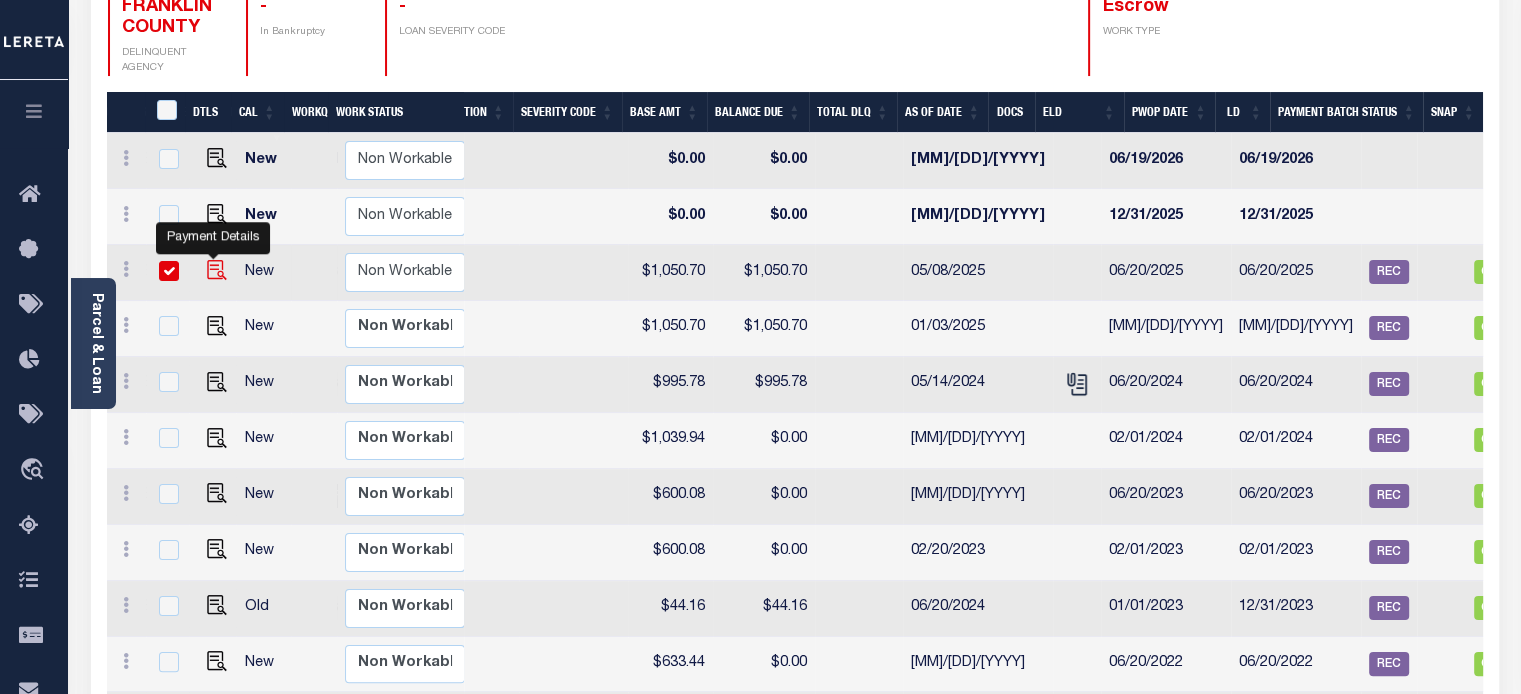 checkbox on "true" 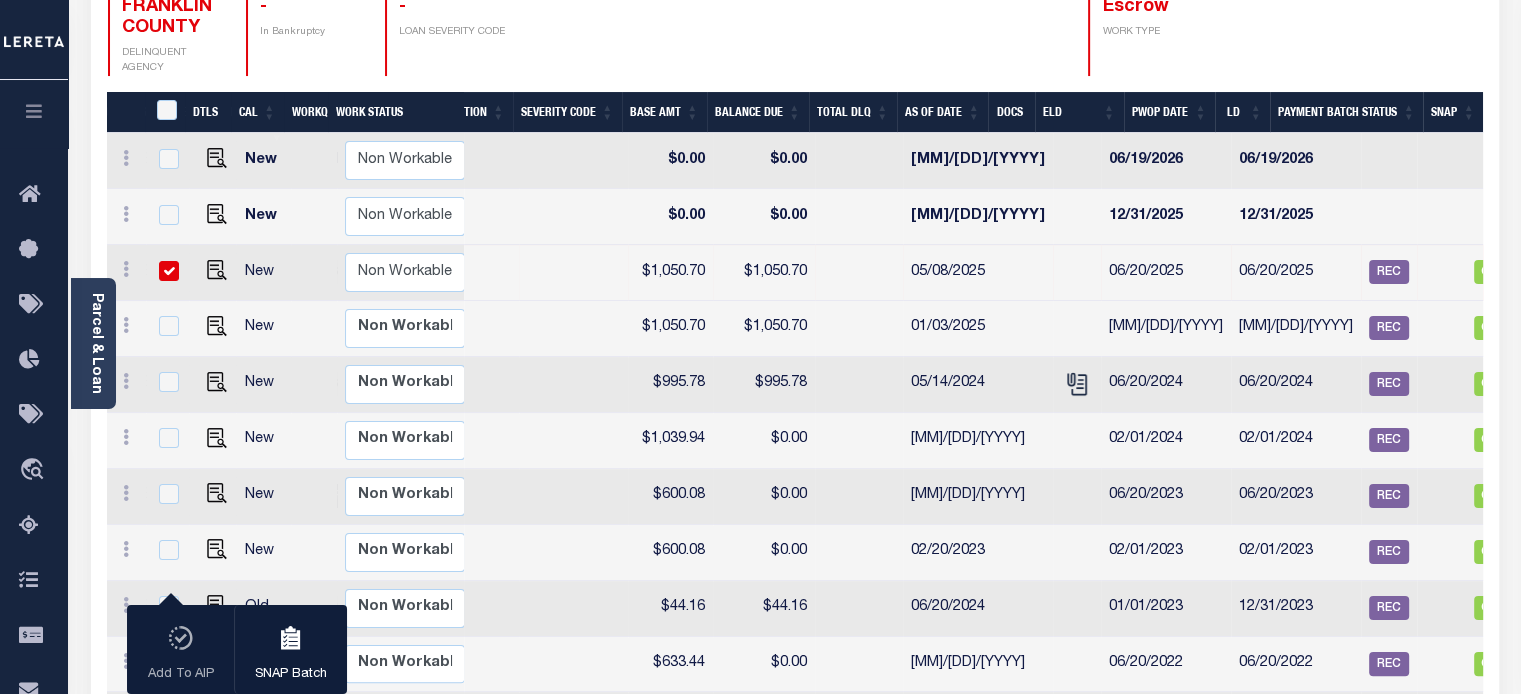 scroll, scrollTop: 0, scrollLeft: 584, axis: horizontal 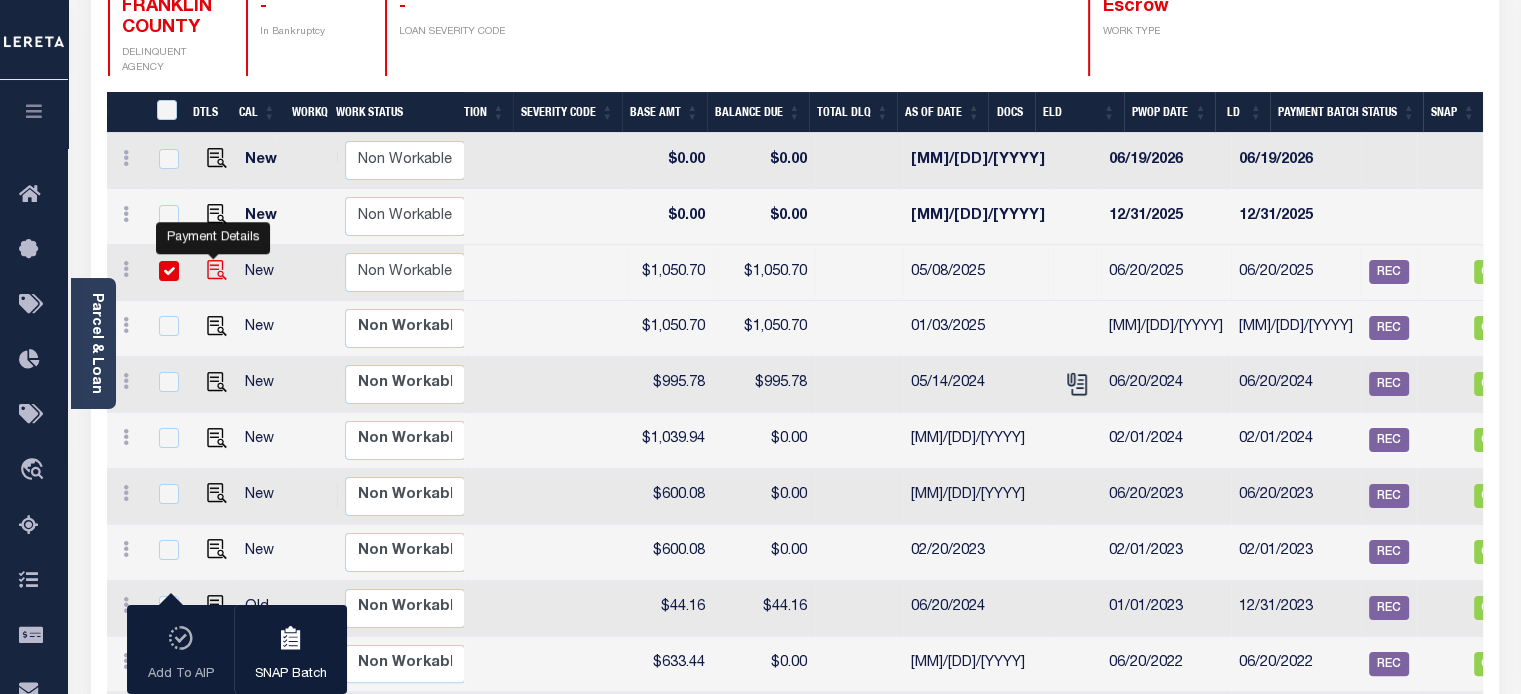 click at bounding box center (217, 270) 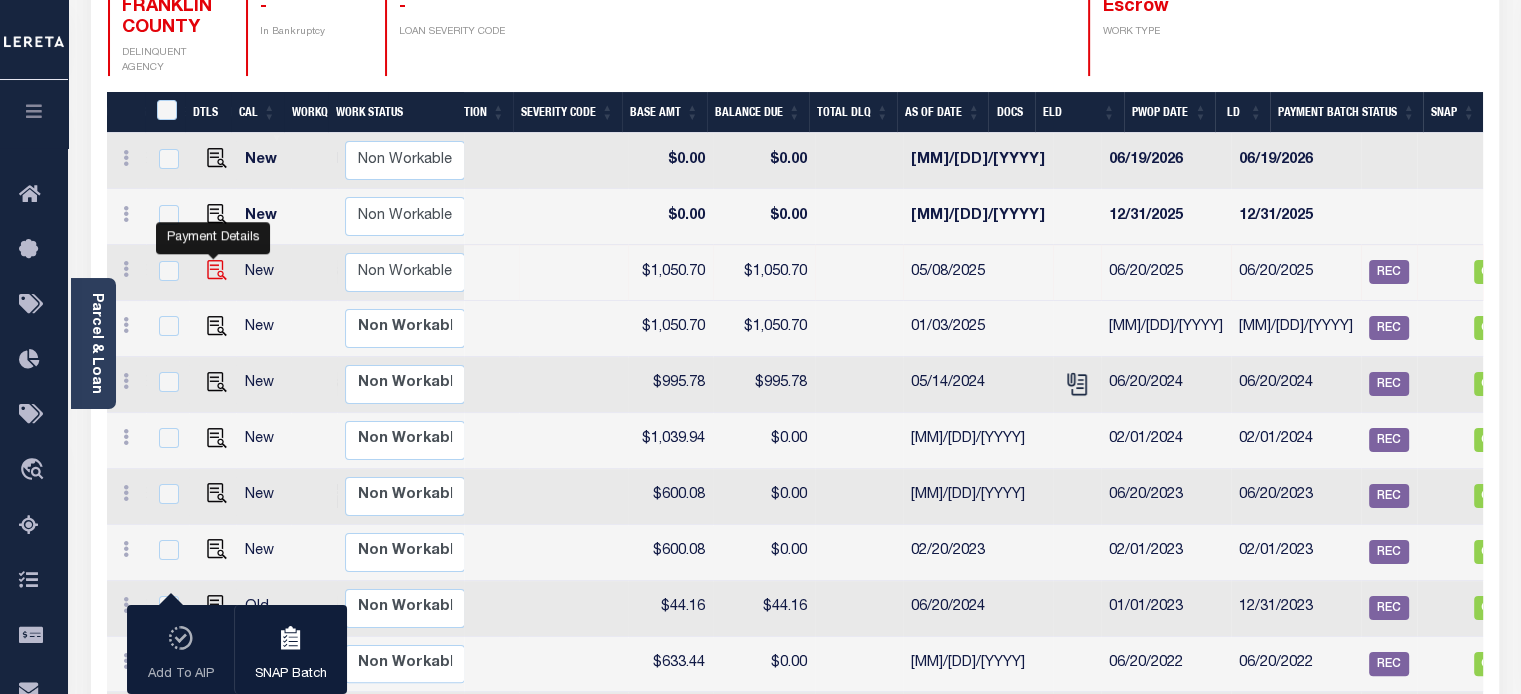 checkbox on "false" 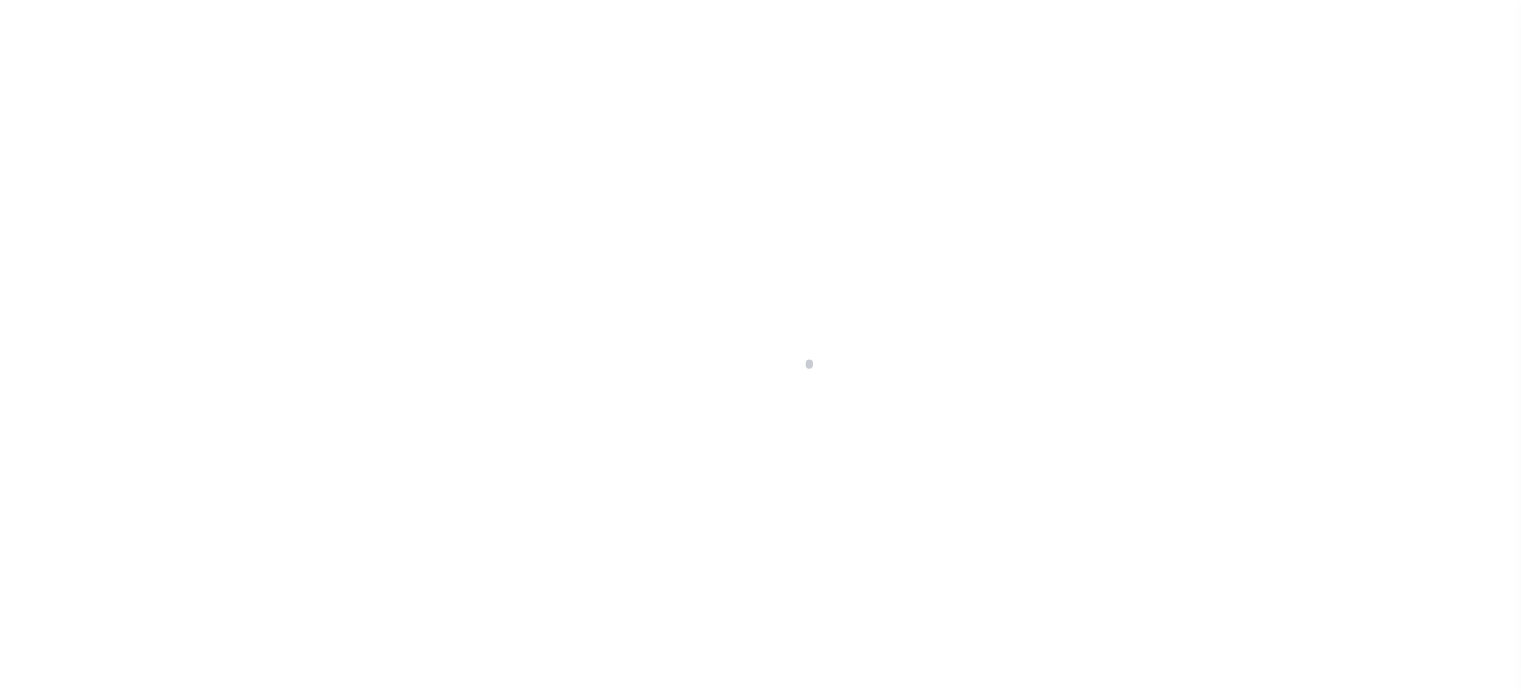 select on "SNT" 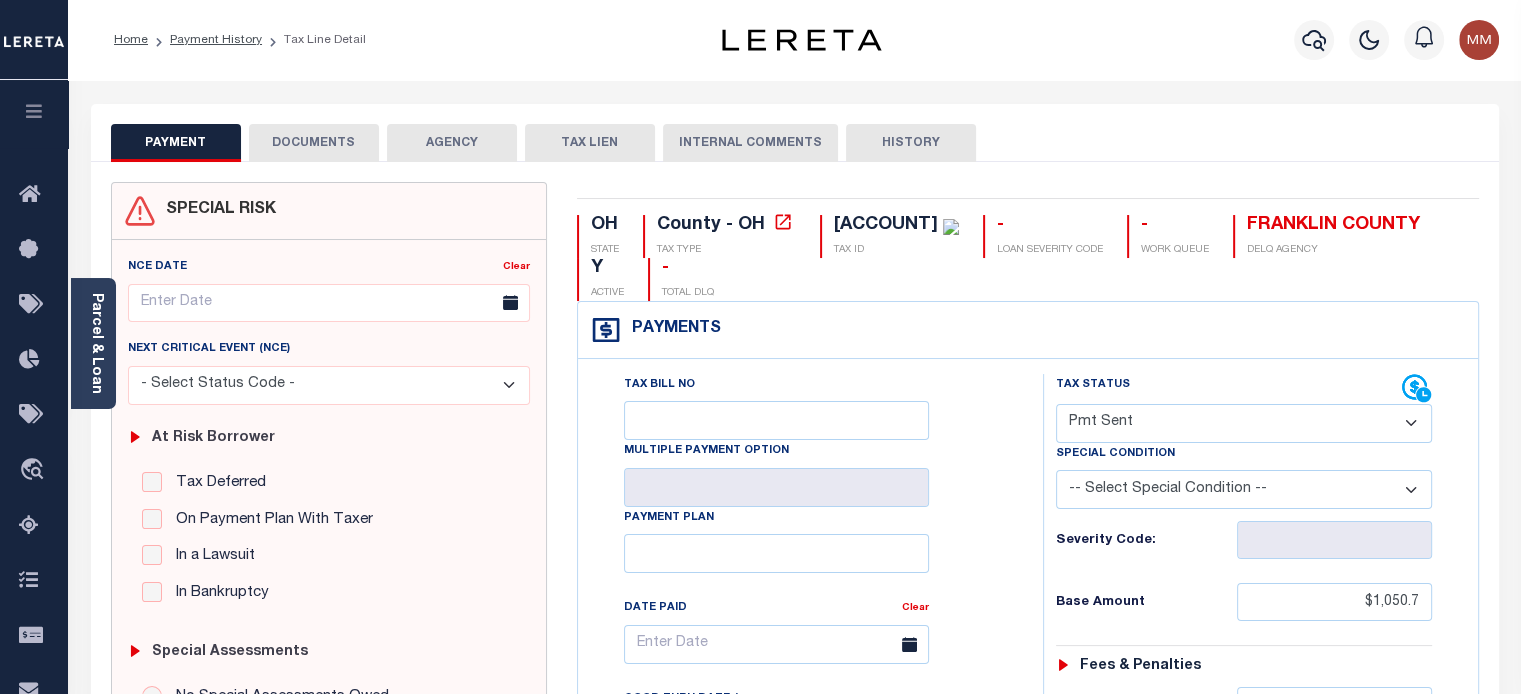 click on "DOCUMENTS" at bounding box center (314, 143) 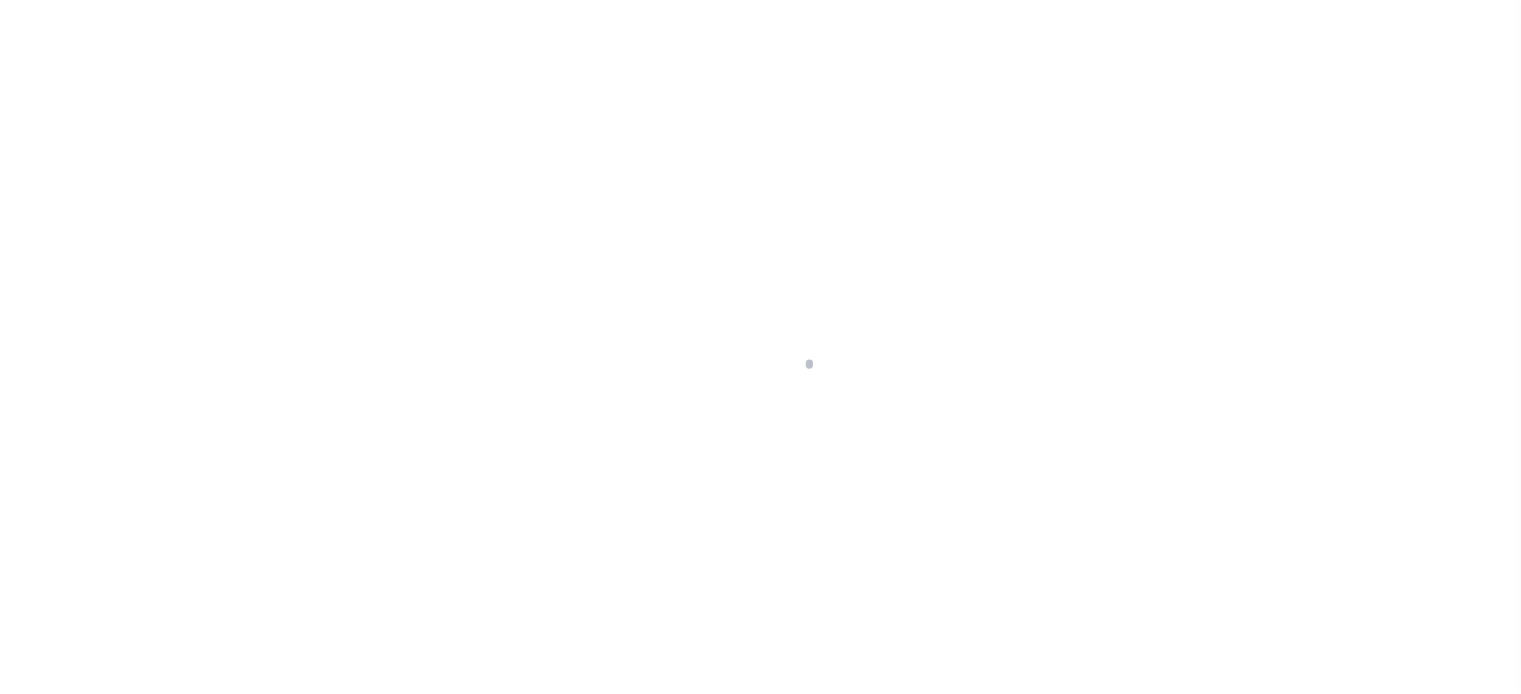 select on "SNT" 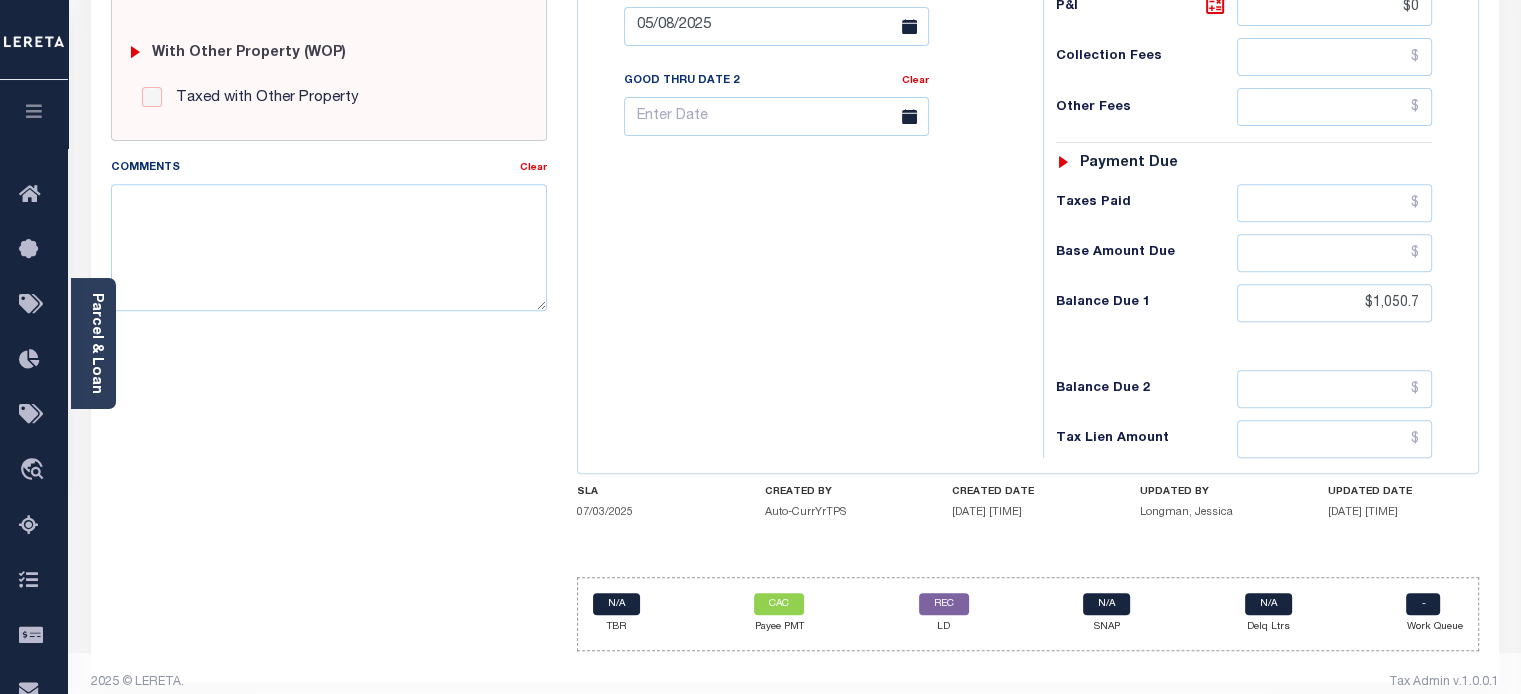 scroll, scrollTop: 815, scrollLeft: 0, axis: vertical 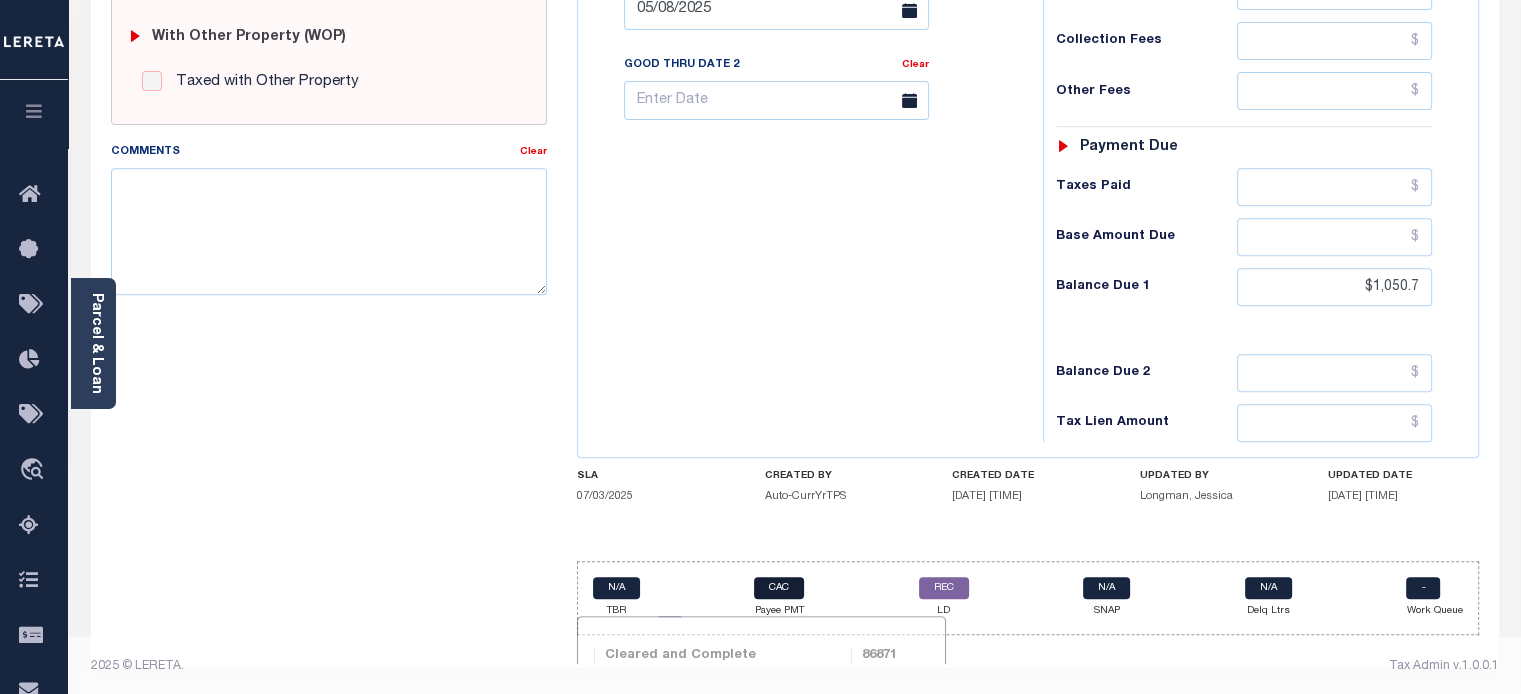 click on "CAC" at bounding box center (779, 588) 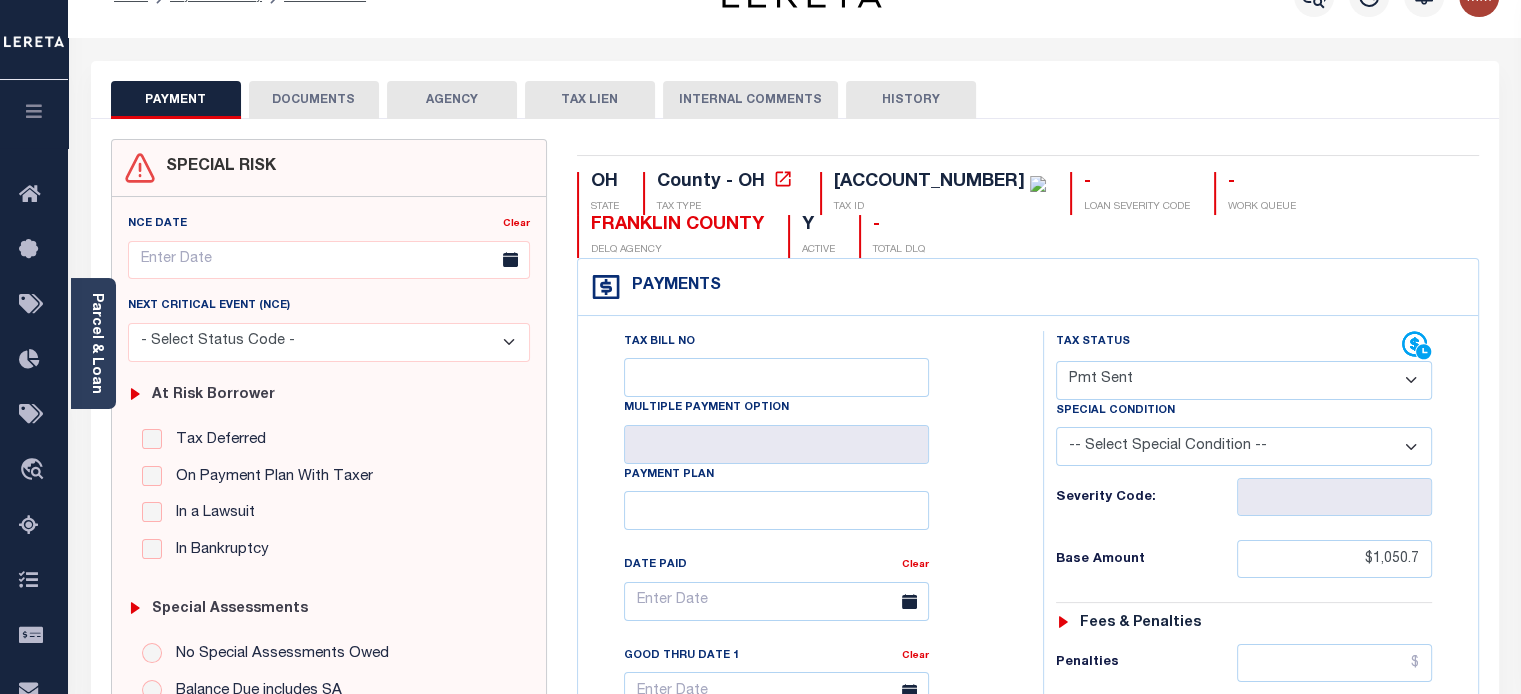 scroll, scrollTop: 15, scrollLeft: 0, axis: vertical 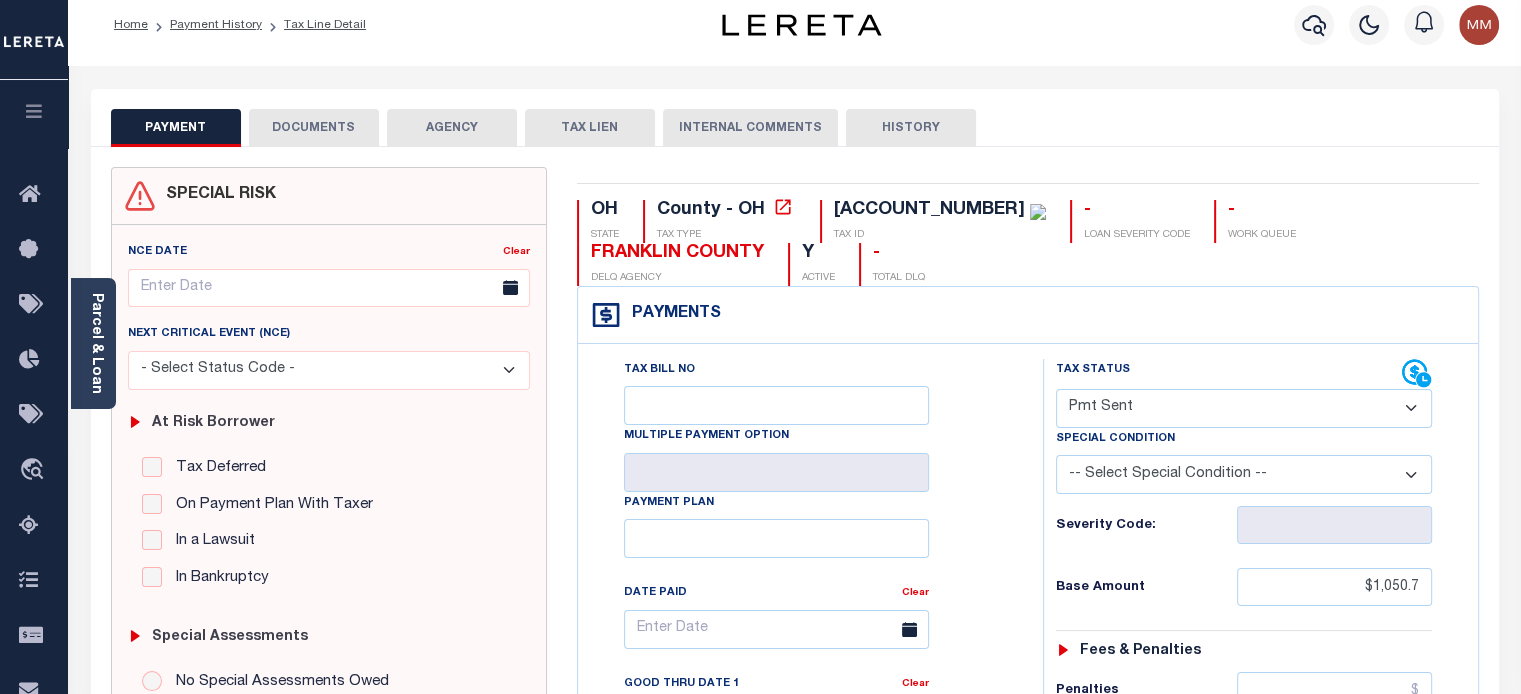 click on "INTERNAL
COMMENTS" at bounding box center [750, 128] 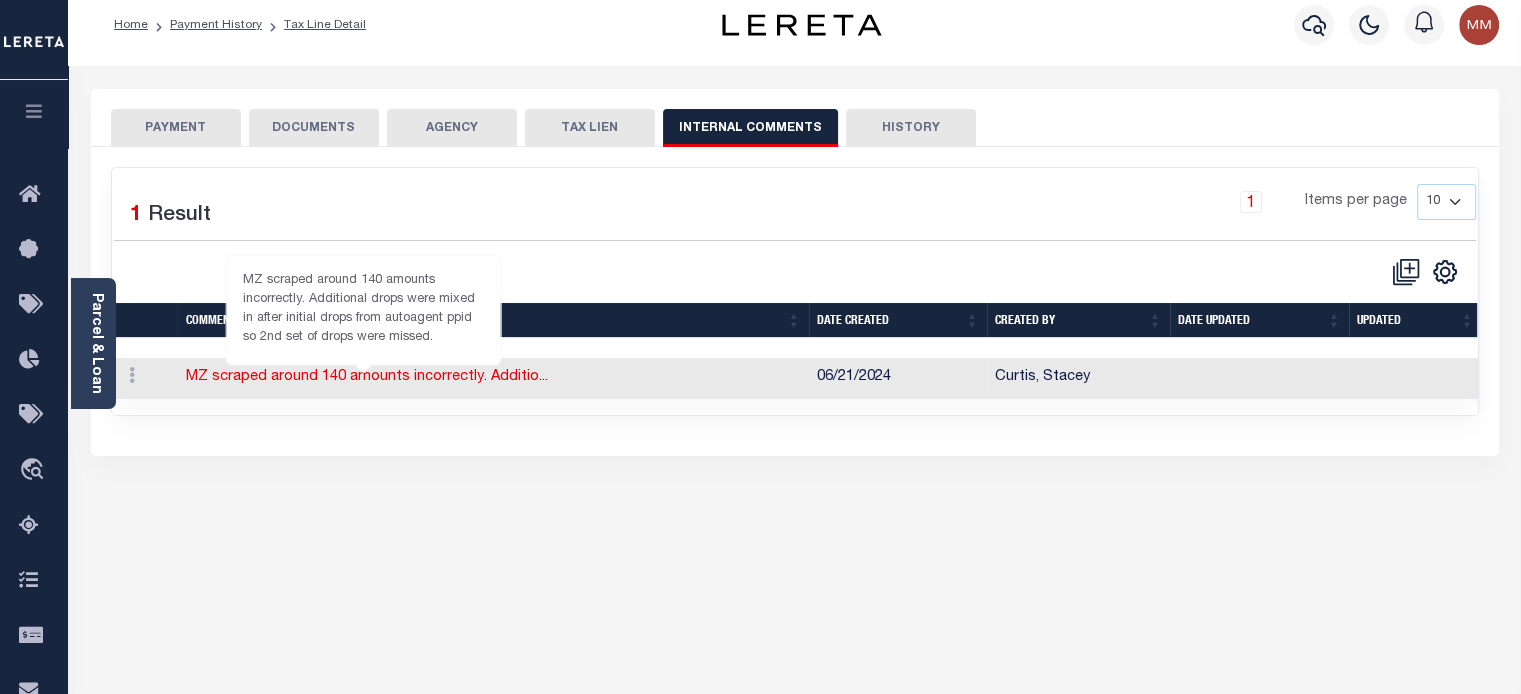 click on "MZ scraped around 140 amounts incorrectly. Additio..." at bounding box center (367, 377) 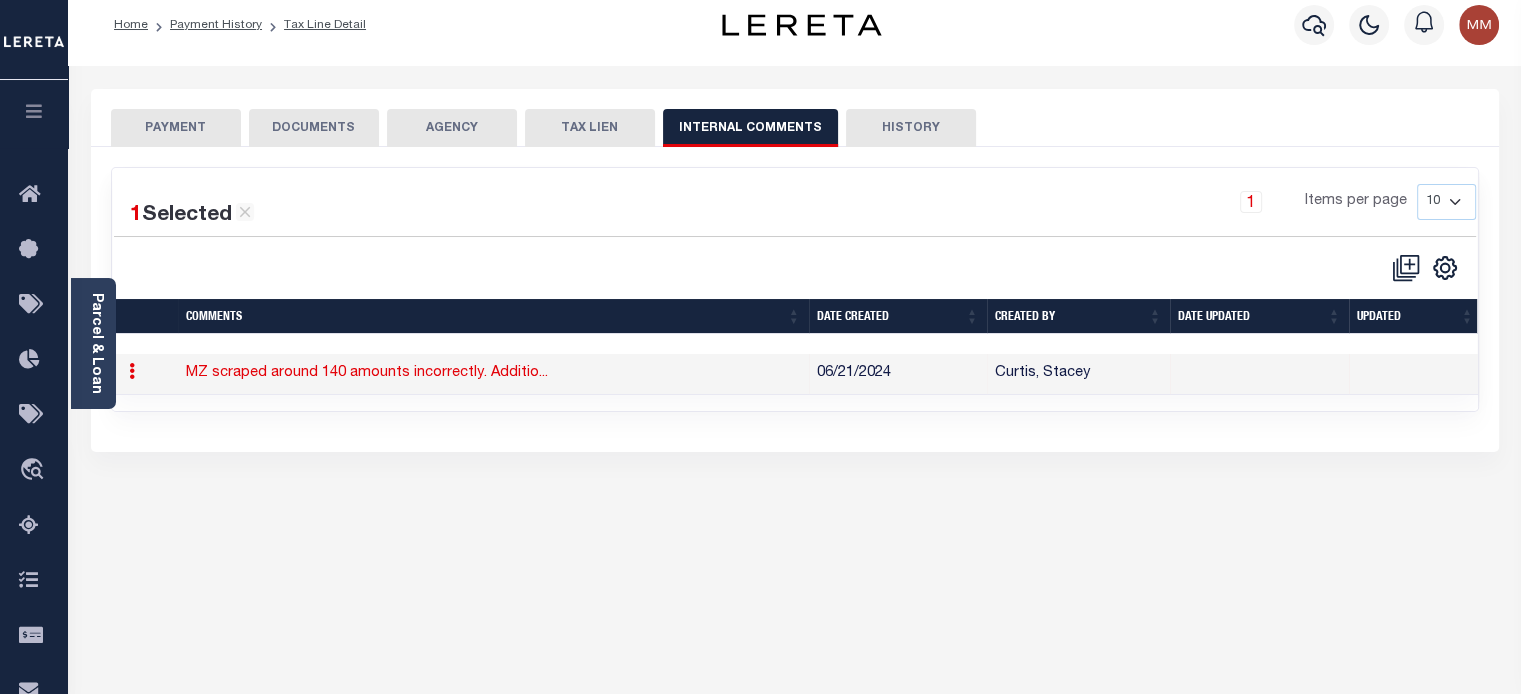 click at bounding box center (132, 374) 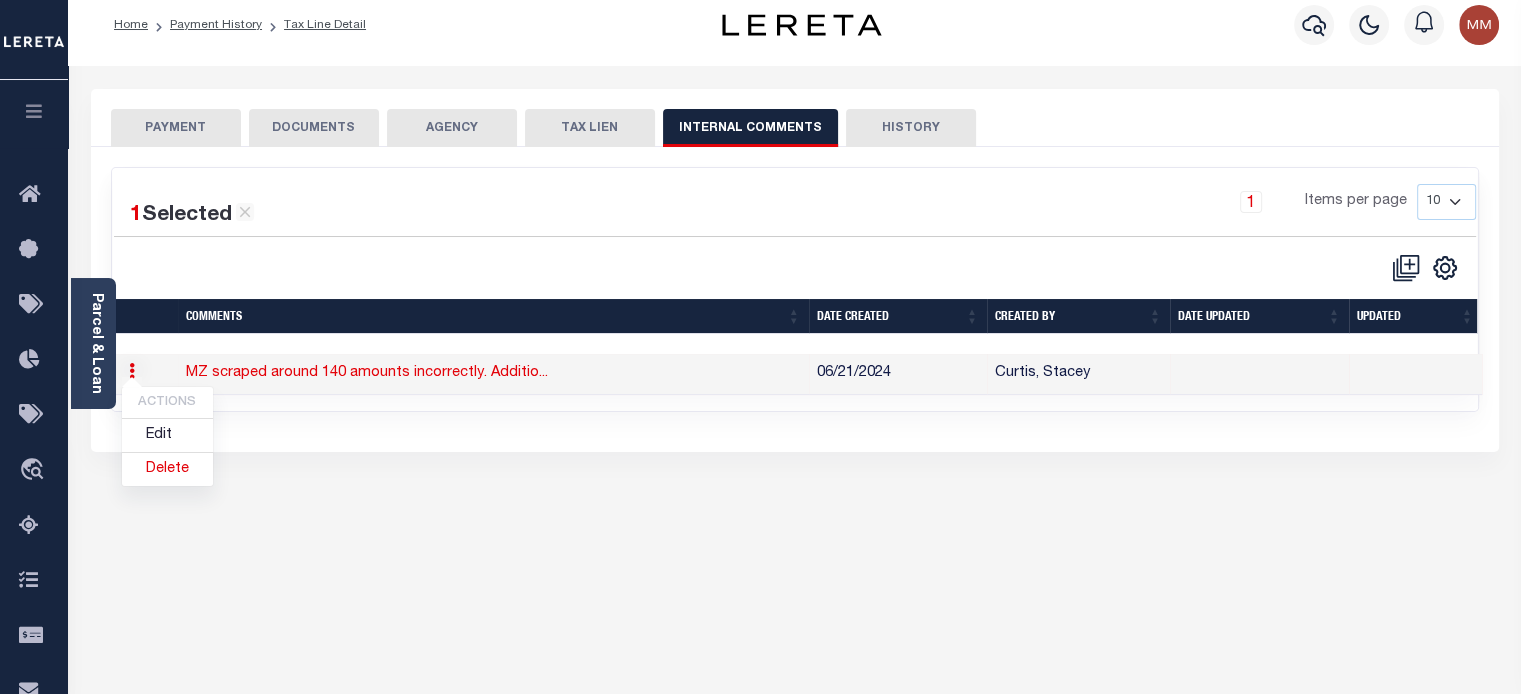 click on "TAX LIEN" at bounding box center (590, 128) 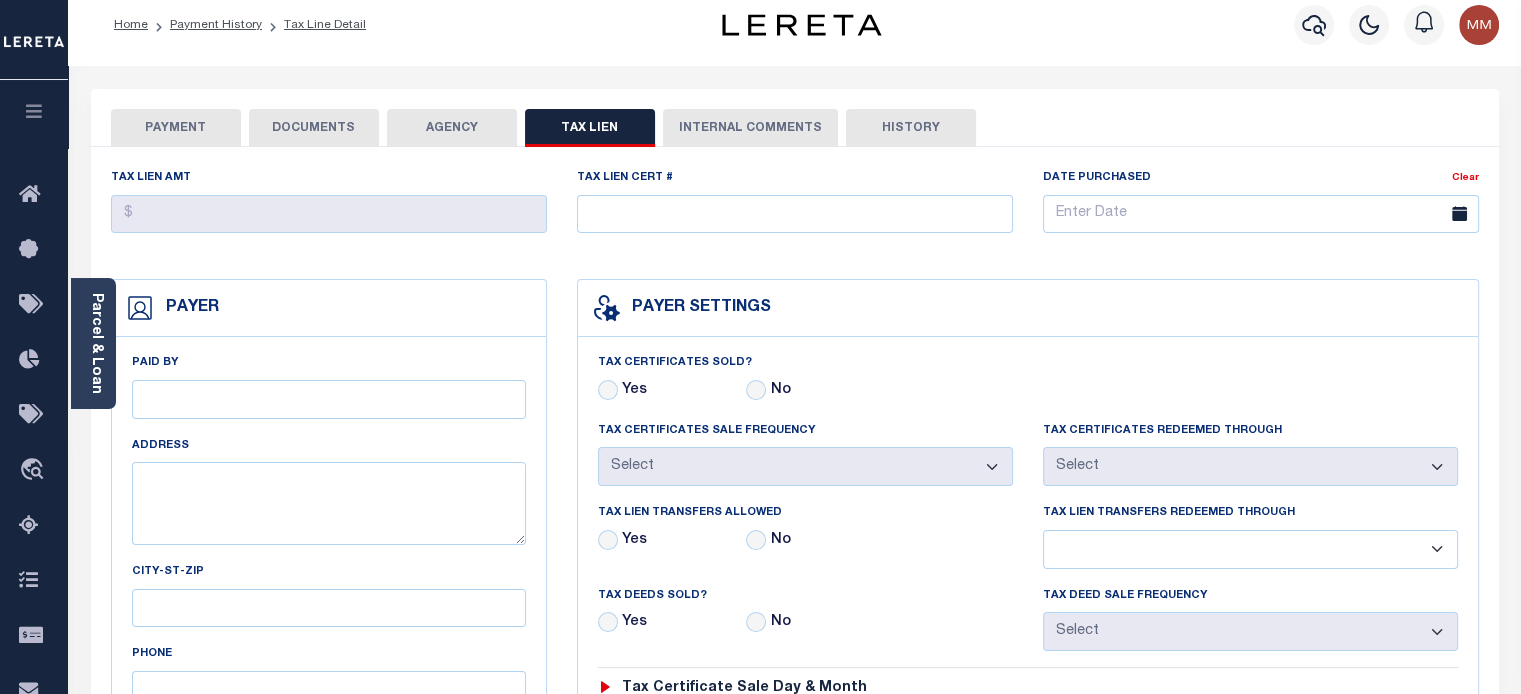 click on "AGENCY" at bounding box center [452, 128] 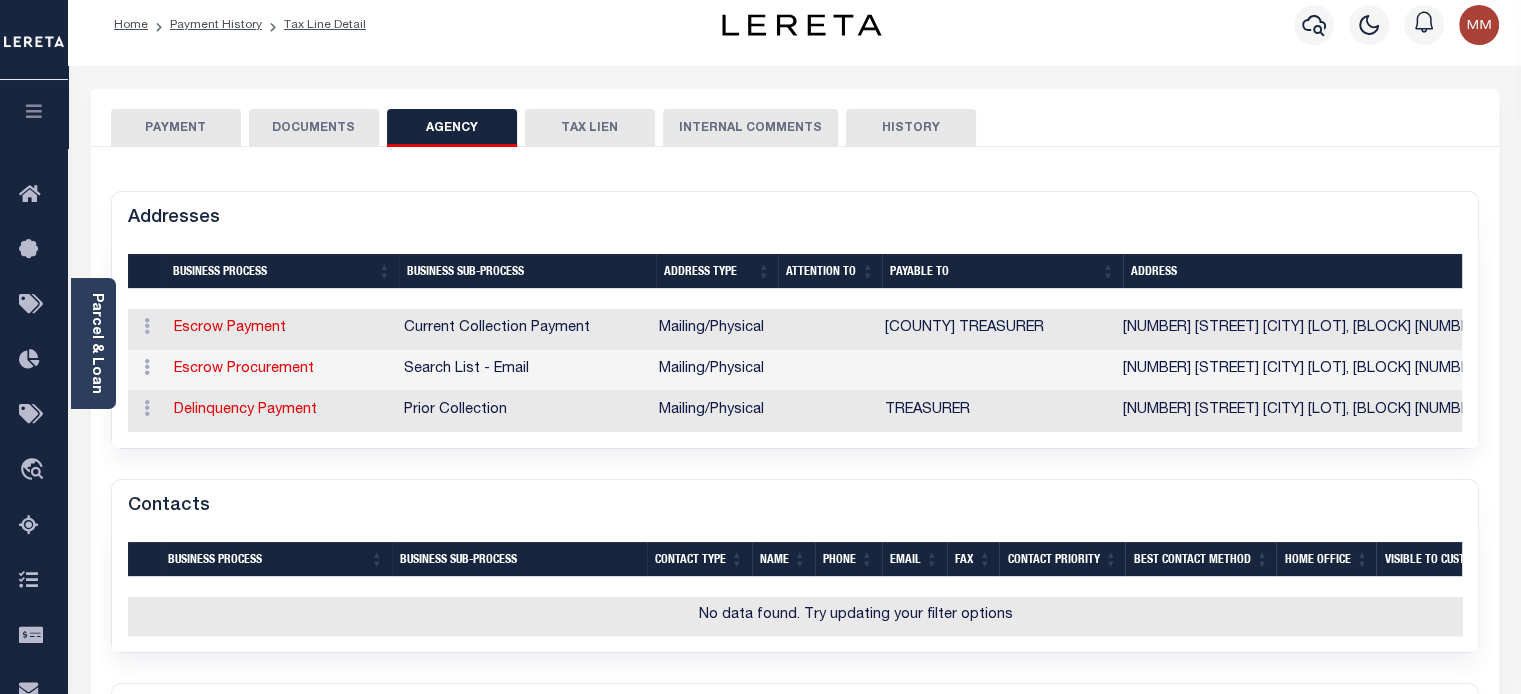 click on "DOCUMENTS" at bounding box center (314, 128) 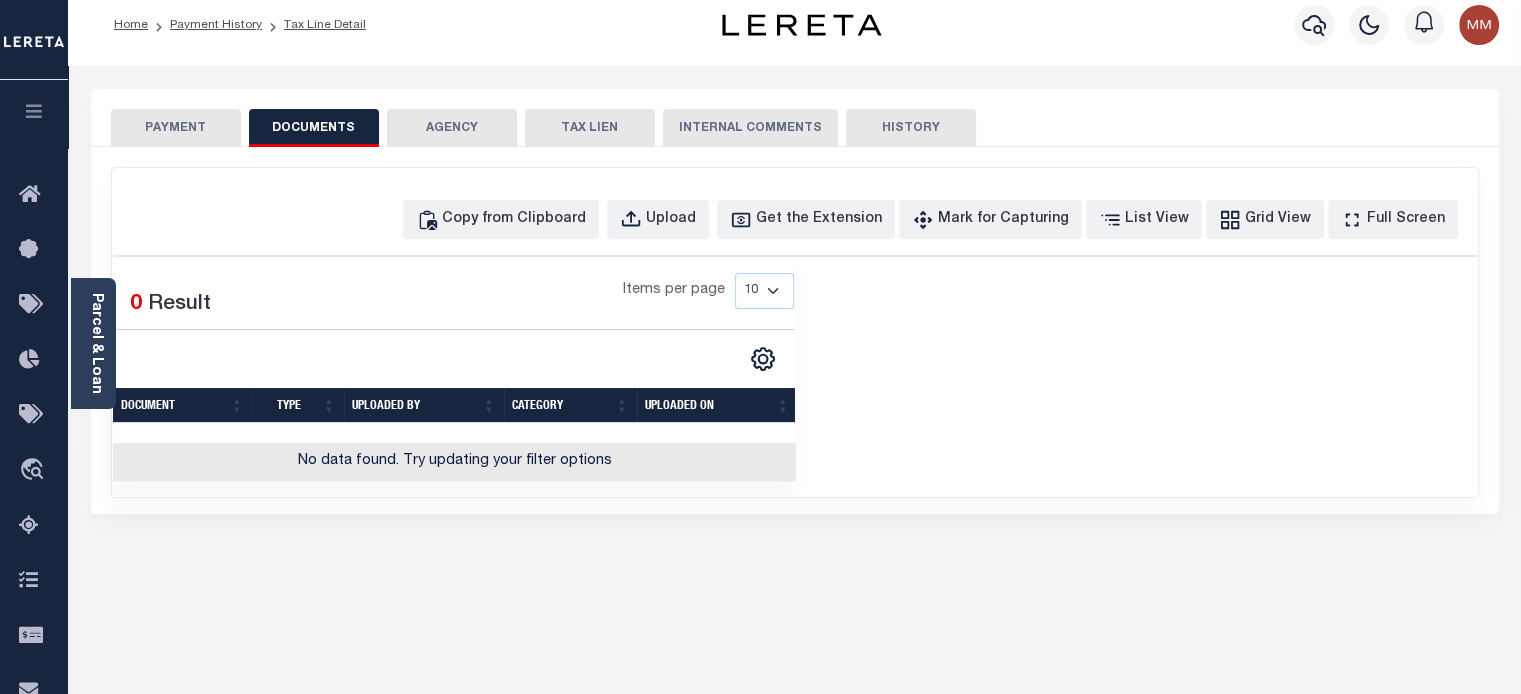 click on "HISTORY" at bounding box center (911, 128) 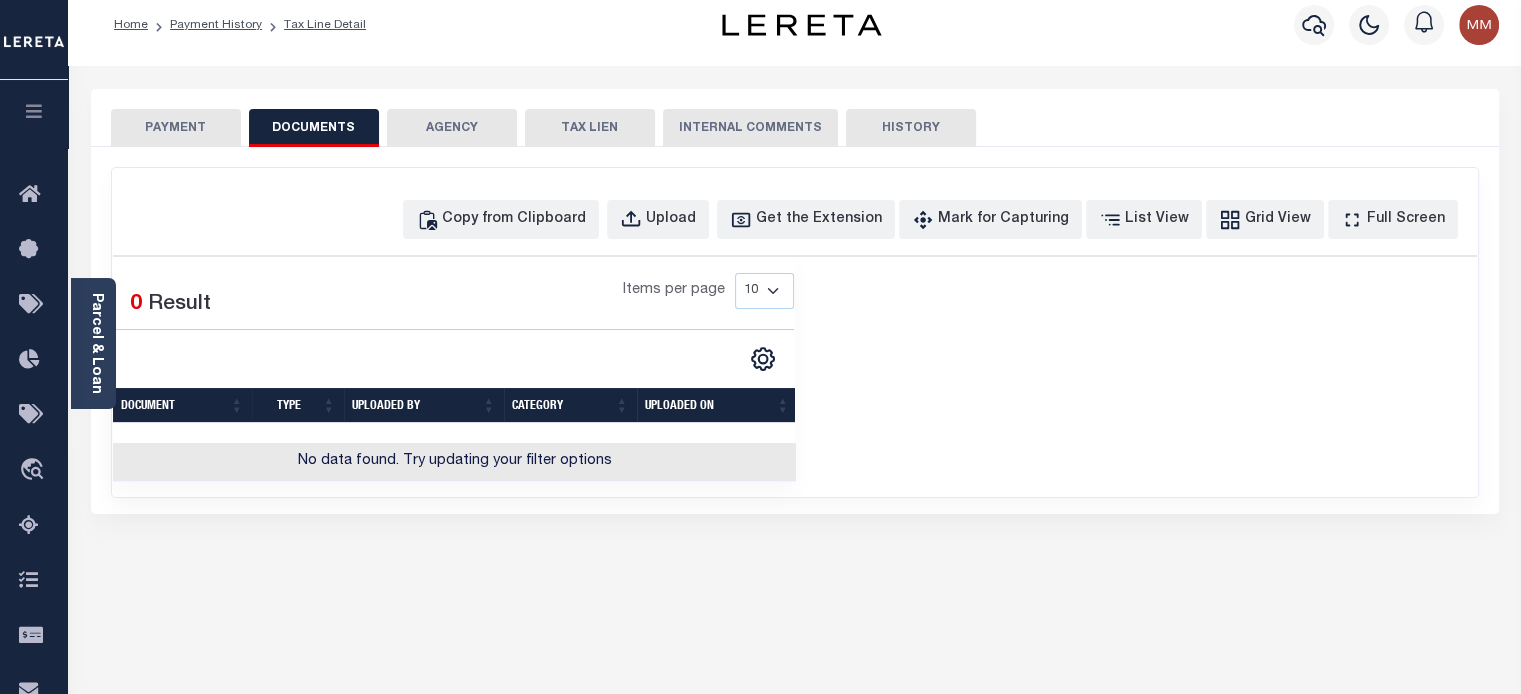 select on "50" 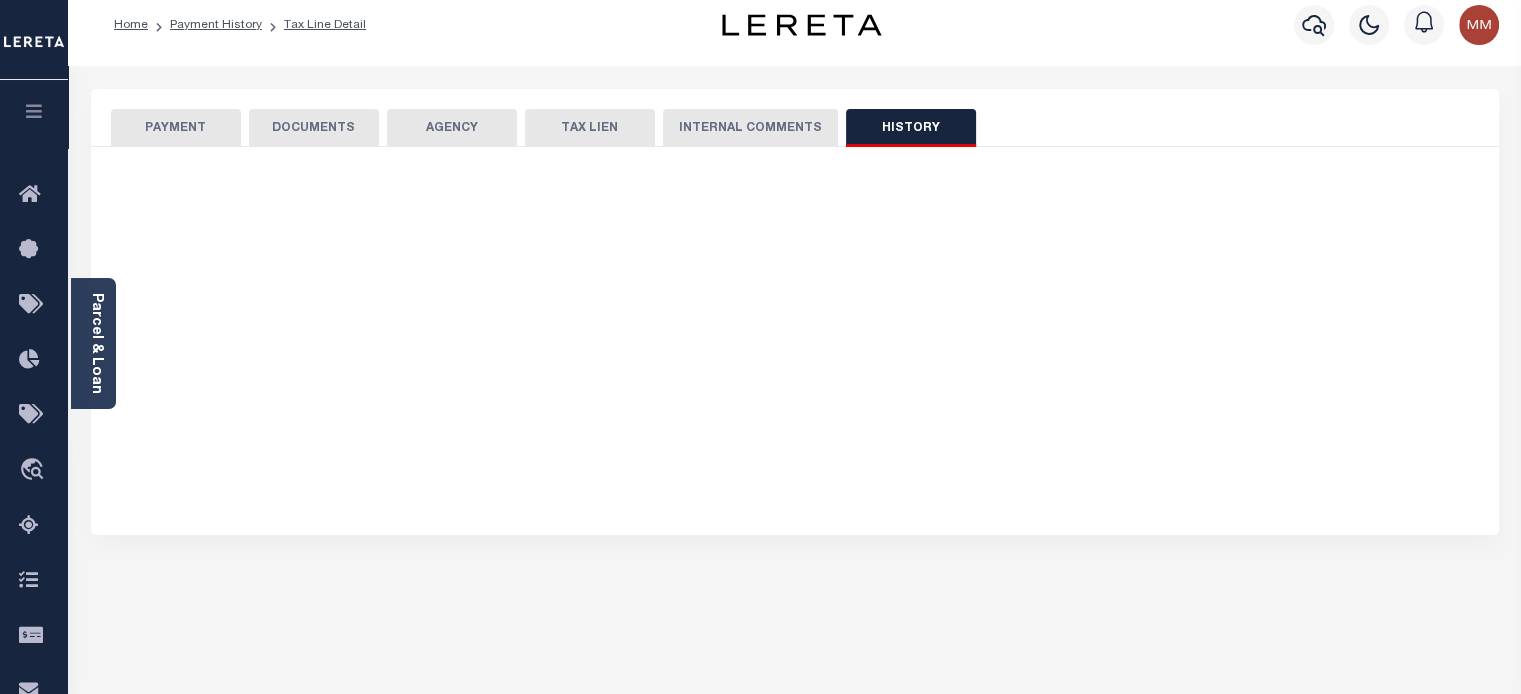 select on "50" 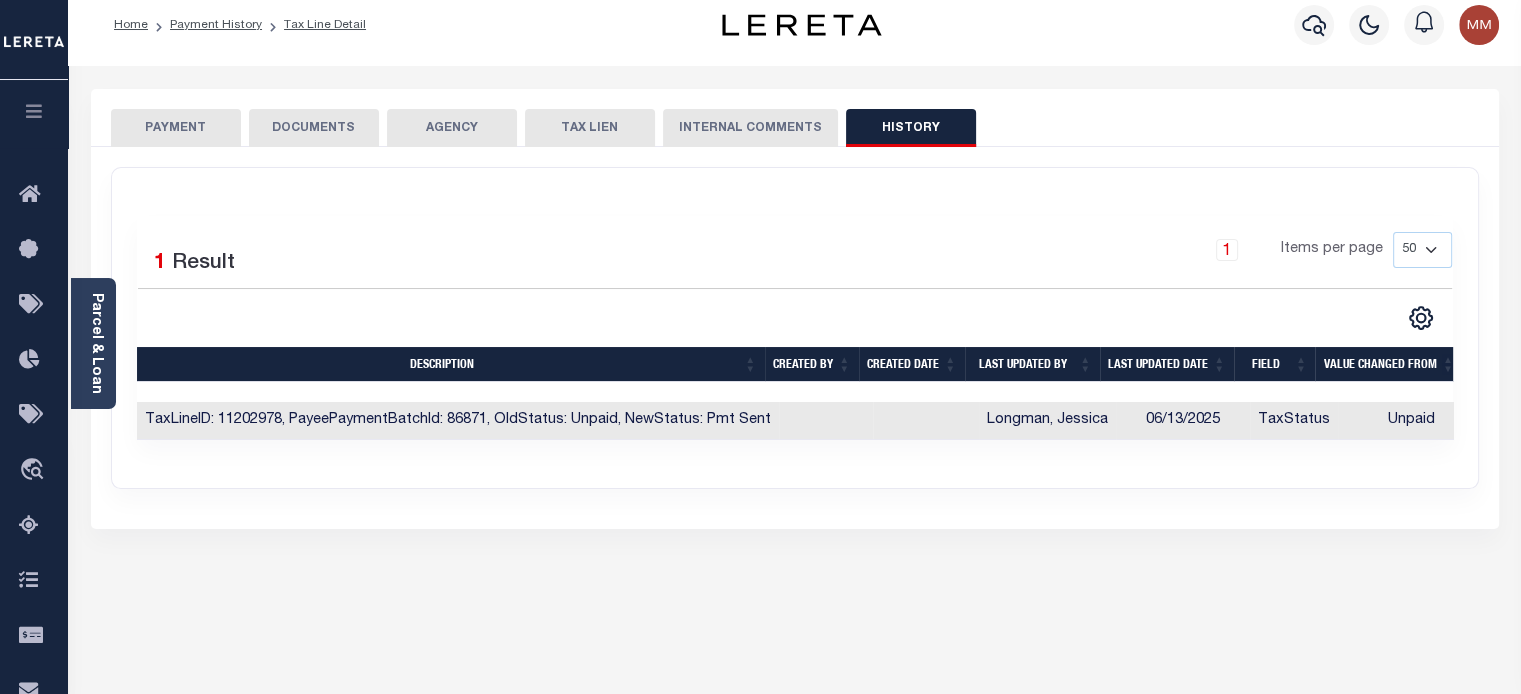 click on "DOCUMENTS" at bounding box center (314, 128) 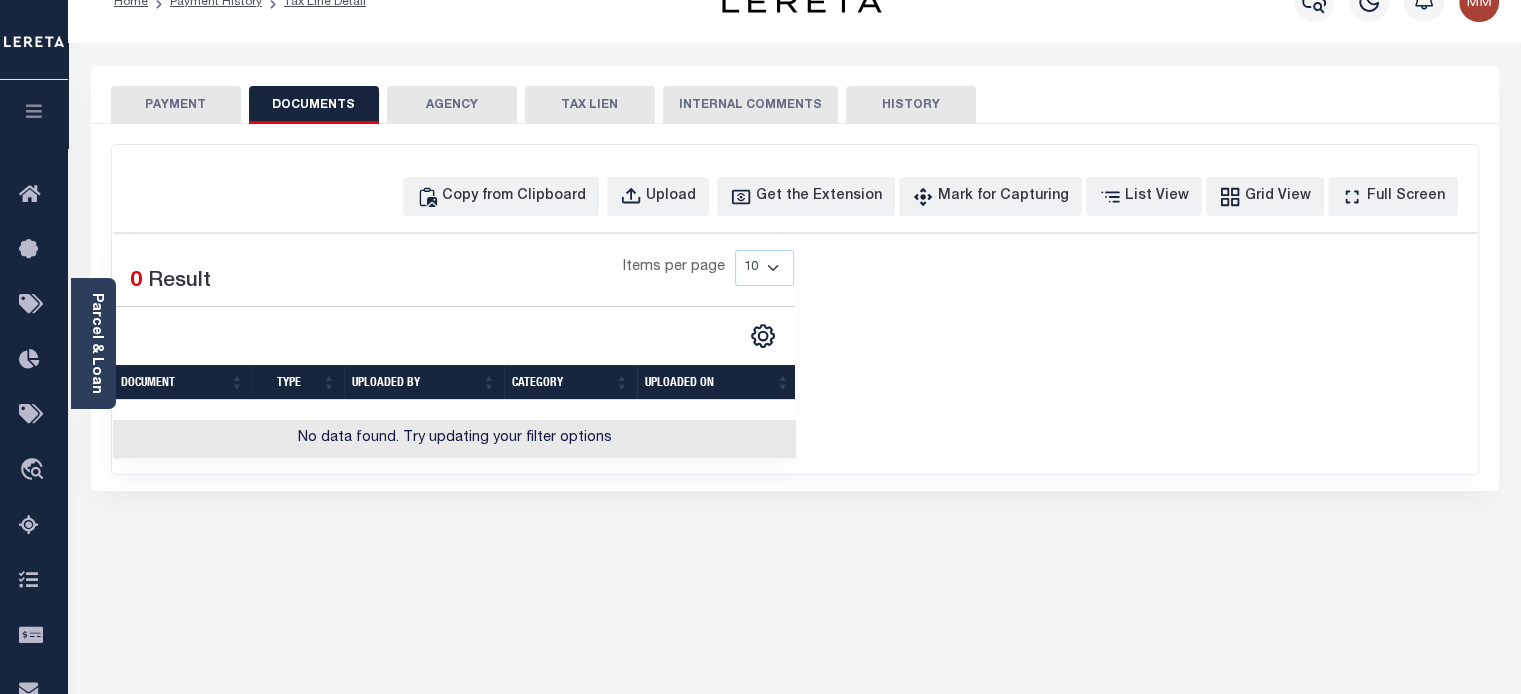 scroll, scrollTop: 0, scrollLeft: 0, axis: both 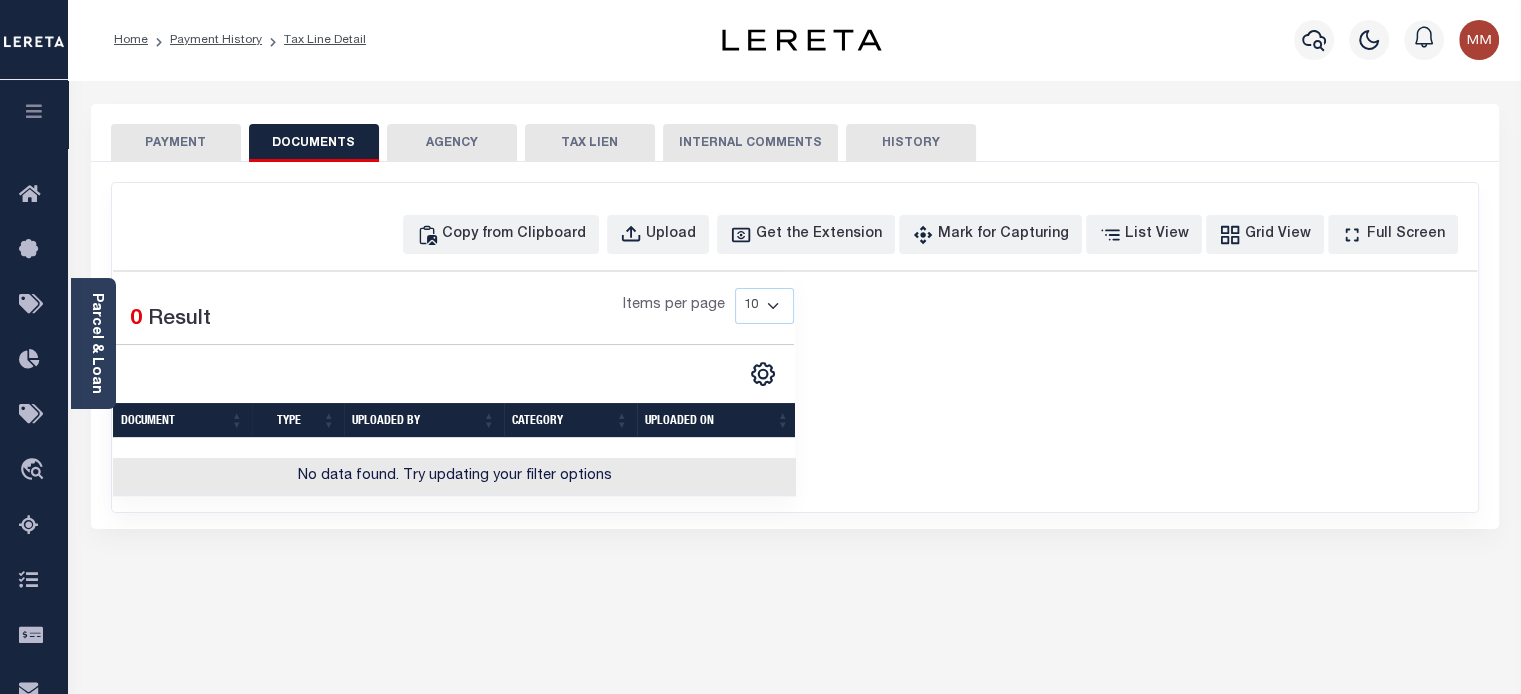 click on "PAYMENT" at bounding box center (176, 143) 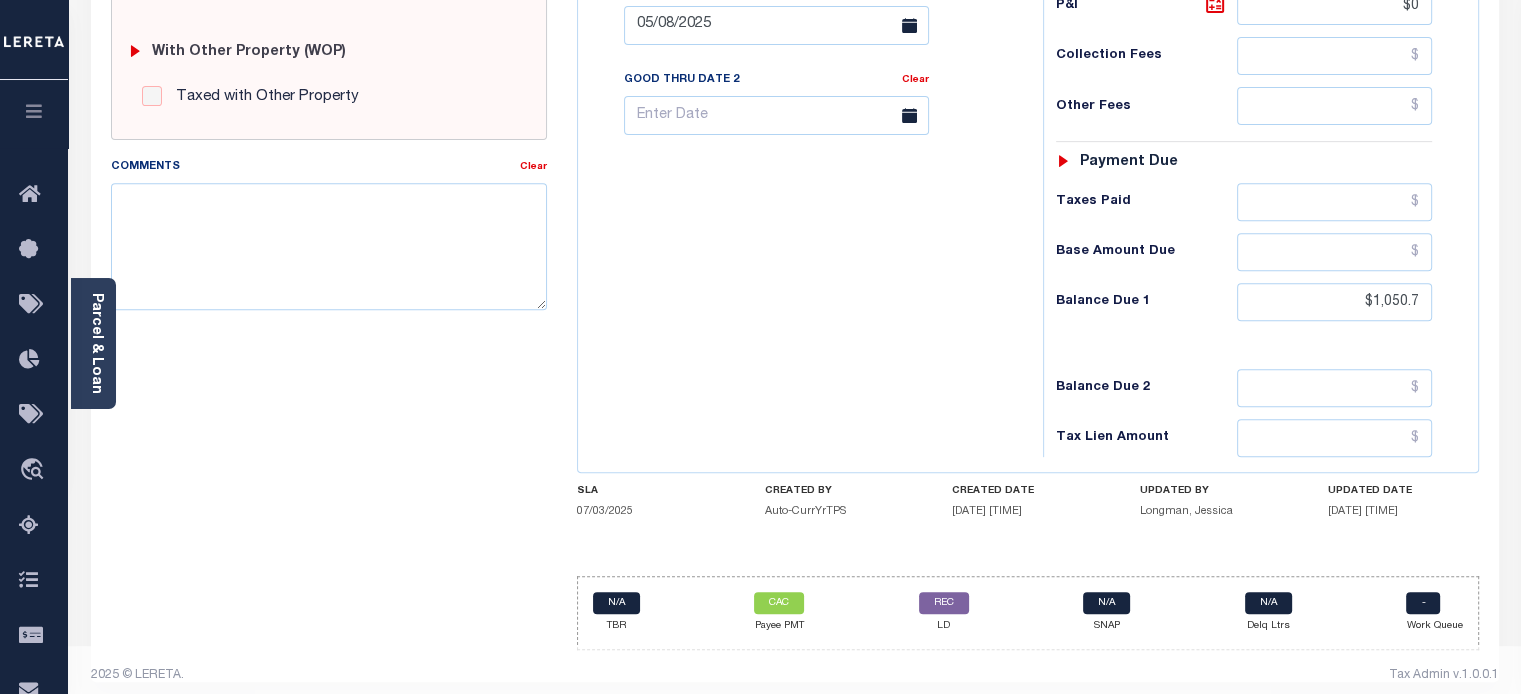 scroll, scrollTop: 808, scrollLeft: 0, axis: vertical 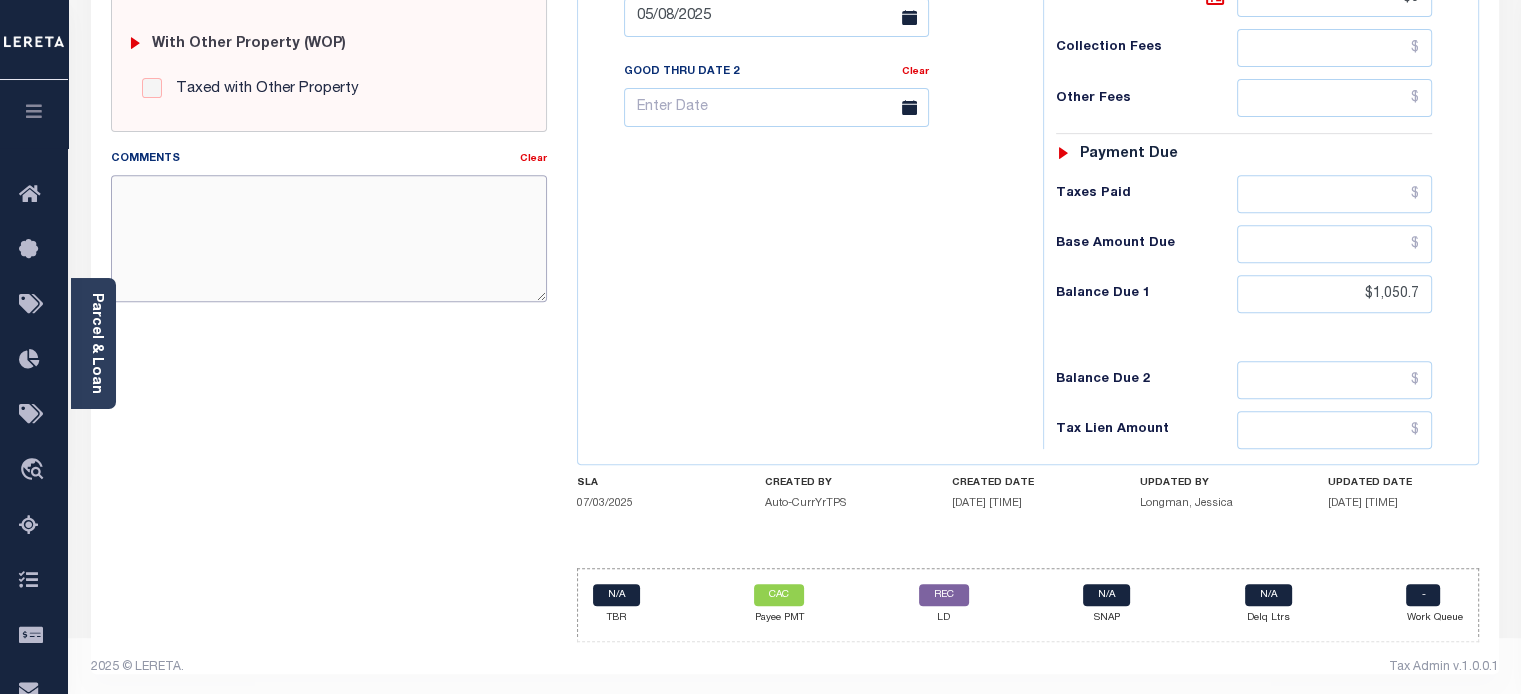 click on "Comments" at bounding box center (329, 238) 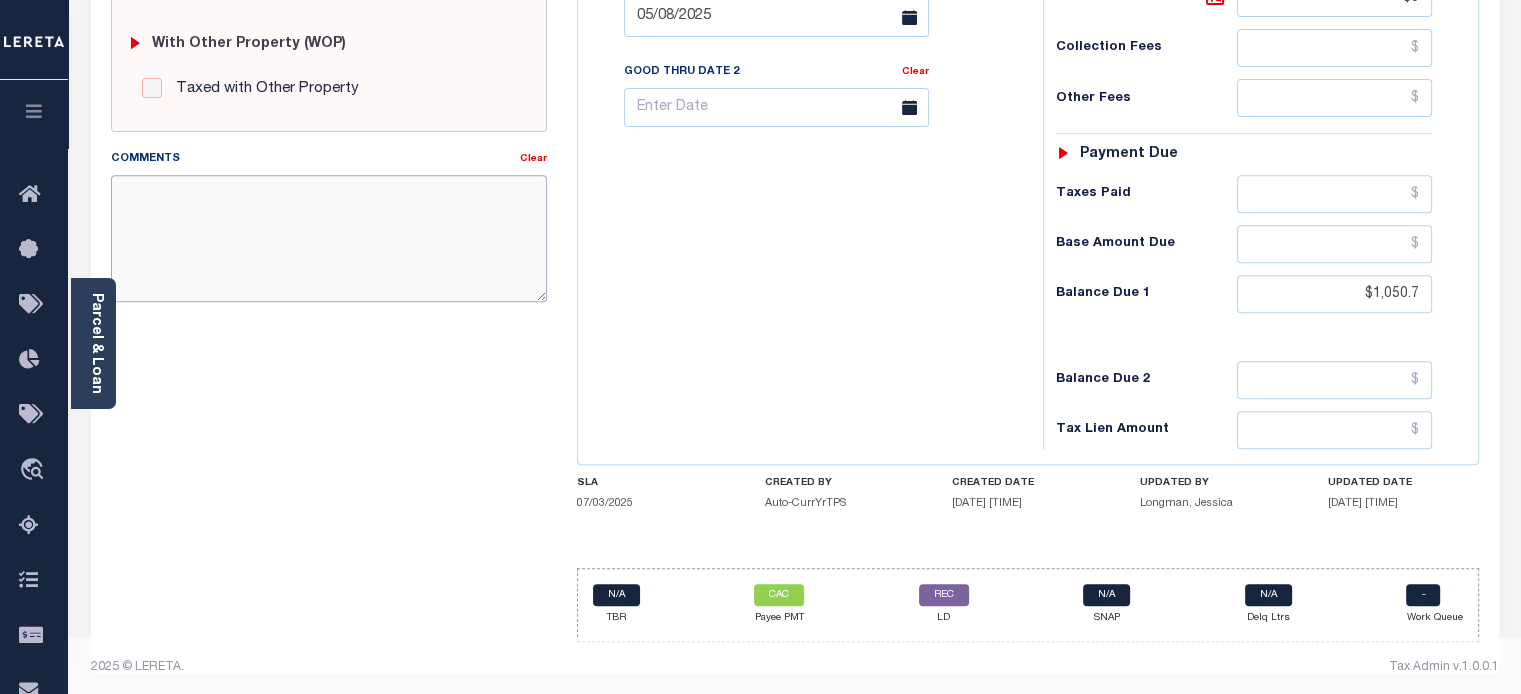 click on "Comments" at bounding box center (329, 238) 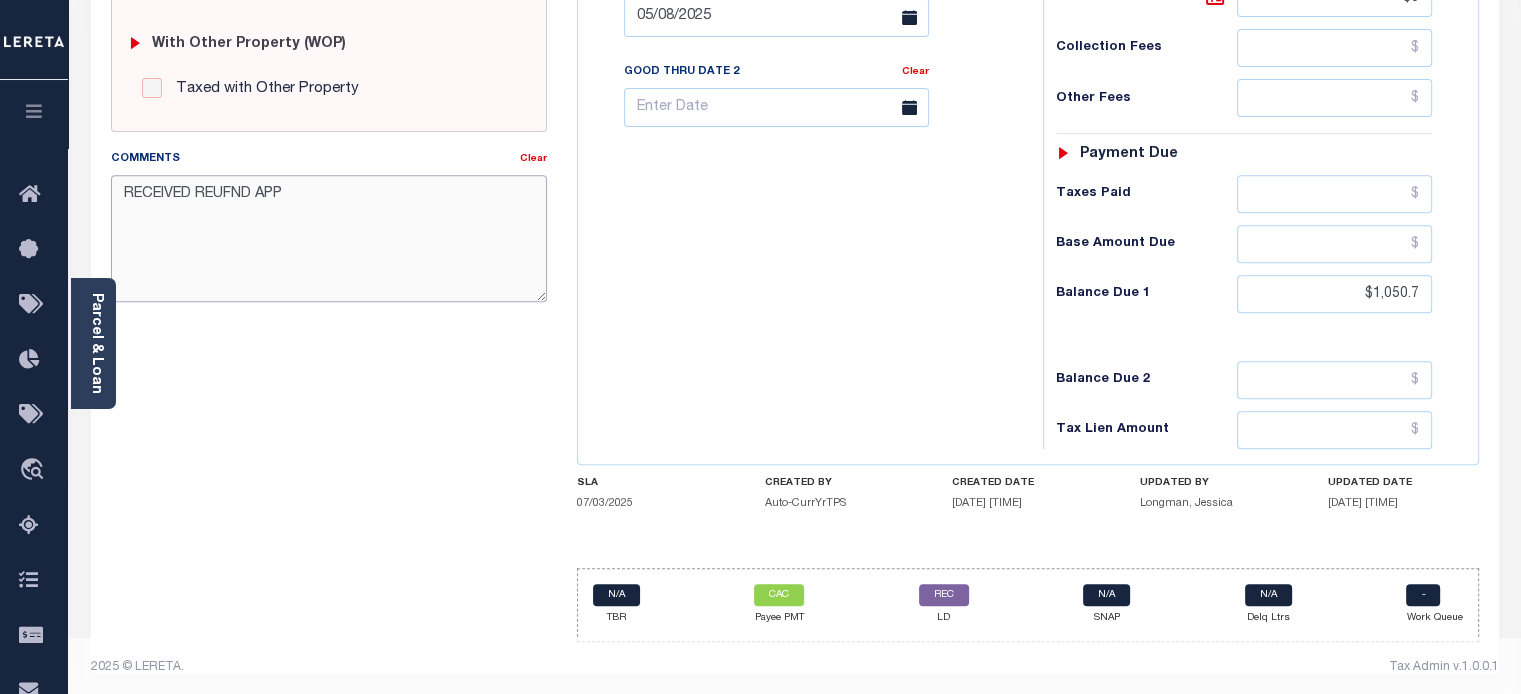 type on "RECEIVED REUFND APP" 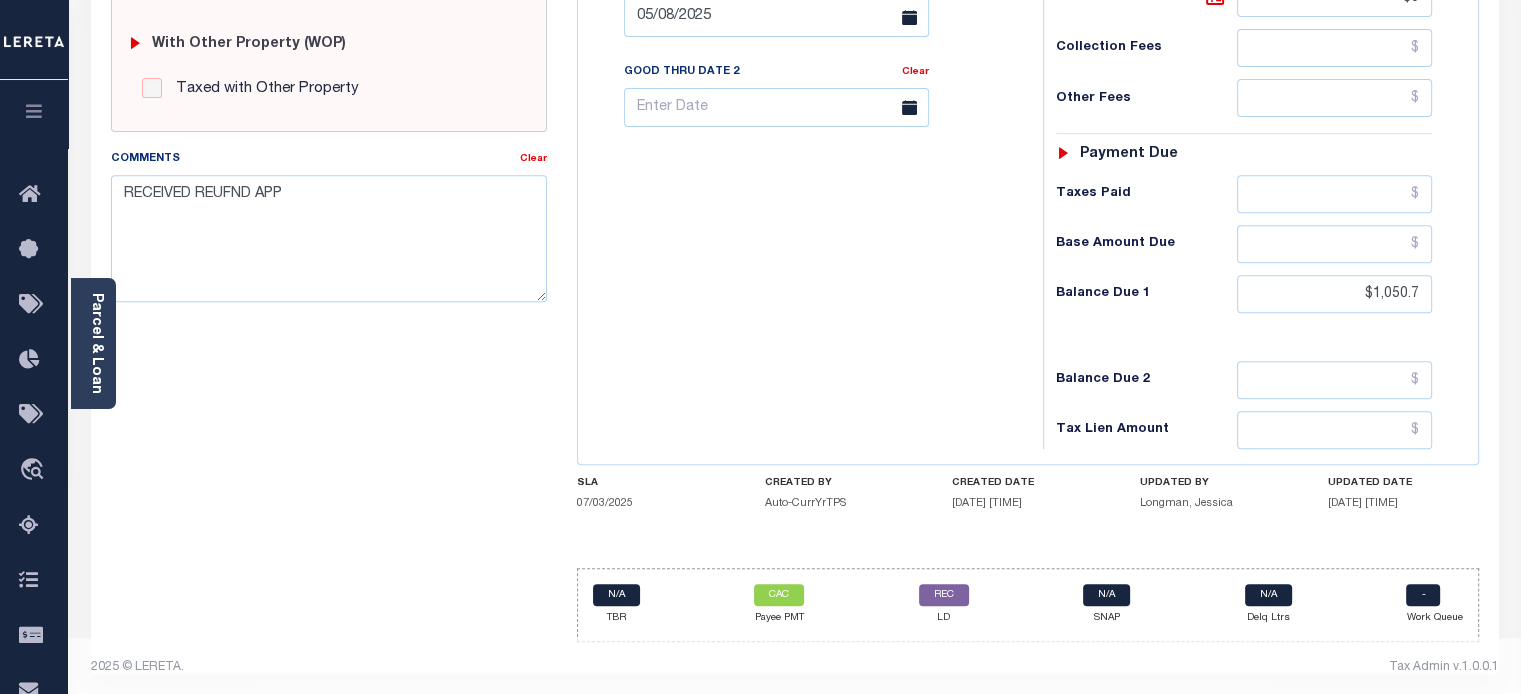 type on "08/07/2025" 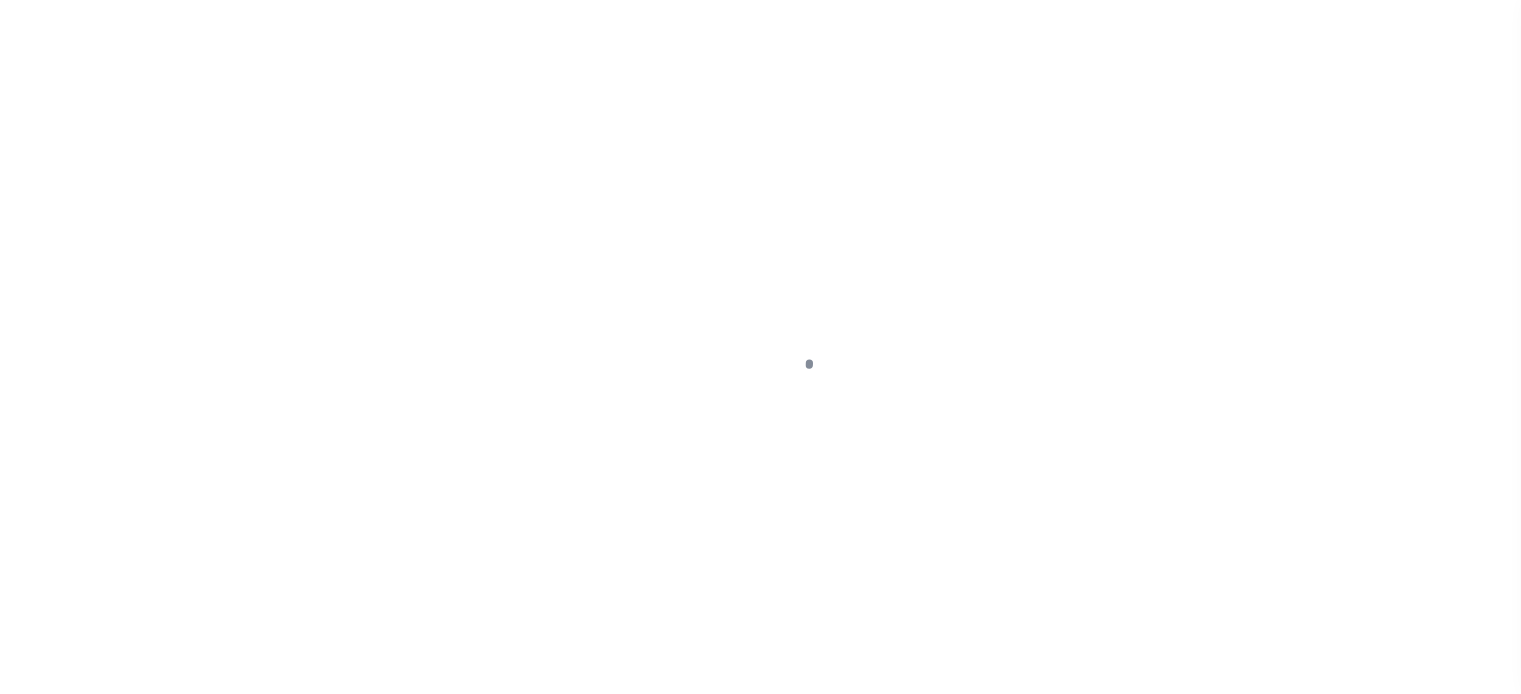 scroll, scrollTop: 0, scrollLeft: 0, axis: both 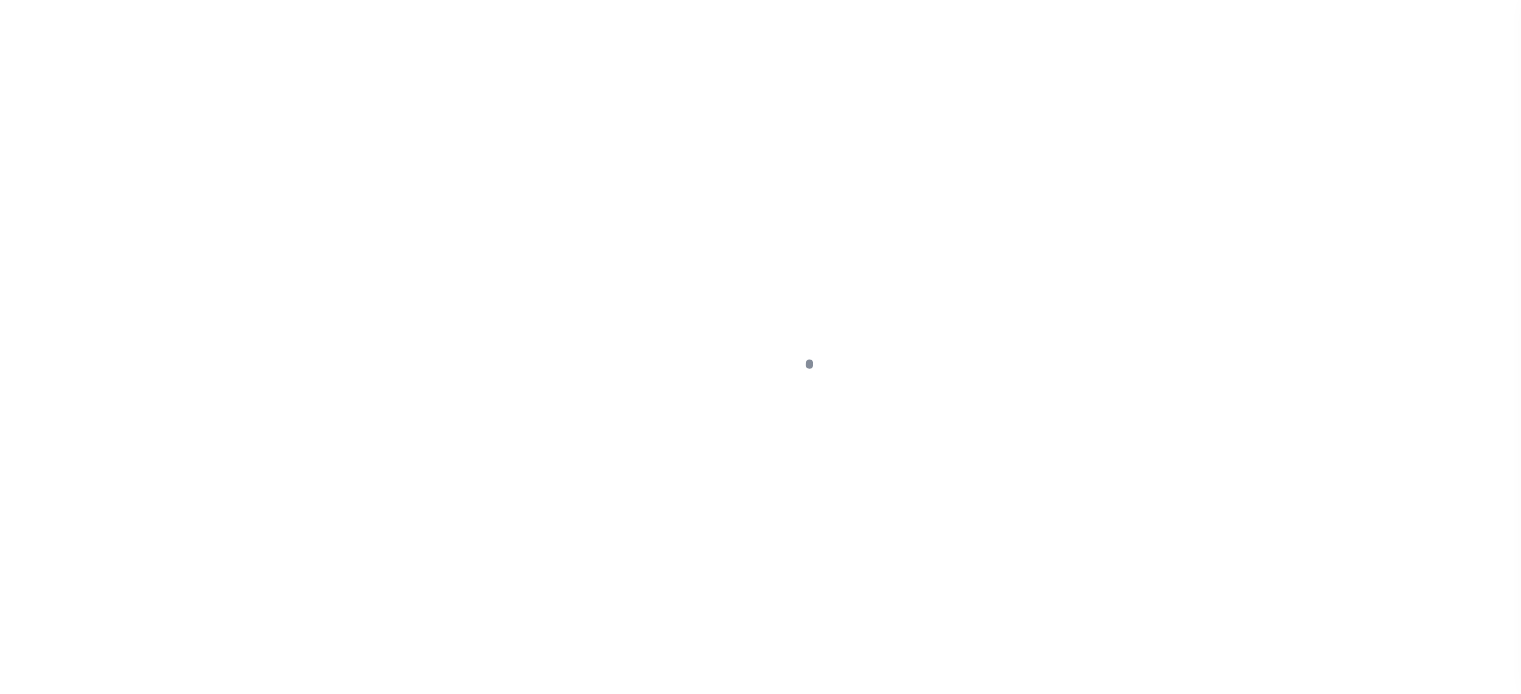 select on "CAC" 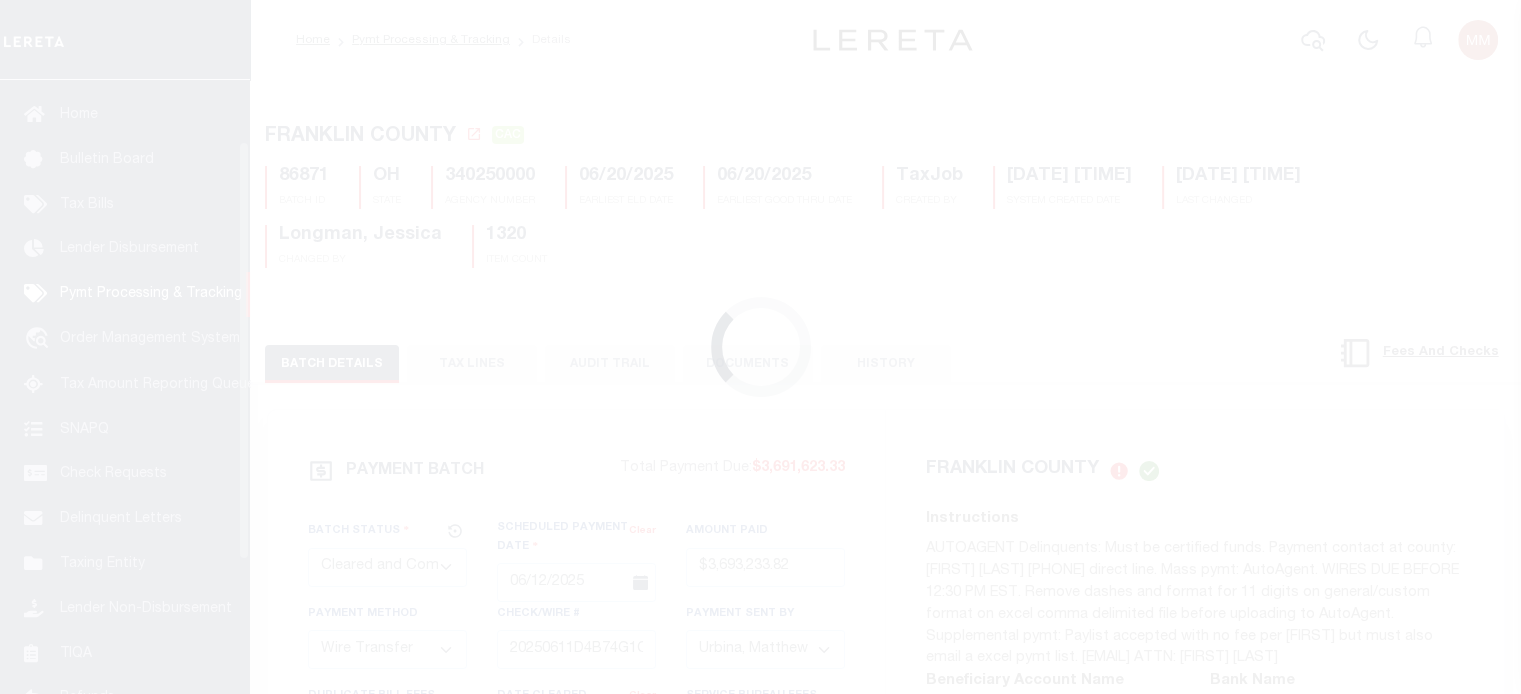 scroll, scrollTop: 91, scrollLeft: 0, axis: vertical 